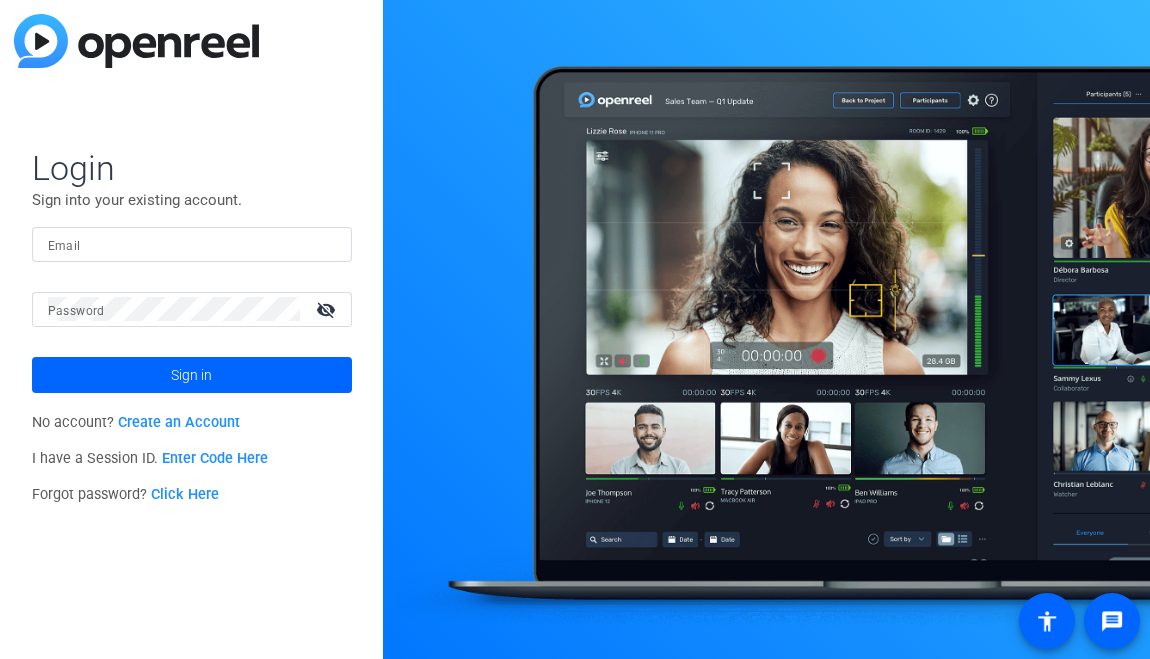 scroll, scrollTop: 0, scrollLeft: 0, axis: both 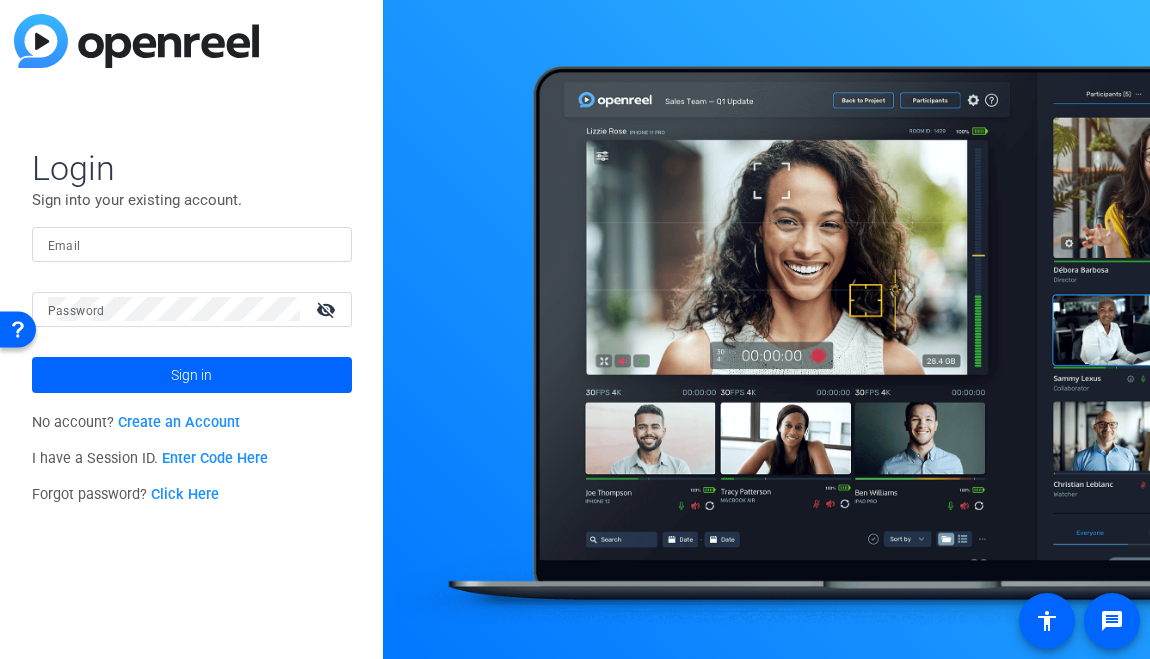 drag, startPoint x: 337, startPoint y: 550, endPoint x: 324, endPoint y: 520, distance: 32.695564 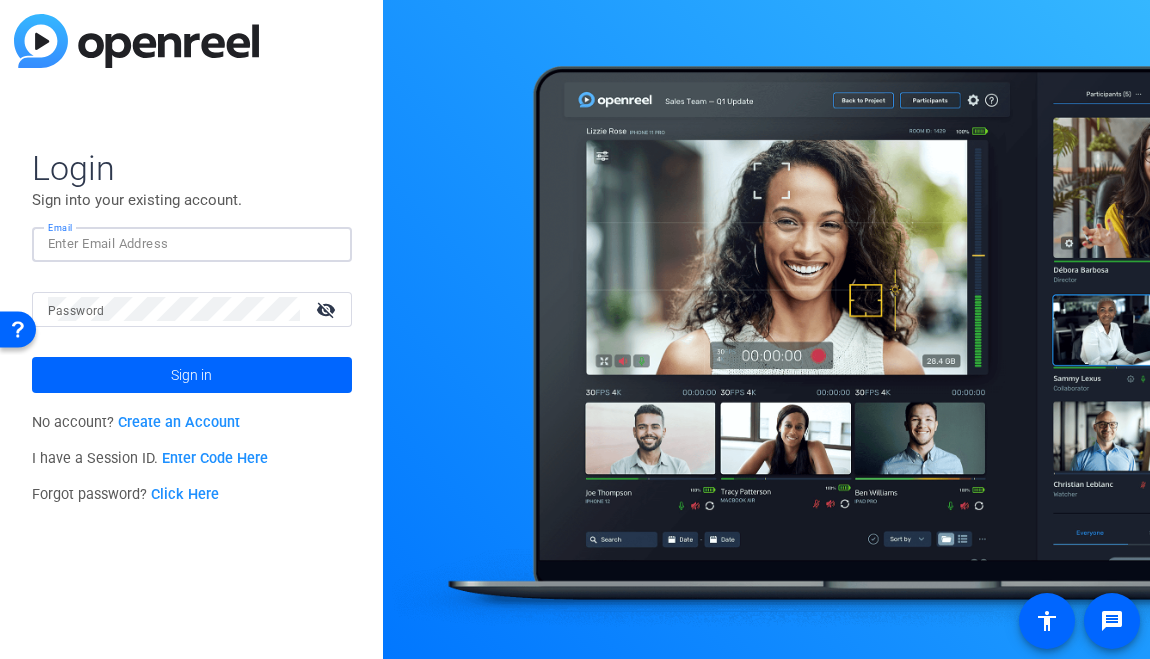 type on "jstack2@solventum.com" 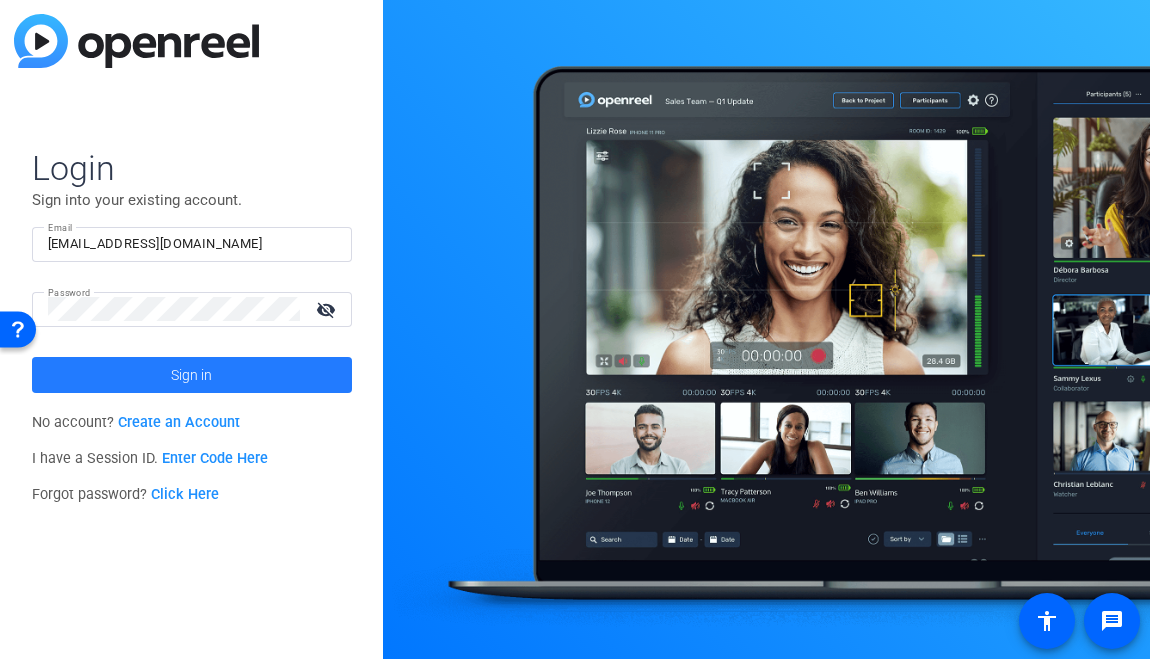 click 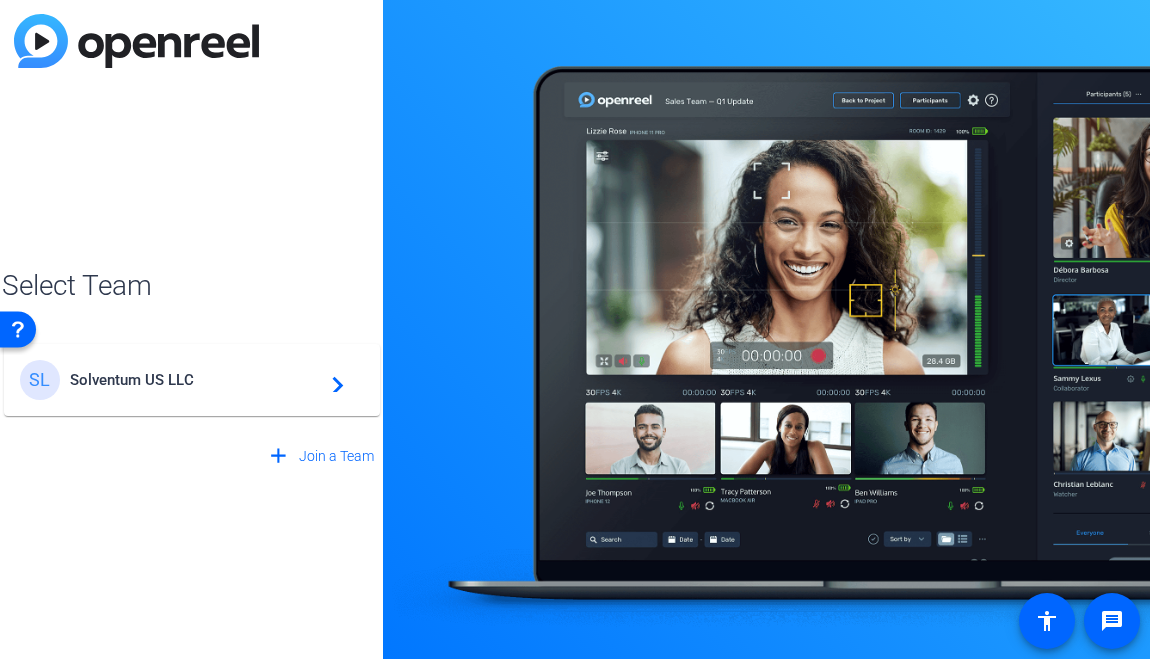 click on "Solventum US LLC" 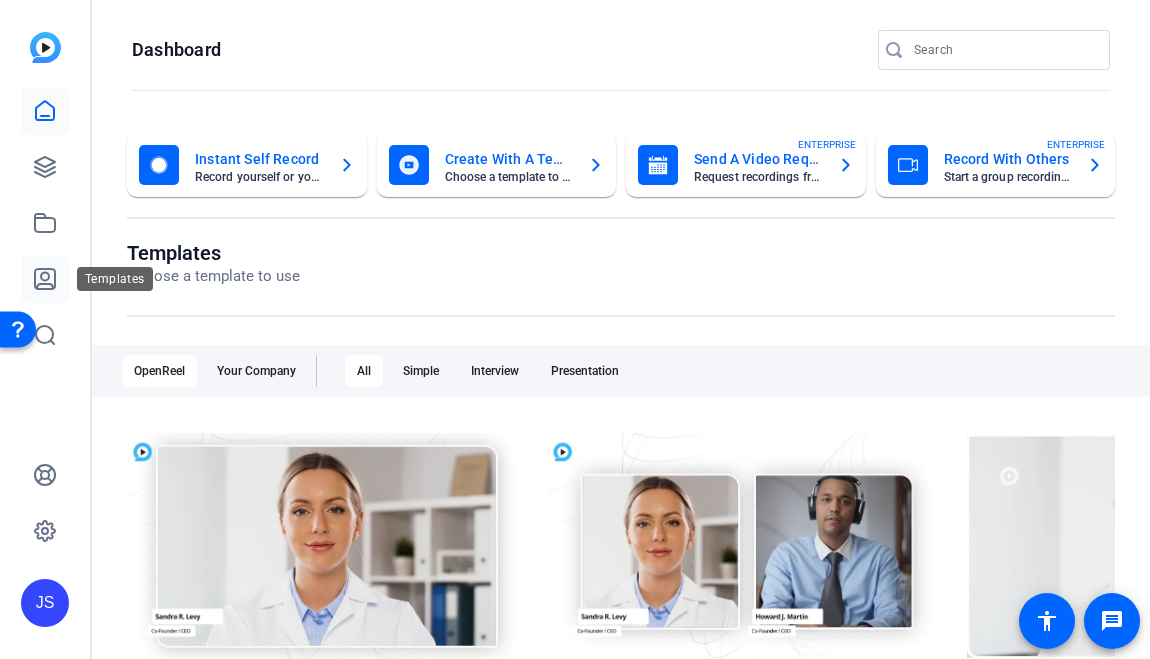 click 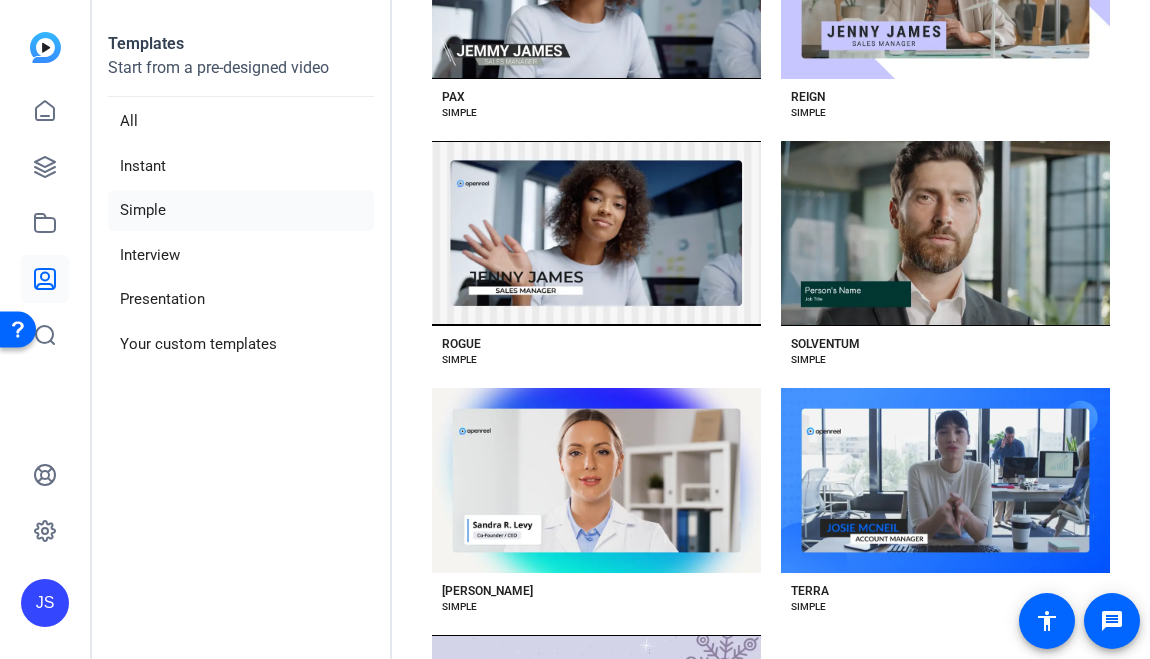 scroll, scrollTop: 2200, scrollLeft: 0, axis: vertical 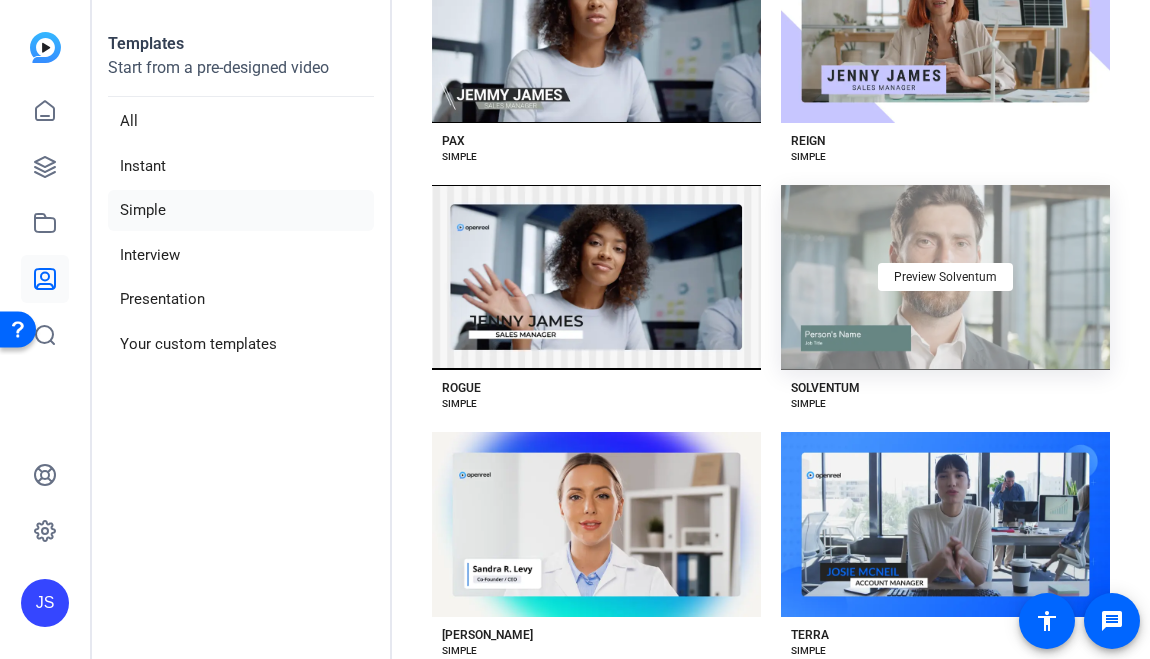 click on "Preview Solventum" 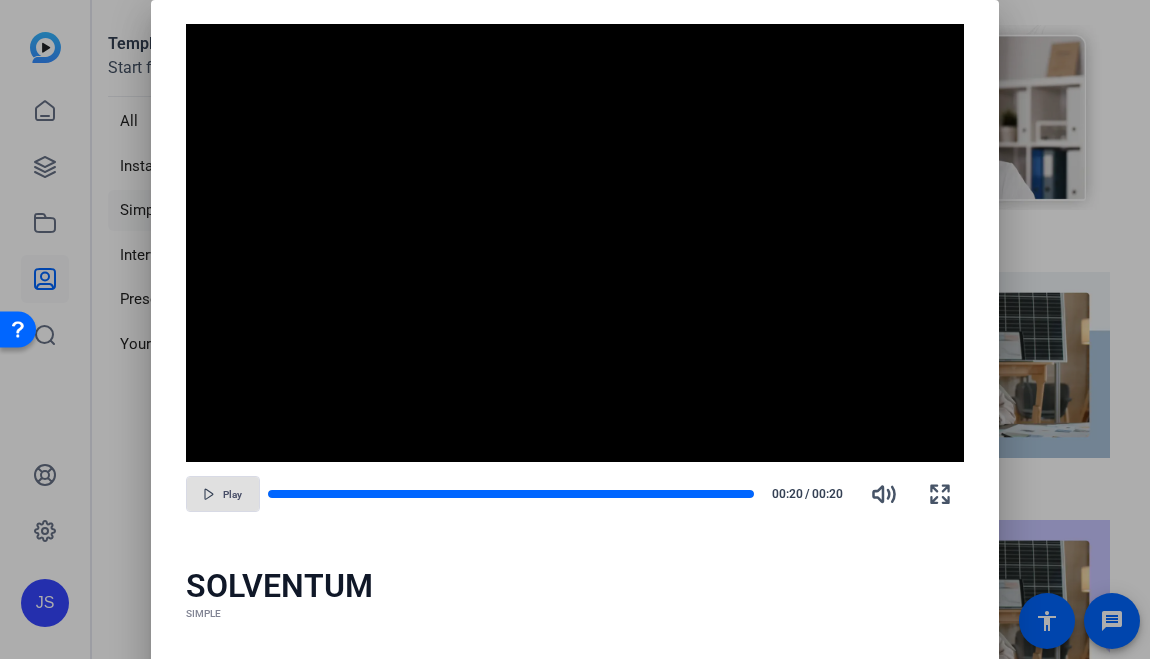 scroll, scrollTop: 1600, scrollLeft: 0, axis: vertical 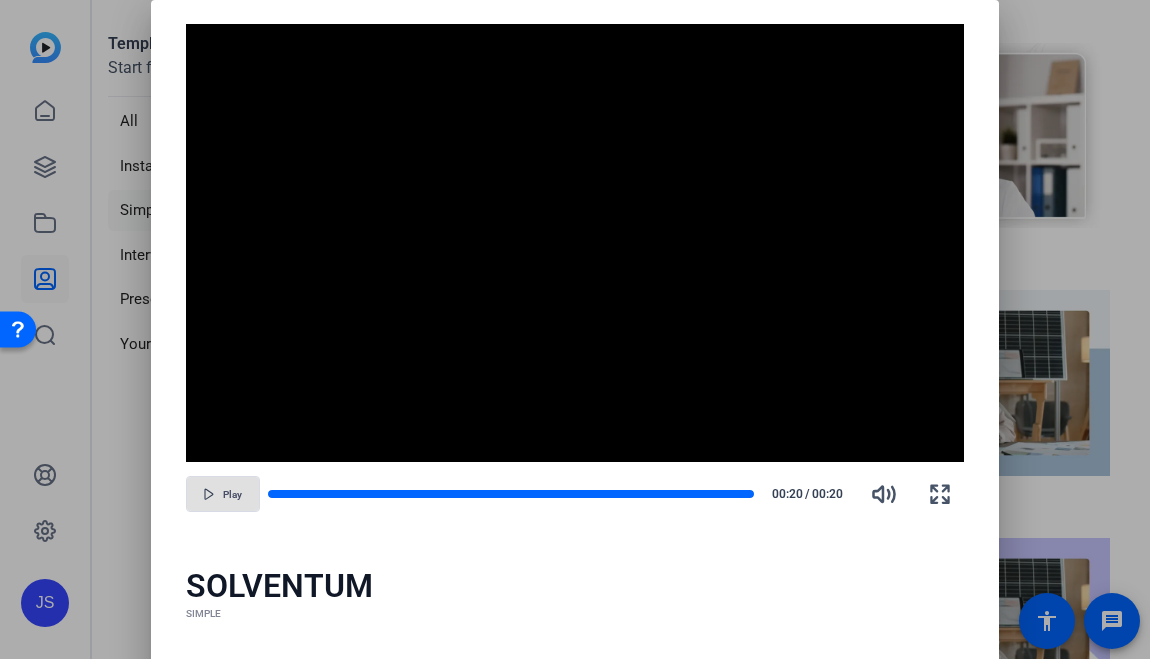 click on "SOLVENTUM" at bounding box center [575, 586] 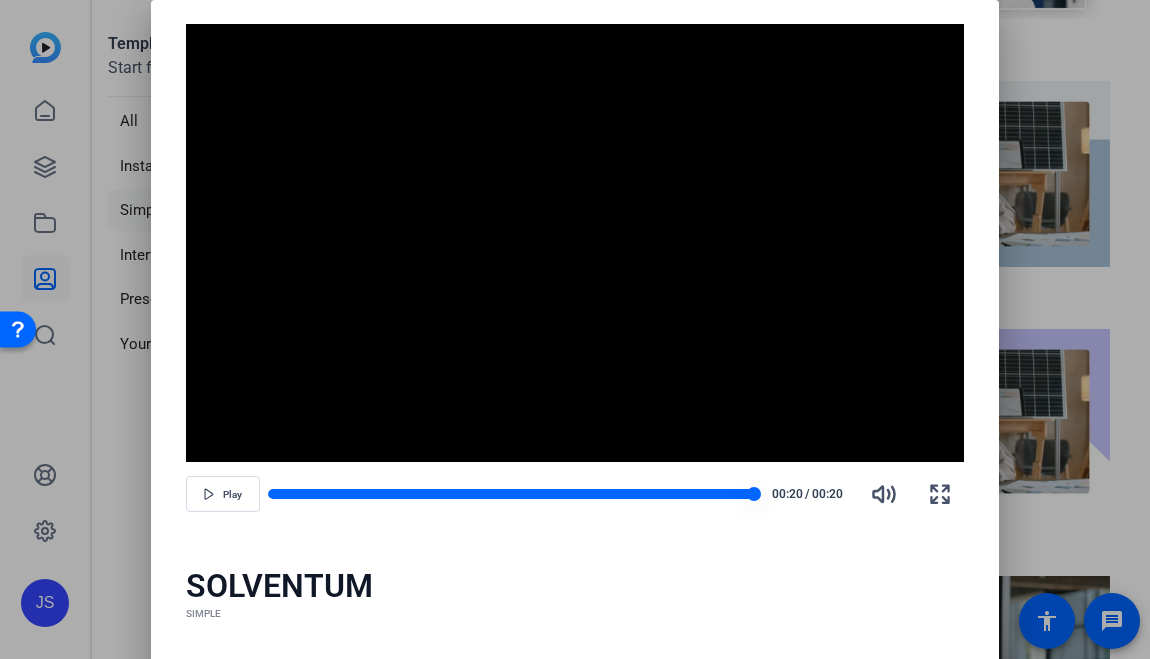 scroll, scrollTop: 1800, scrollLeft: 0, axis: vertical 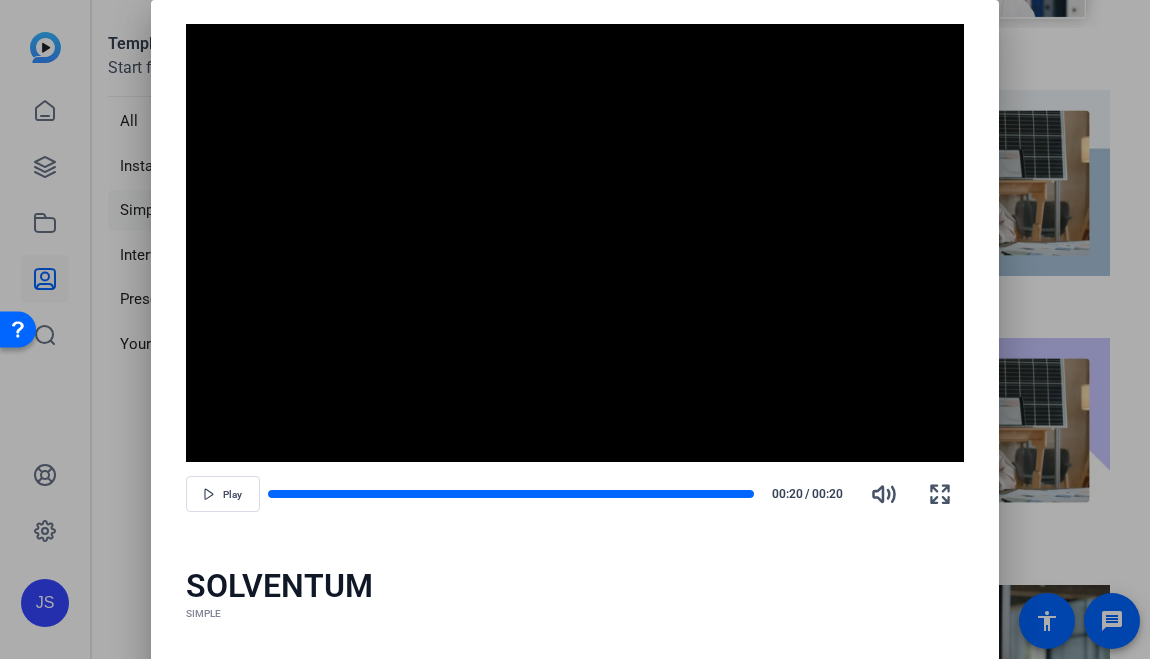 click on "SOLVENTUM" at bounding box center [575, 586] 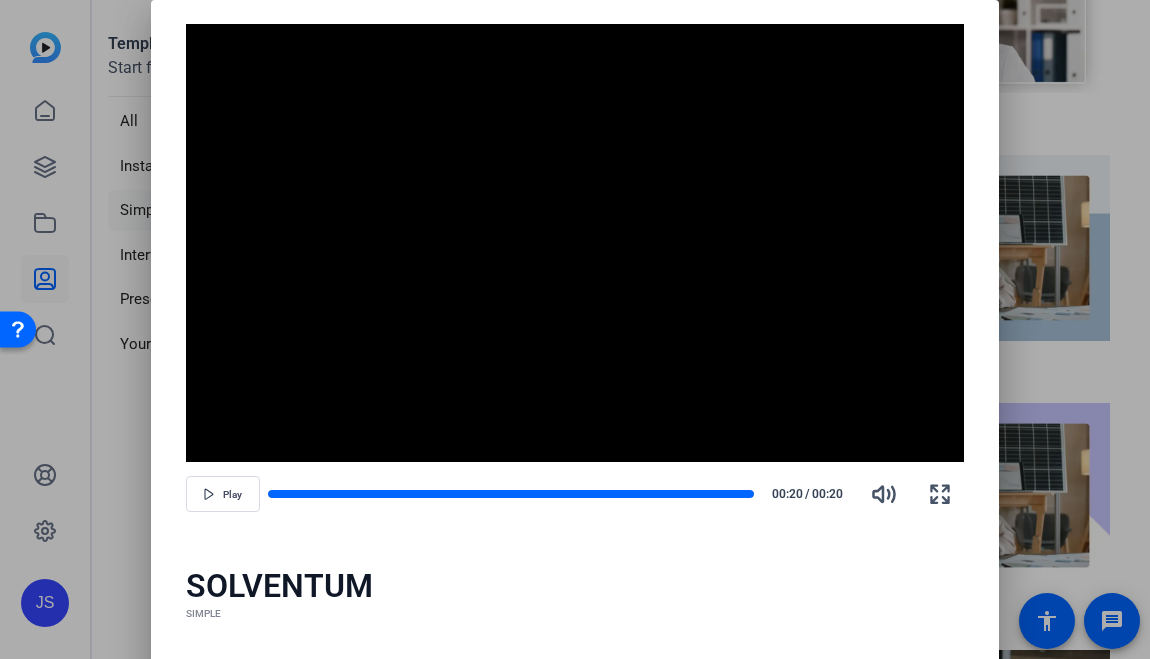 scroll, scrollTop: 1700, scrollLeft: 0, axis: vertical 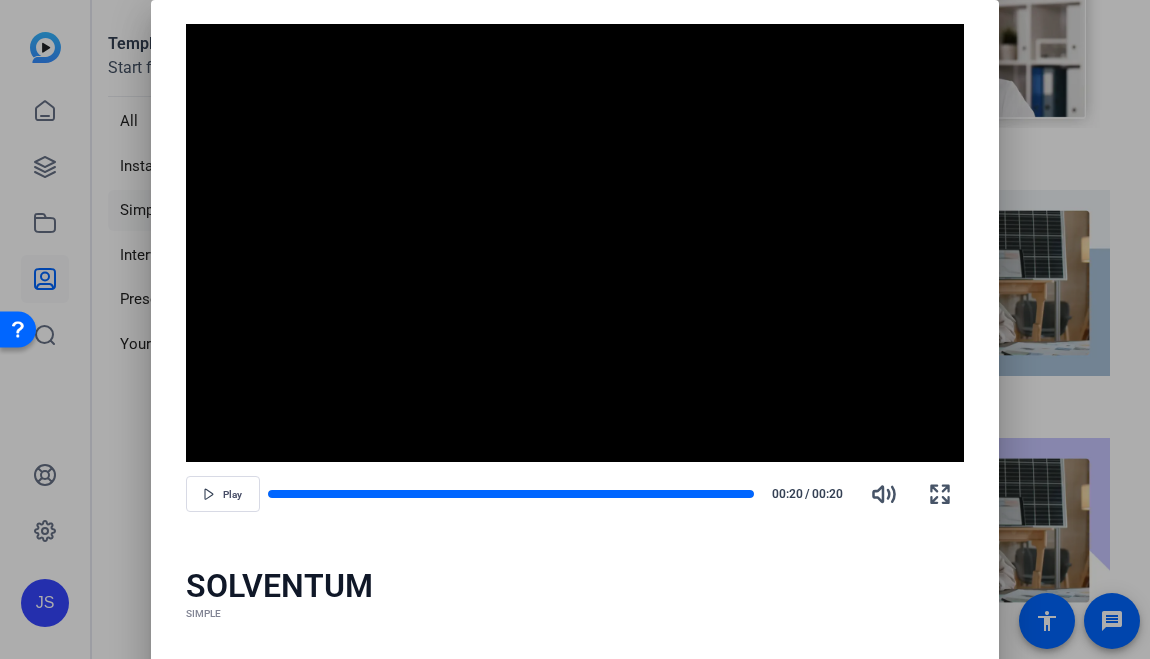 click at bounding box center [575, 329] 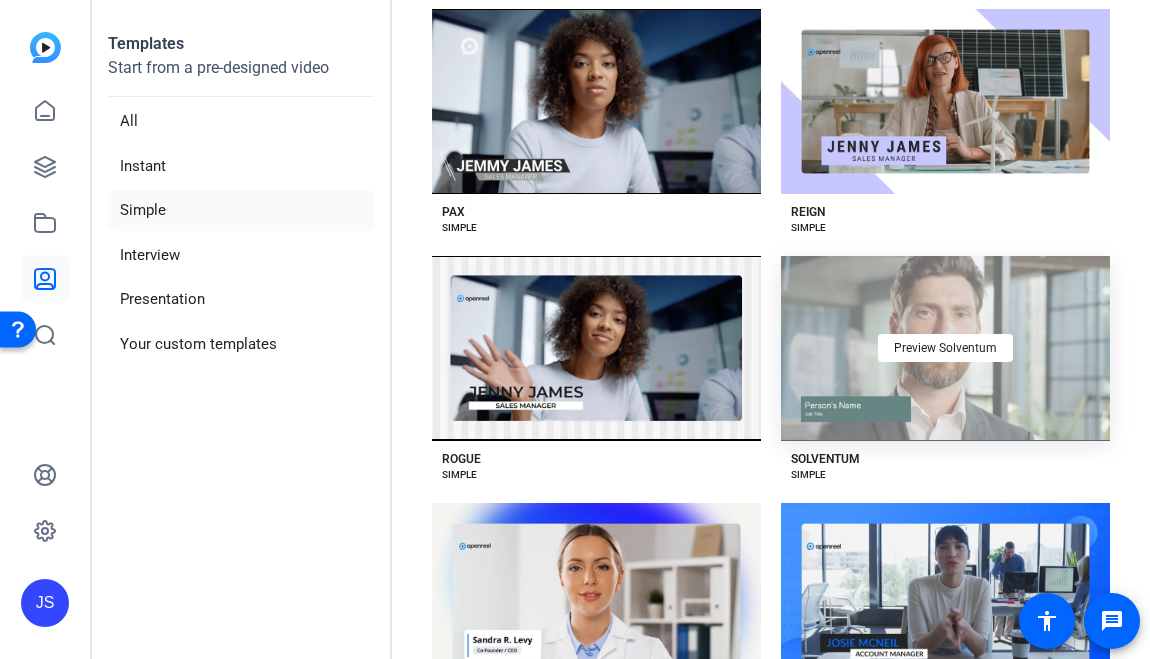 scroll, scrollTop: 2121, scrollLeft: 0, axis: vertical 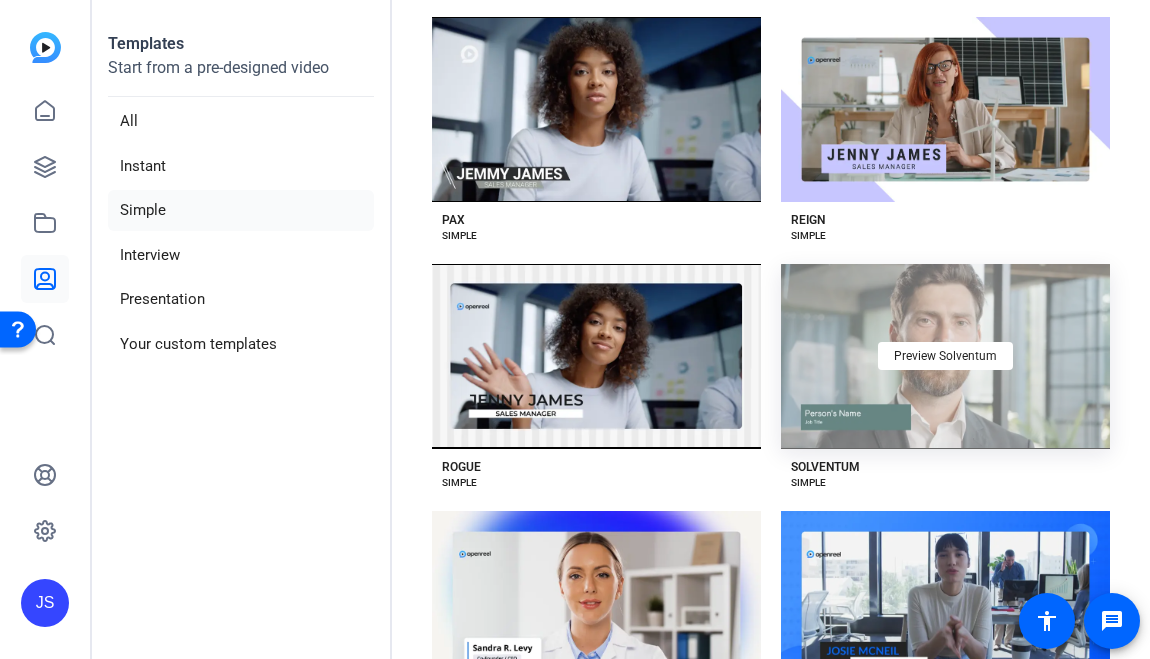 click on "Preview Solventum" 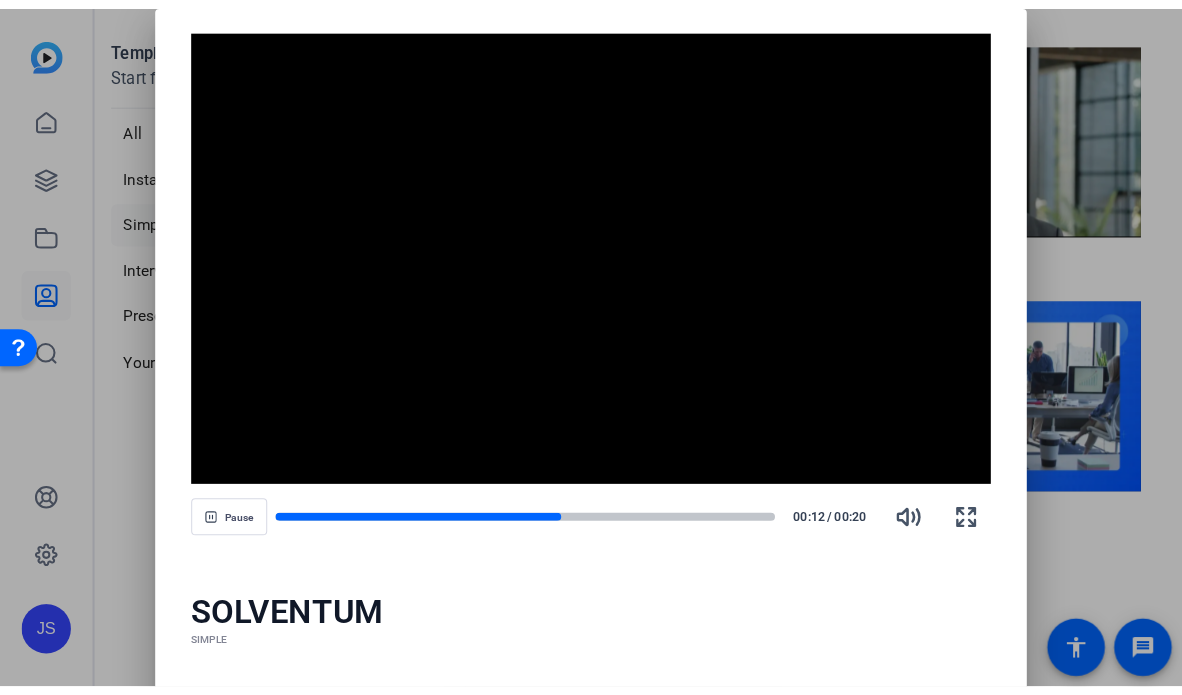 scroll, scrollTop: 2468, scrollLeft: 0, axis: vertical 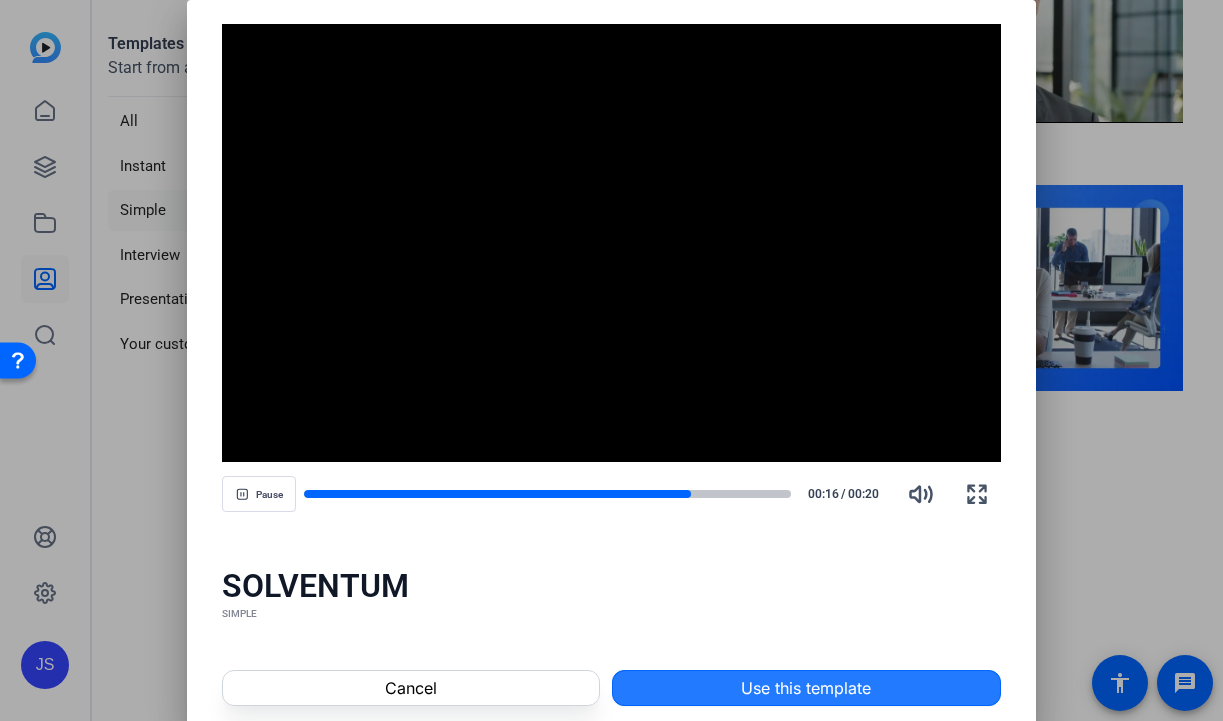 click at bounding box center (806, 688) 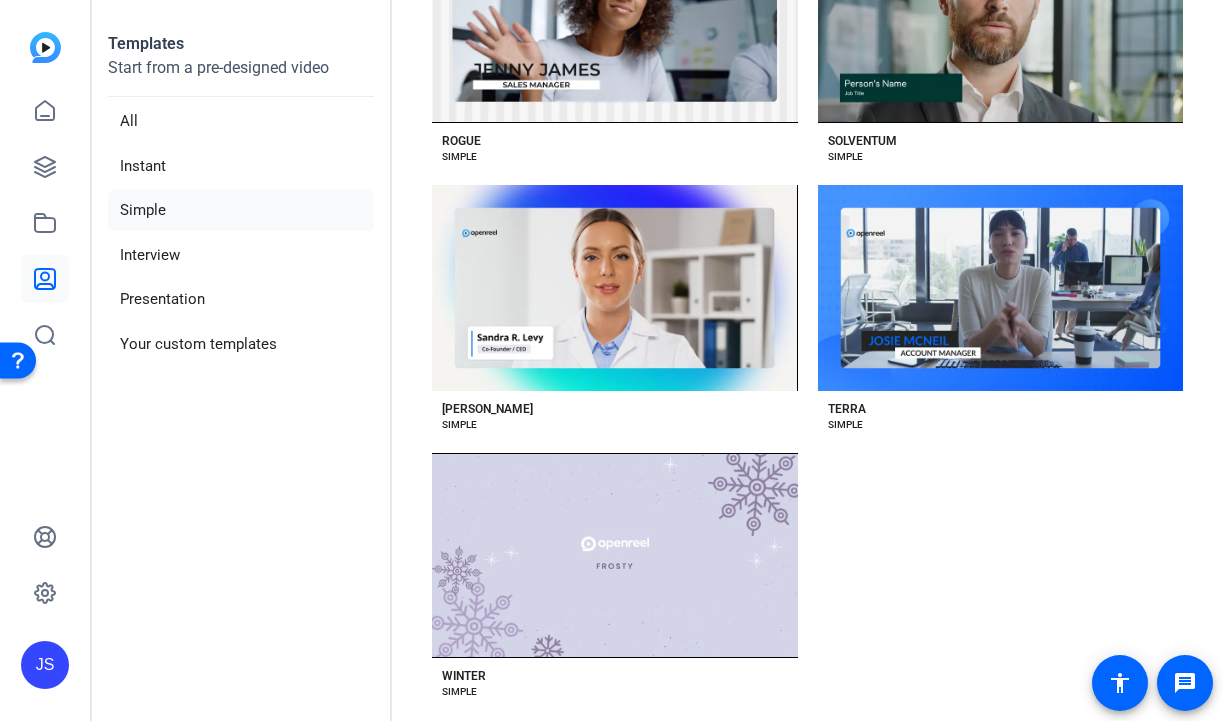 scroll, scrollTop: 2544, scrollLeft: 0, axis: vertical 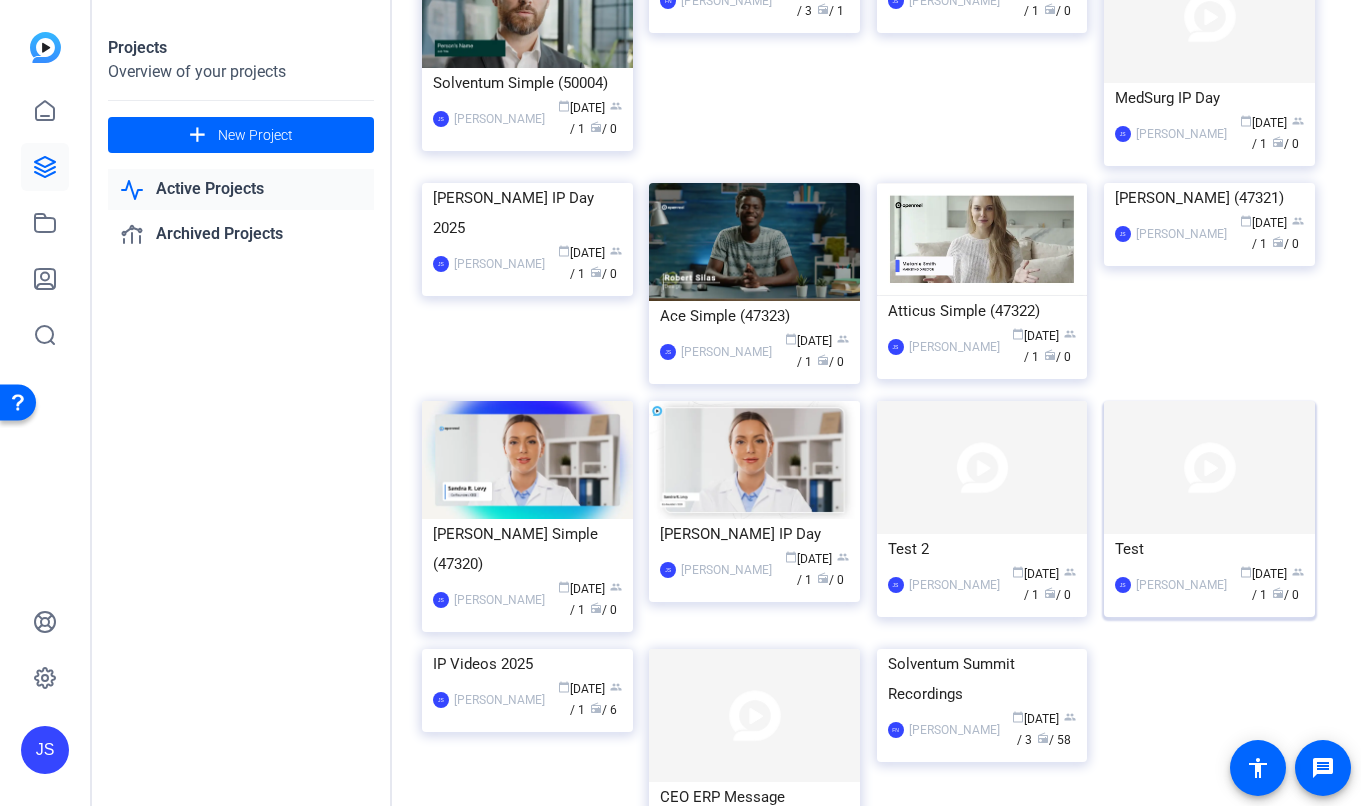 click on "Test" 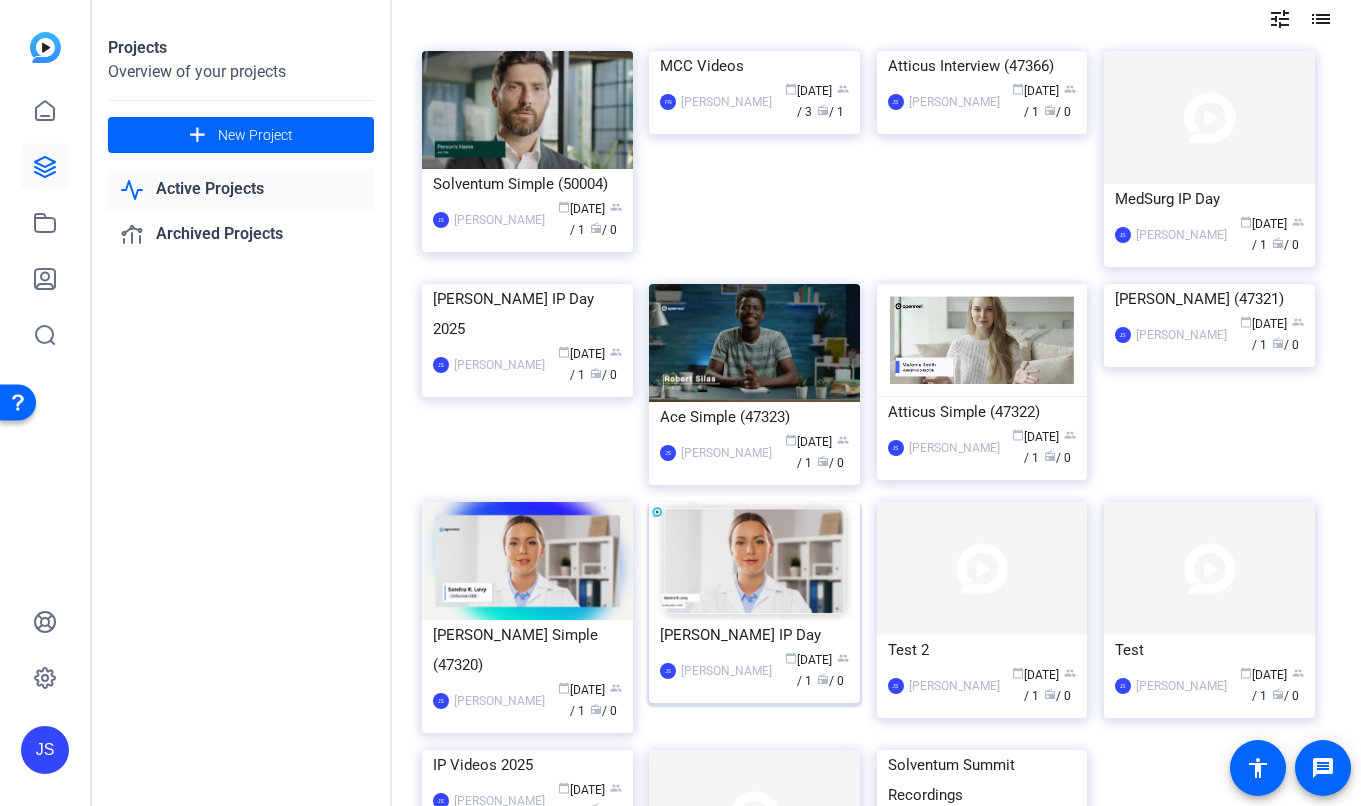 scroll, scrollTop: 0, scrollLeft: 0, axis: both 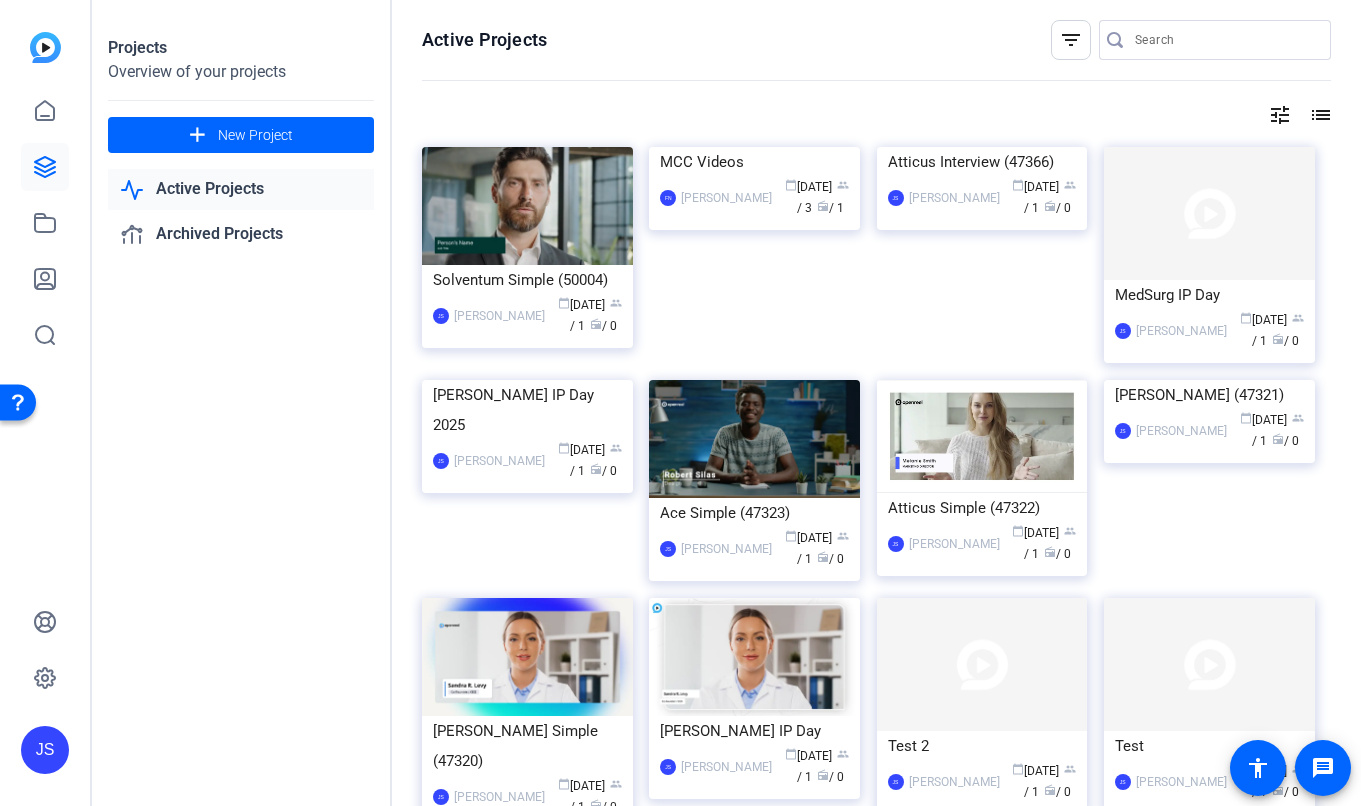 click 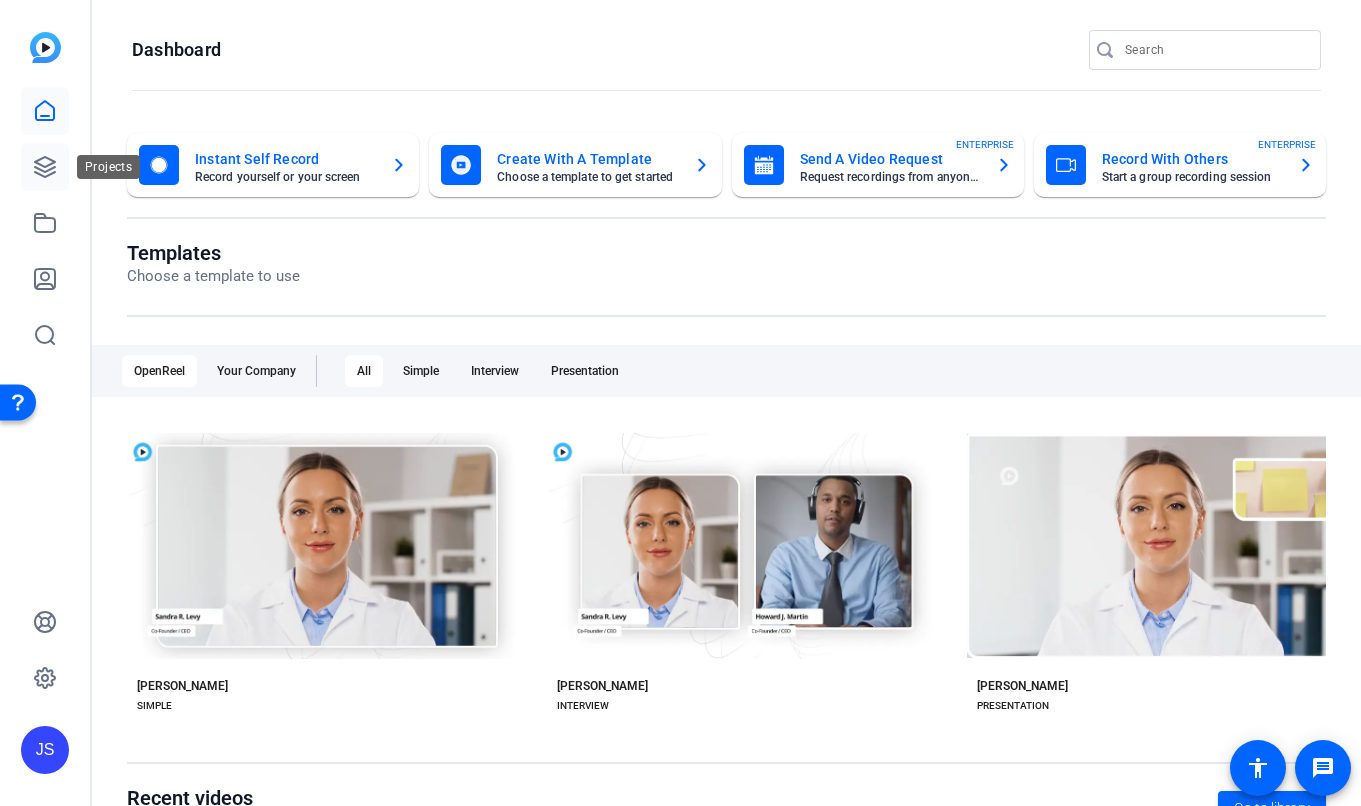 click 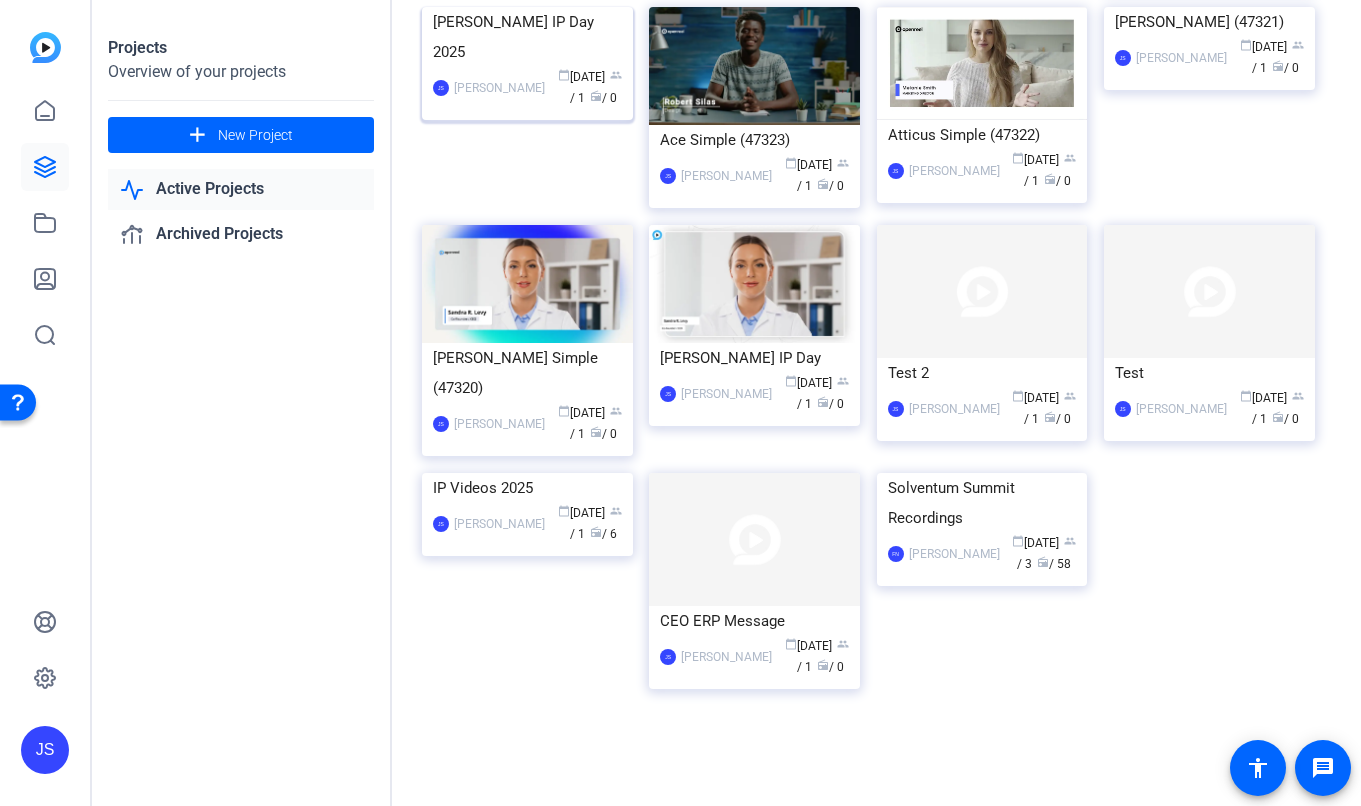 scroll, scrollTop: 0, scrollLeft: 0, axis: both 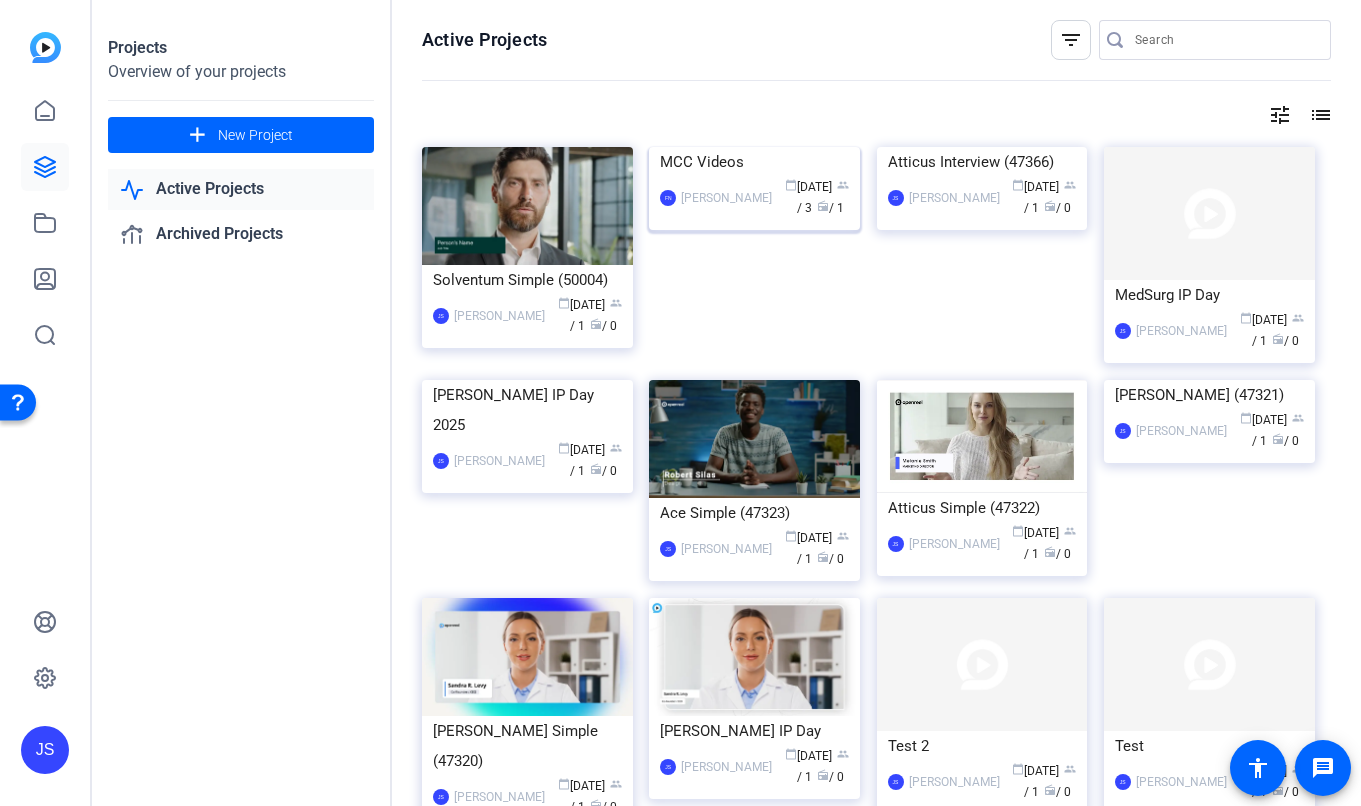 click on "MCC Videos" 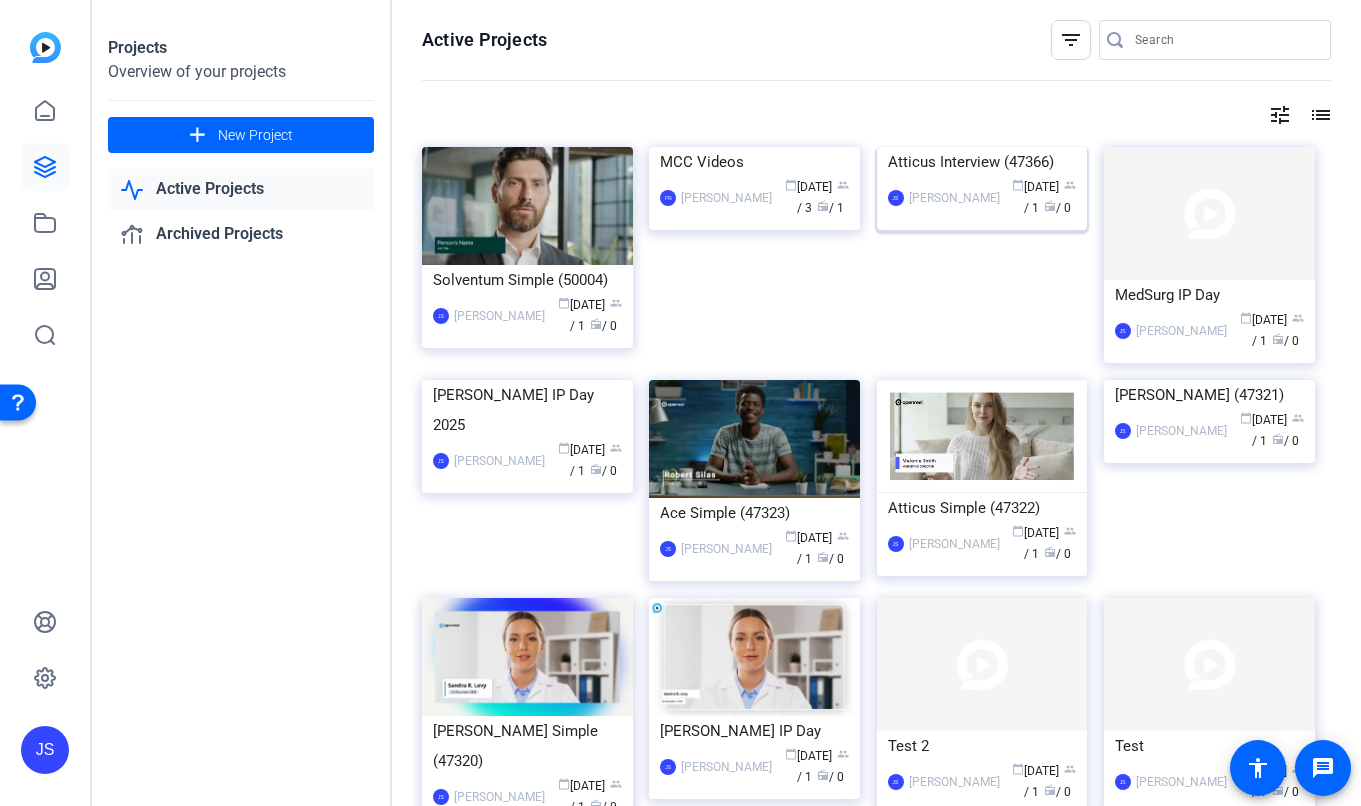 click on "JS  Jen Stack calendar_today  Apr 23  group  / 1  radio  / 0" 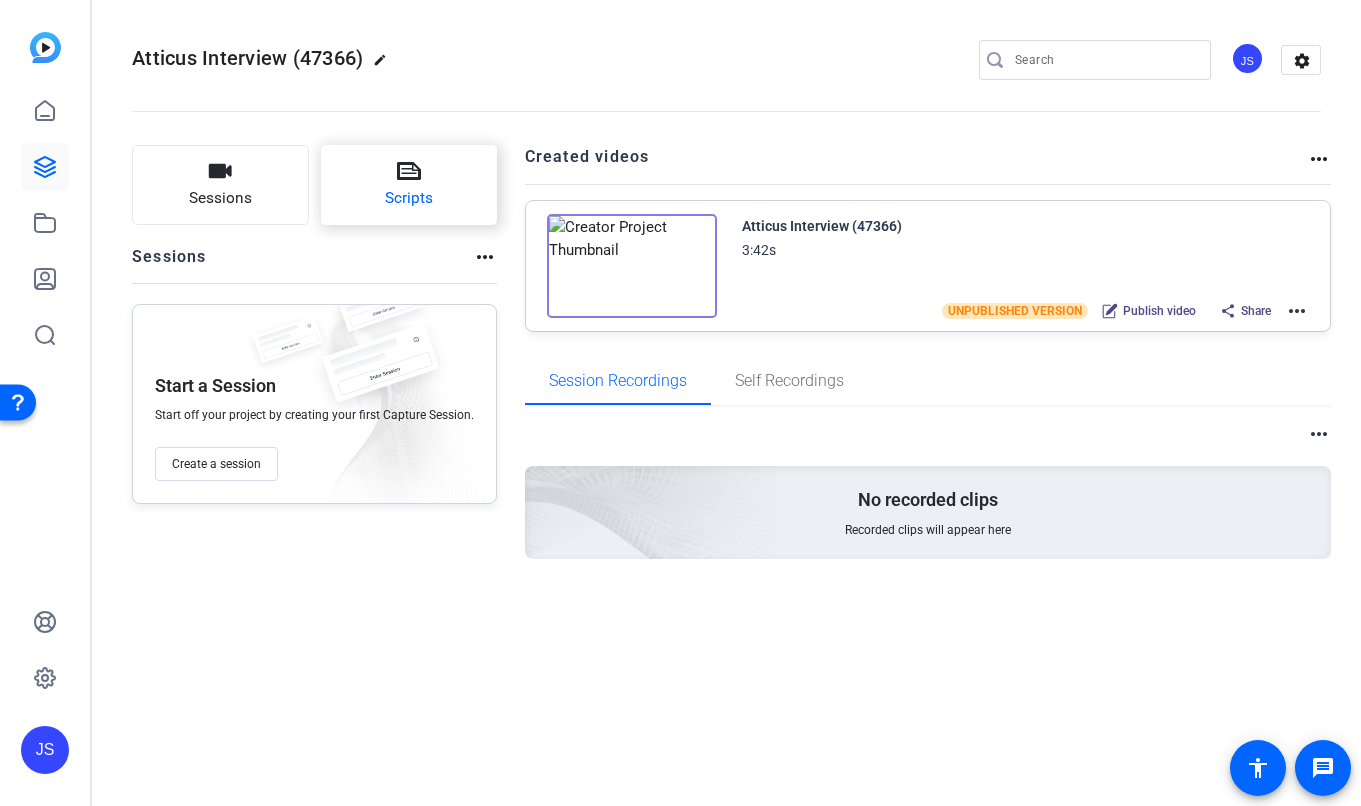 click on "Scripts" 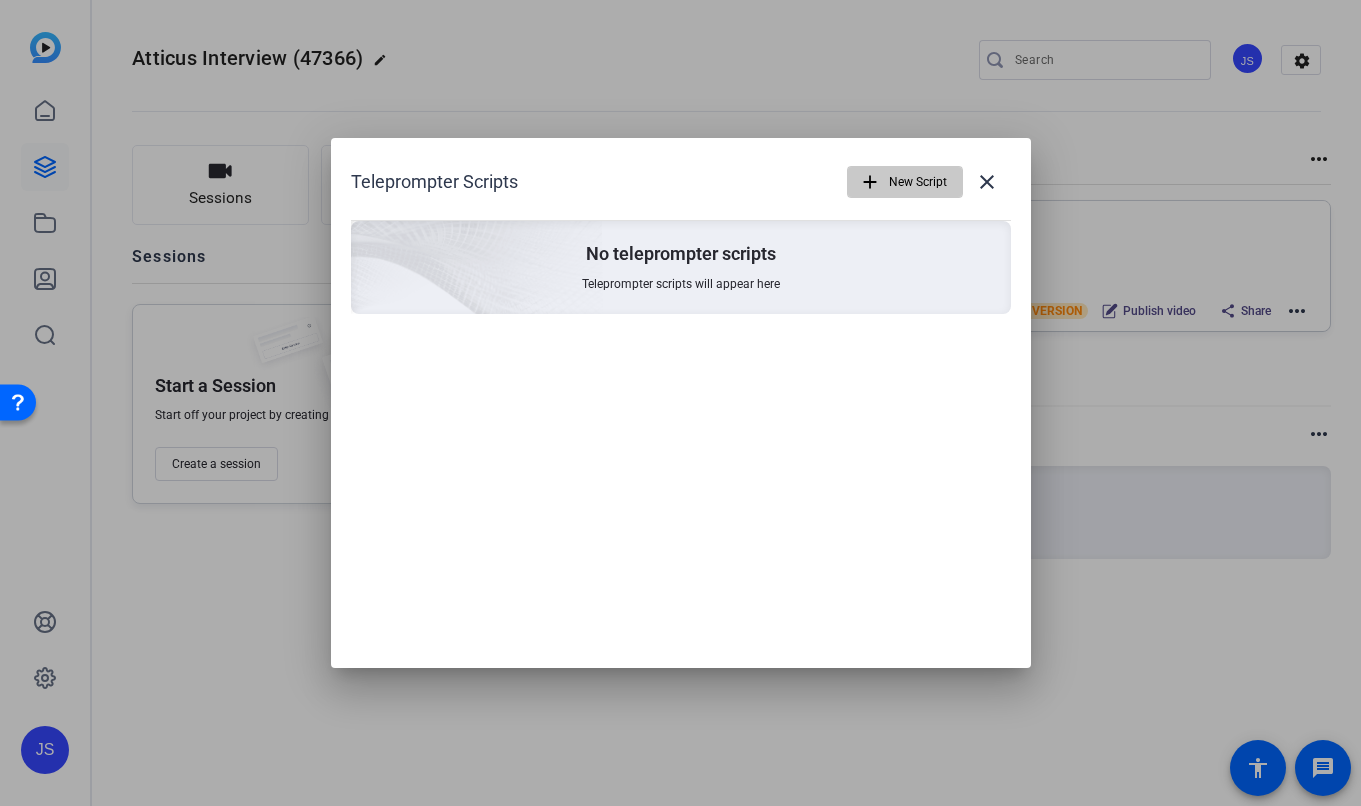 click on "add" at bounding box center (870, 182) 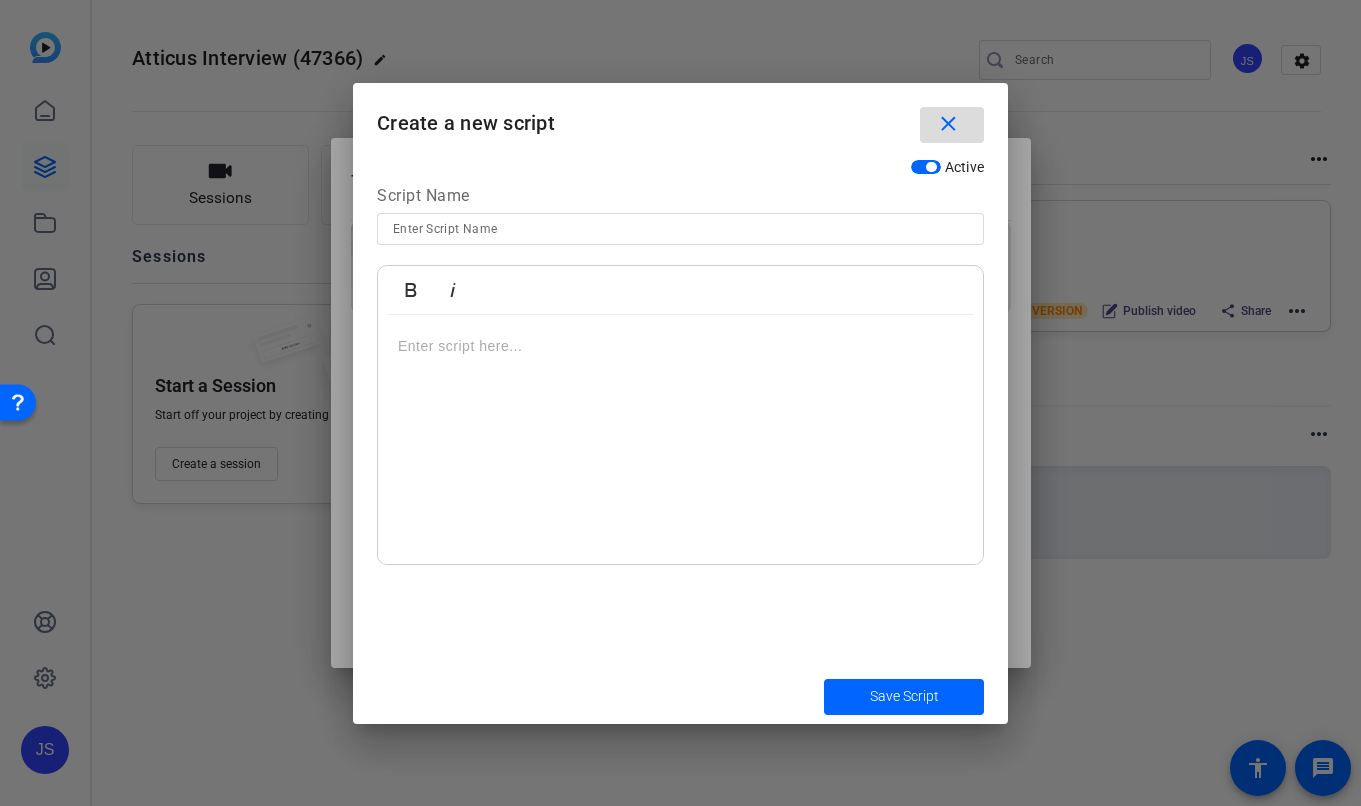 click on "close" at bounding box center [948, 124] 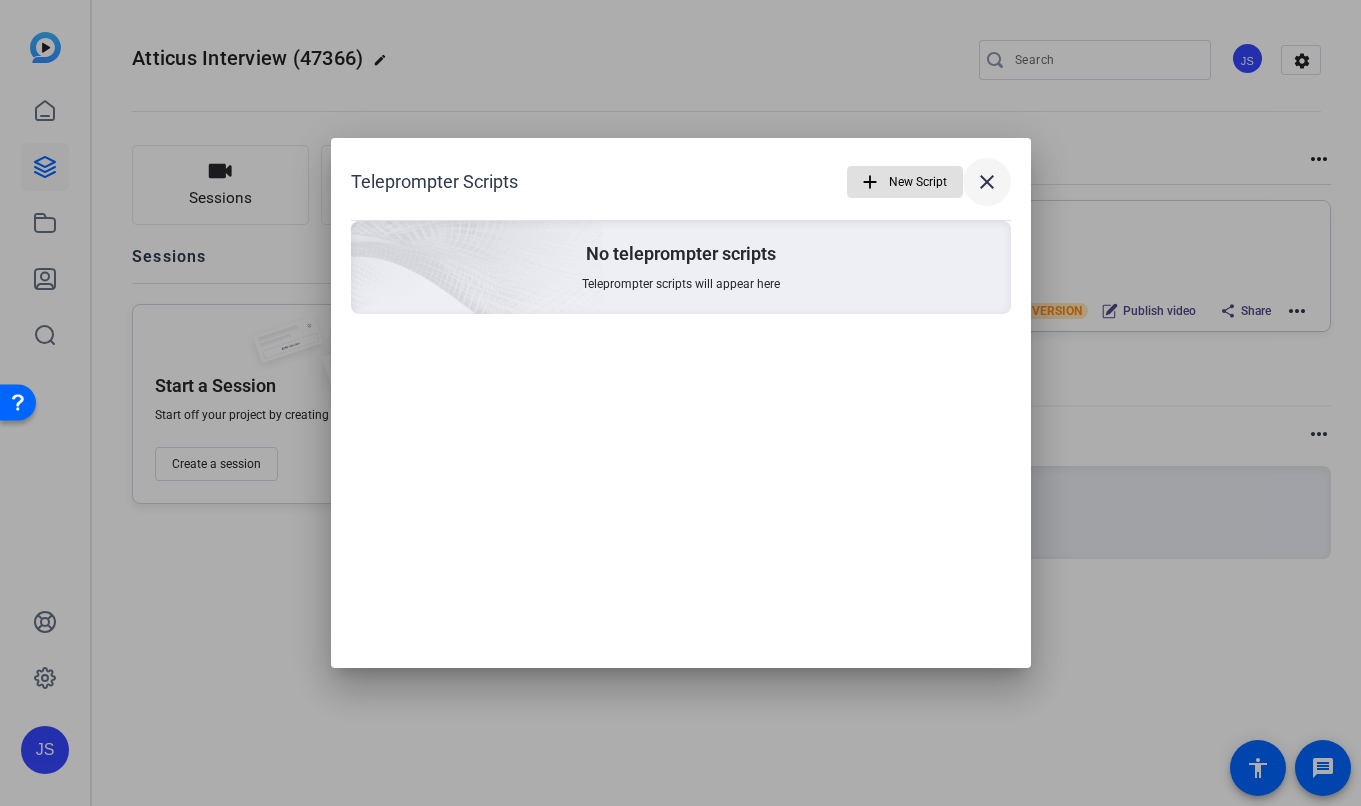 click on "close" at bounding box center (987, 182) 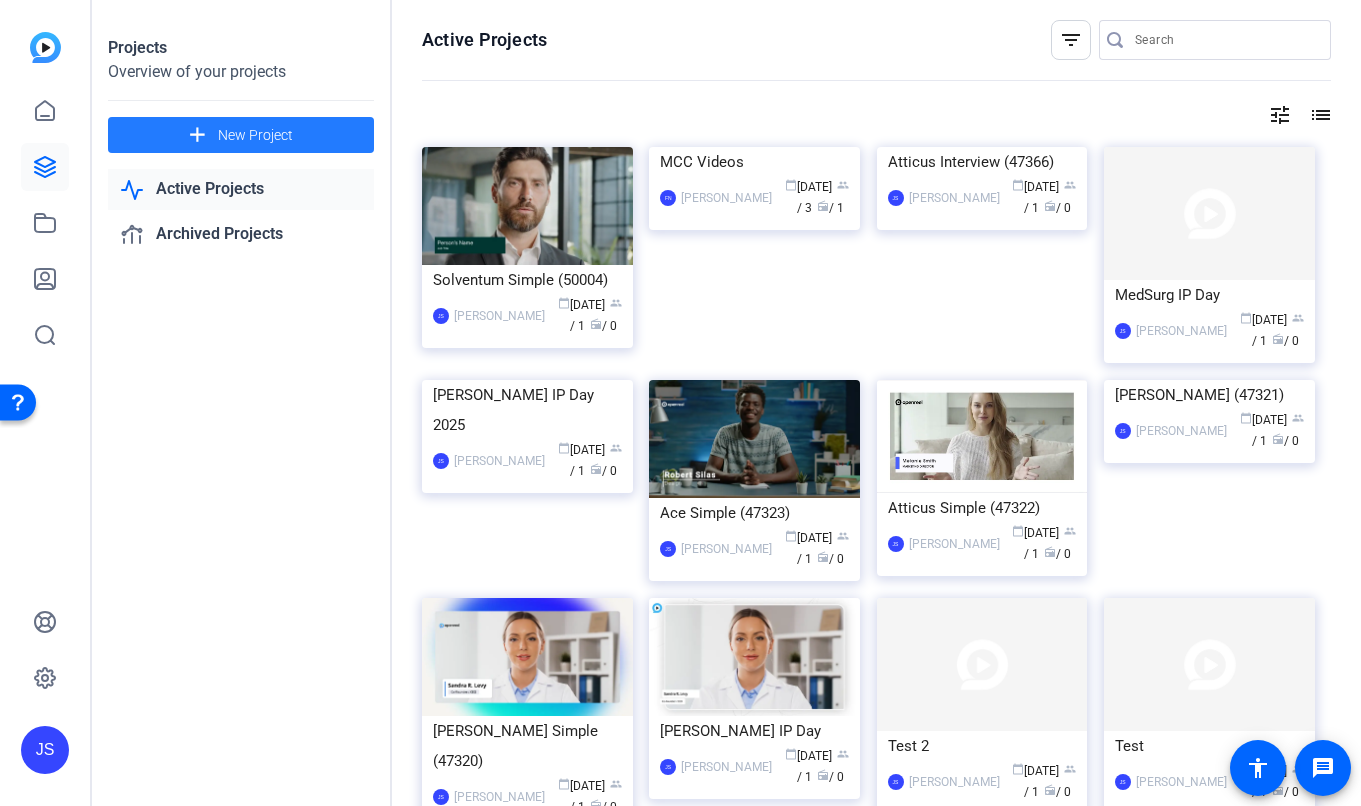 click on "New Project" 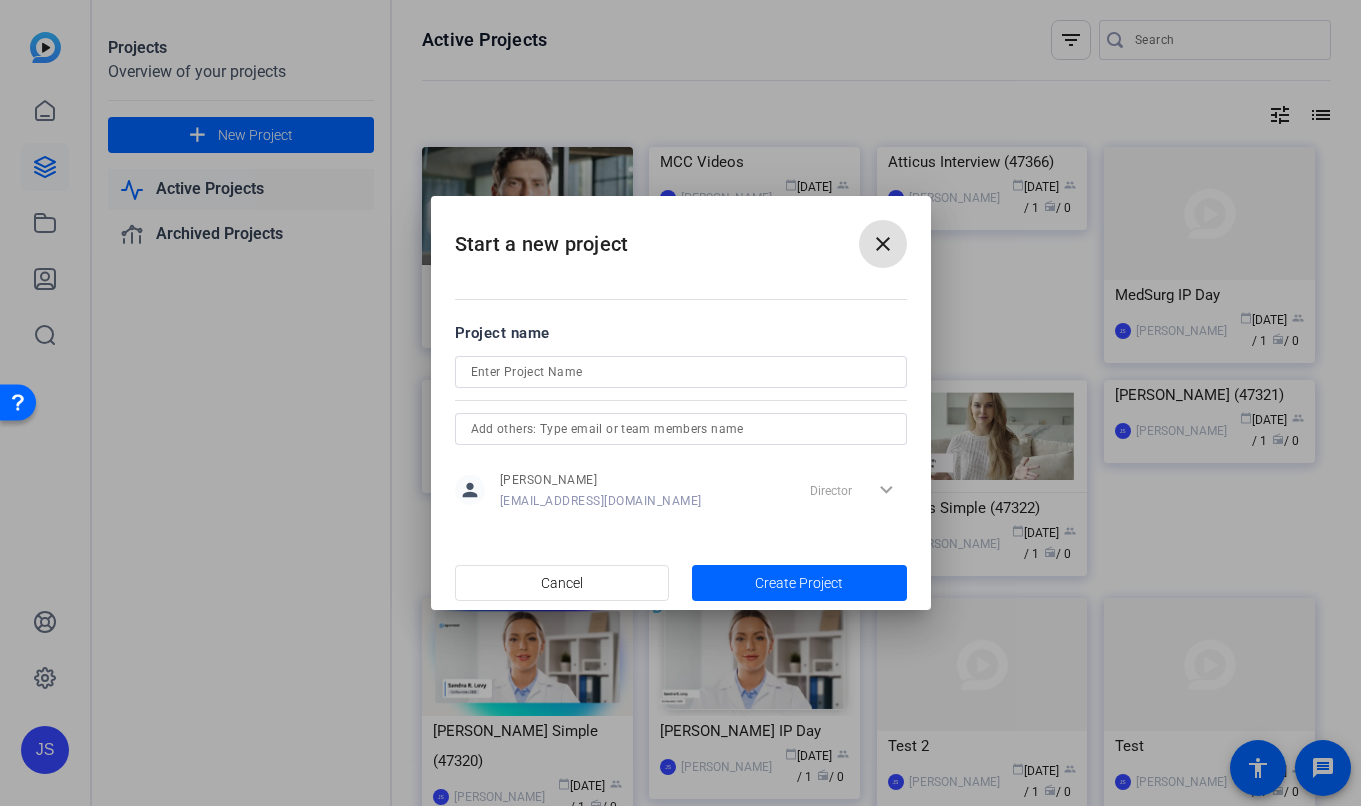 click at bounding box center [681, 372] 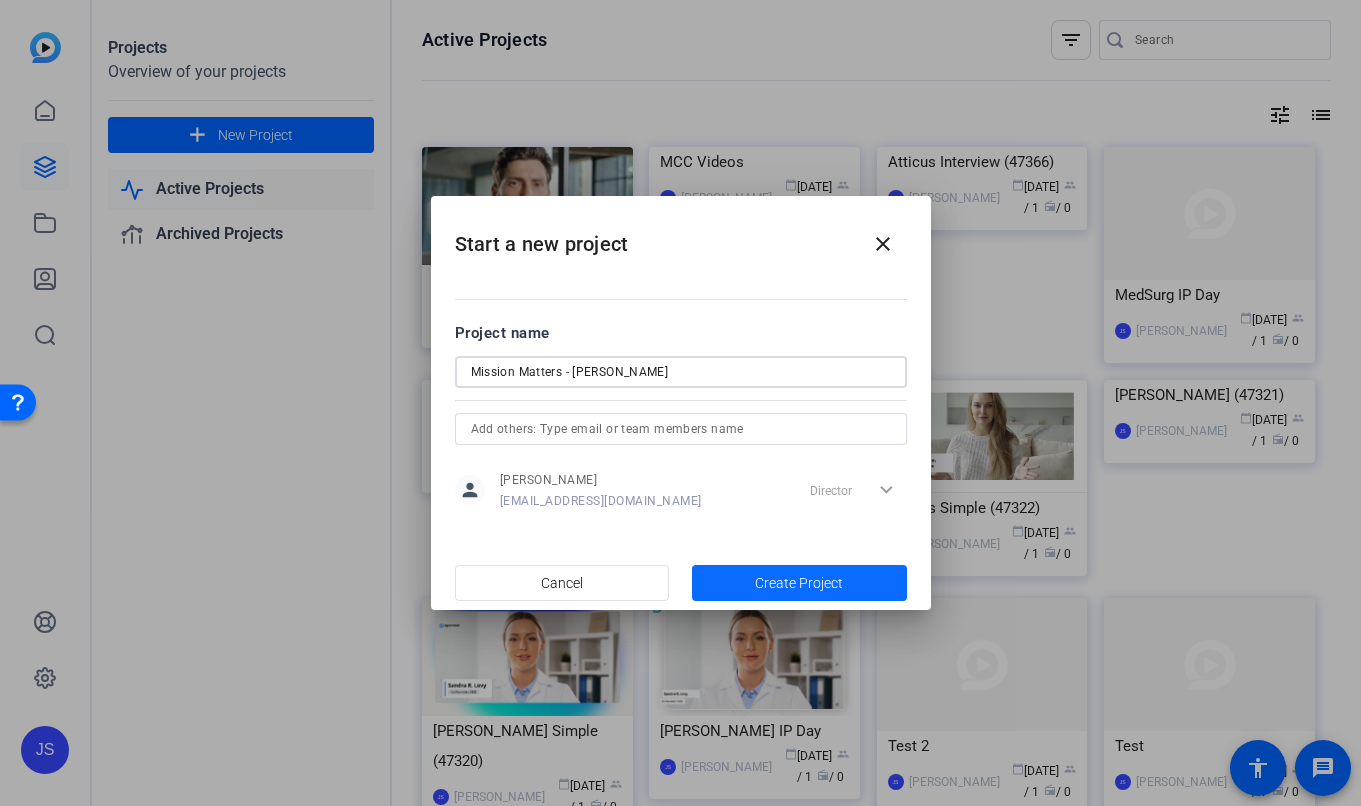 type on "Mission Matters - Katie Sagnella" 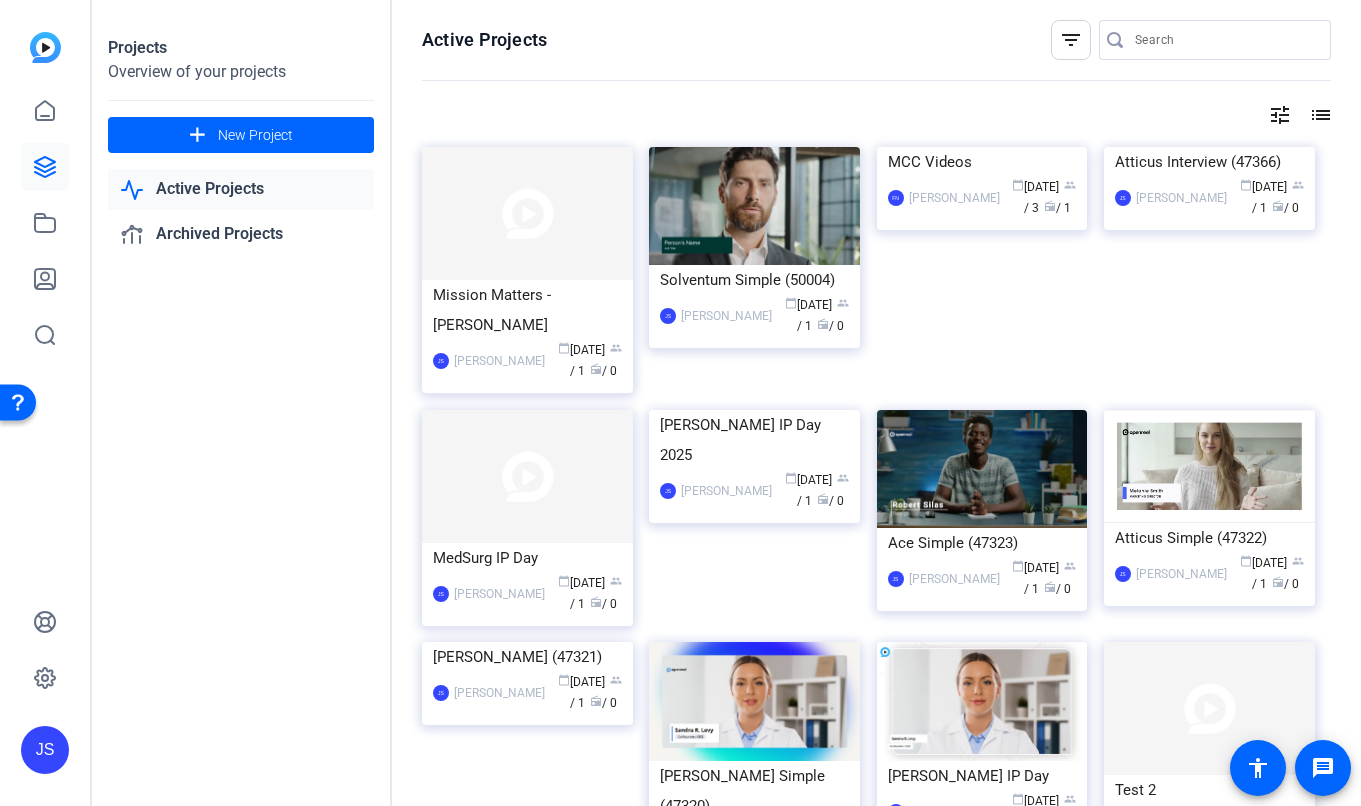 click on "Projects Overview of your projects add  New Project
Active Projects
Archived Projects" 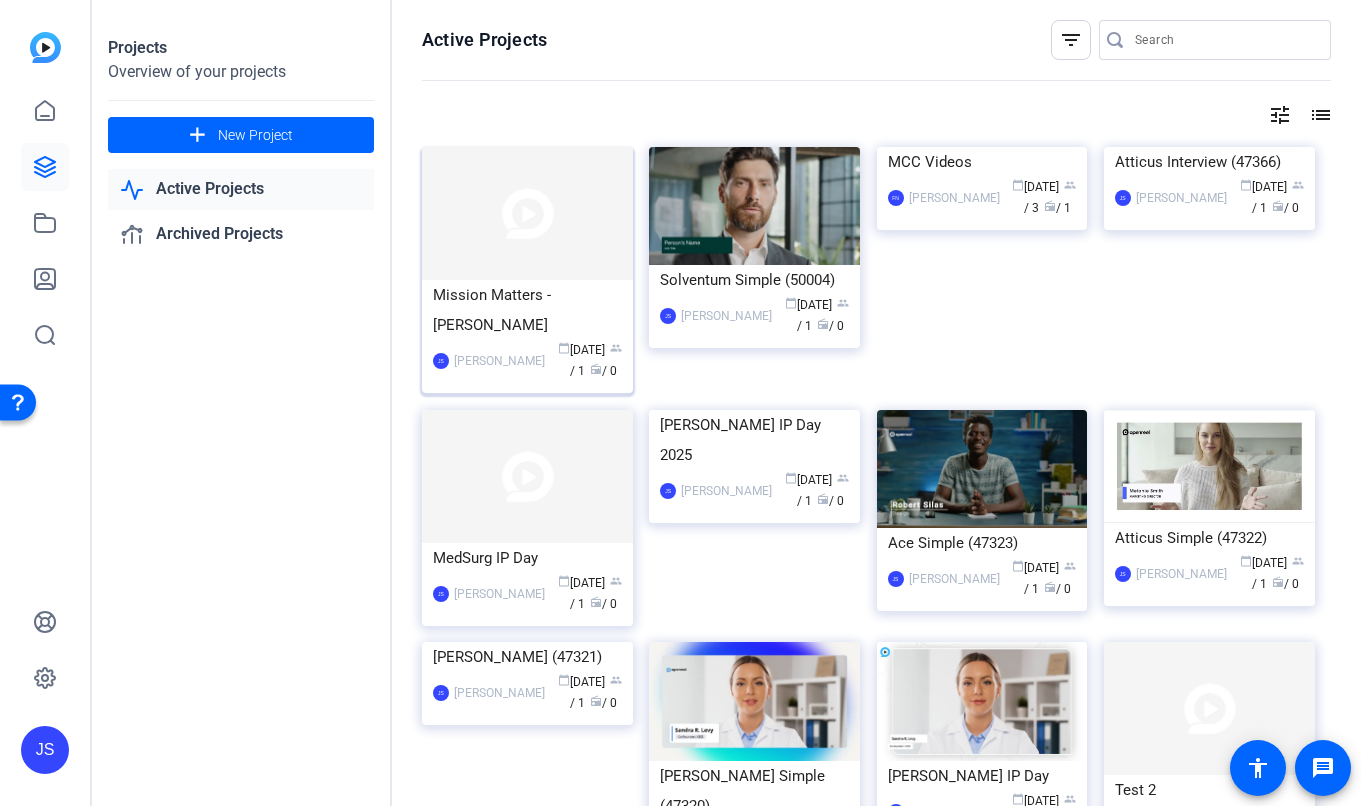 click on "Mission Matters - Katie Sagnella" 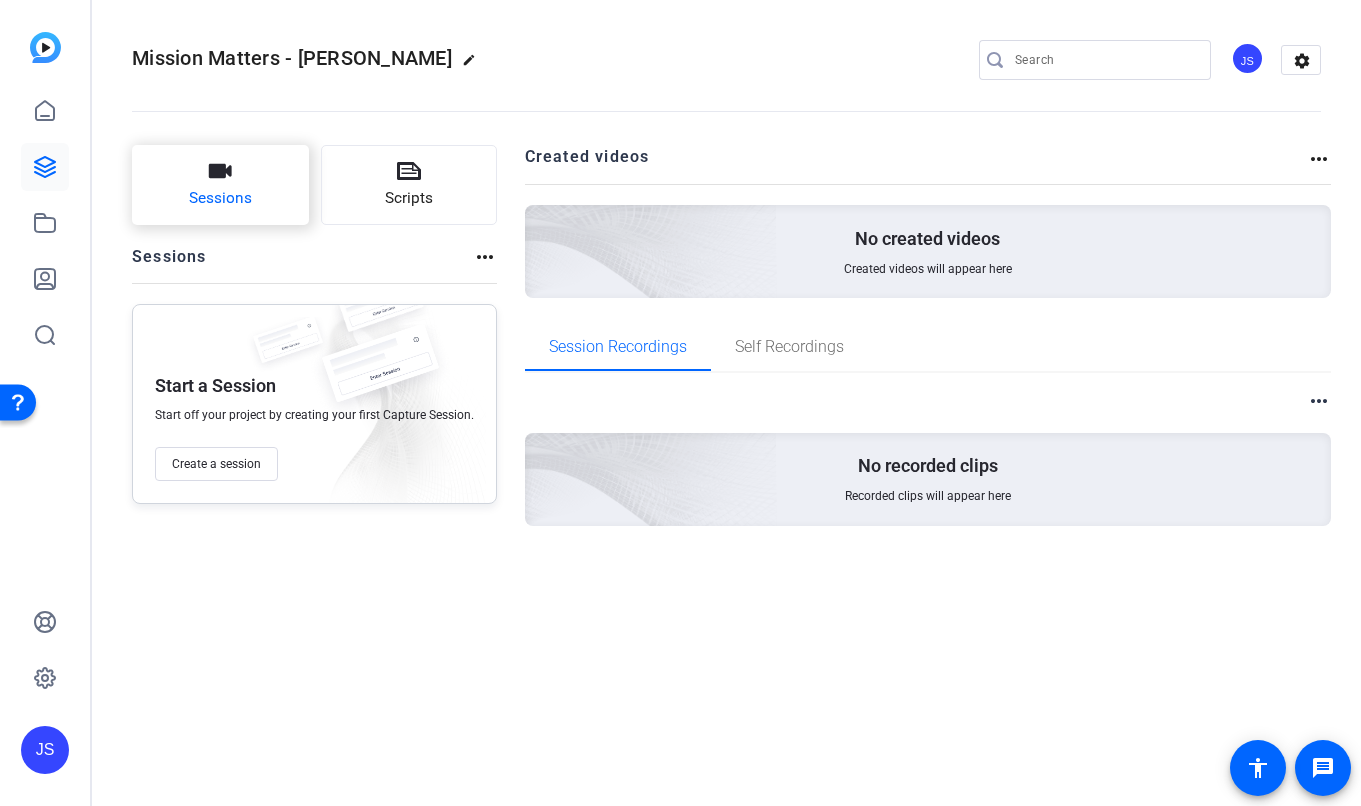 click 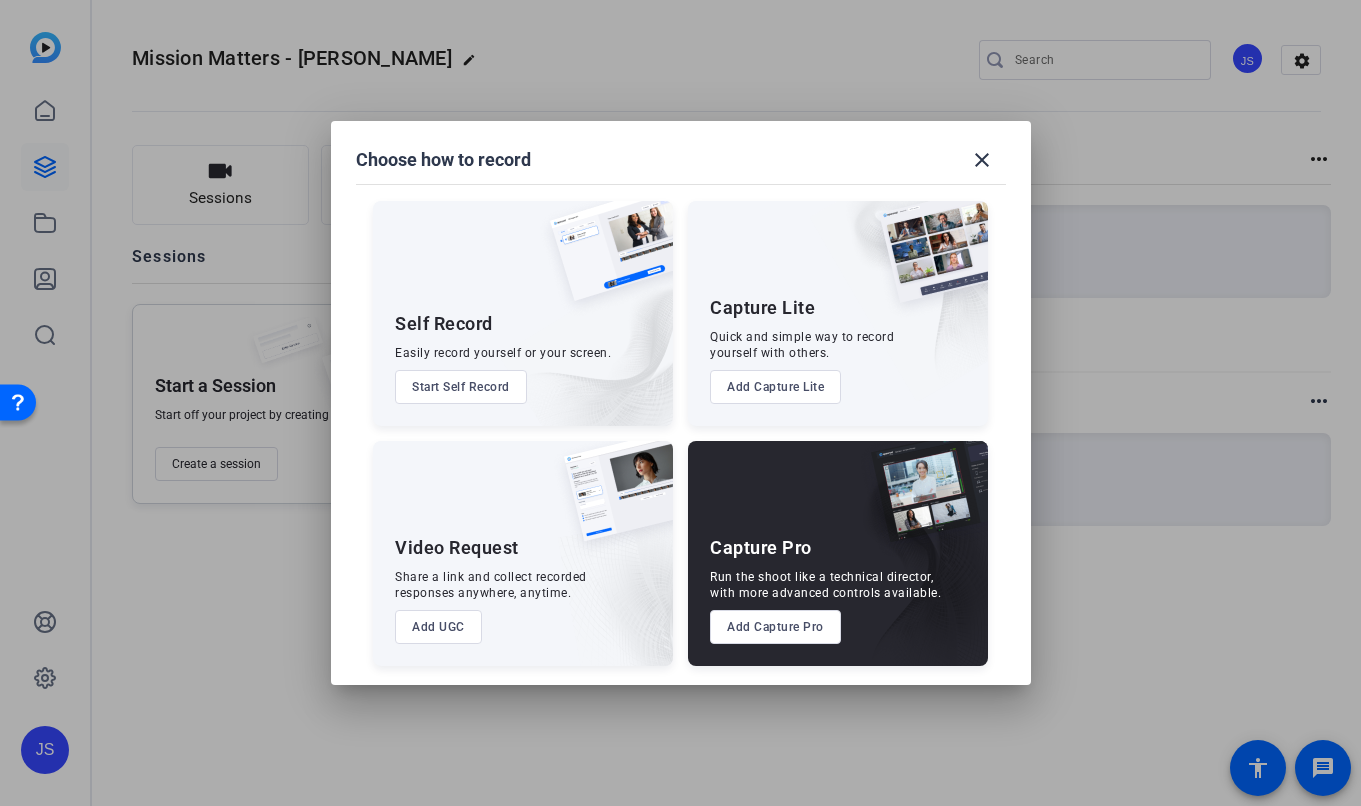 click on "Add Capture Pro" at bounding box center (775, 627) 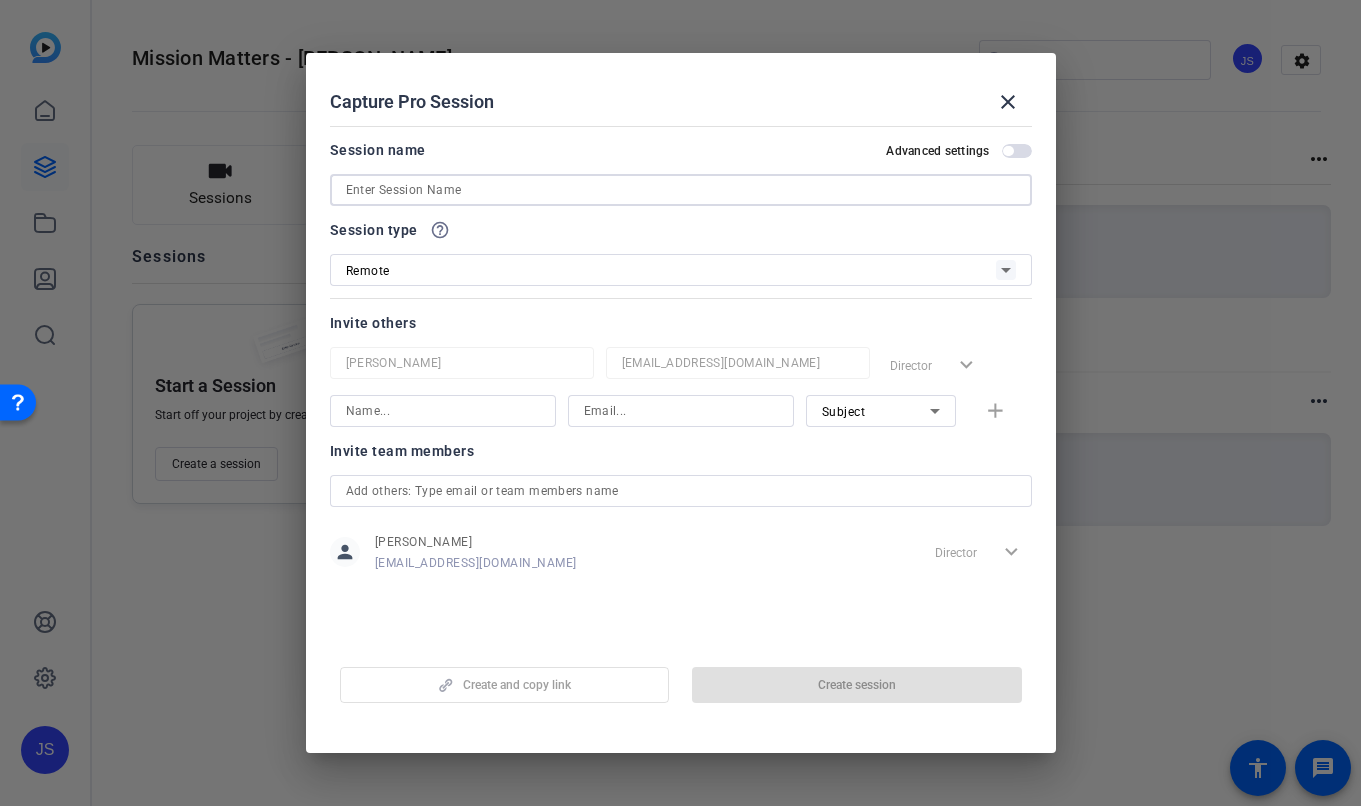 click at bounding box center [681, 190] 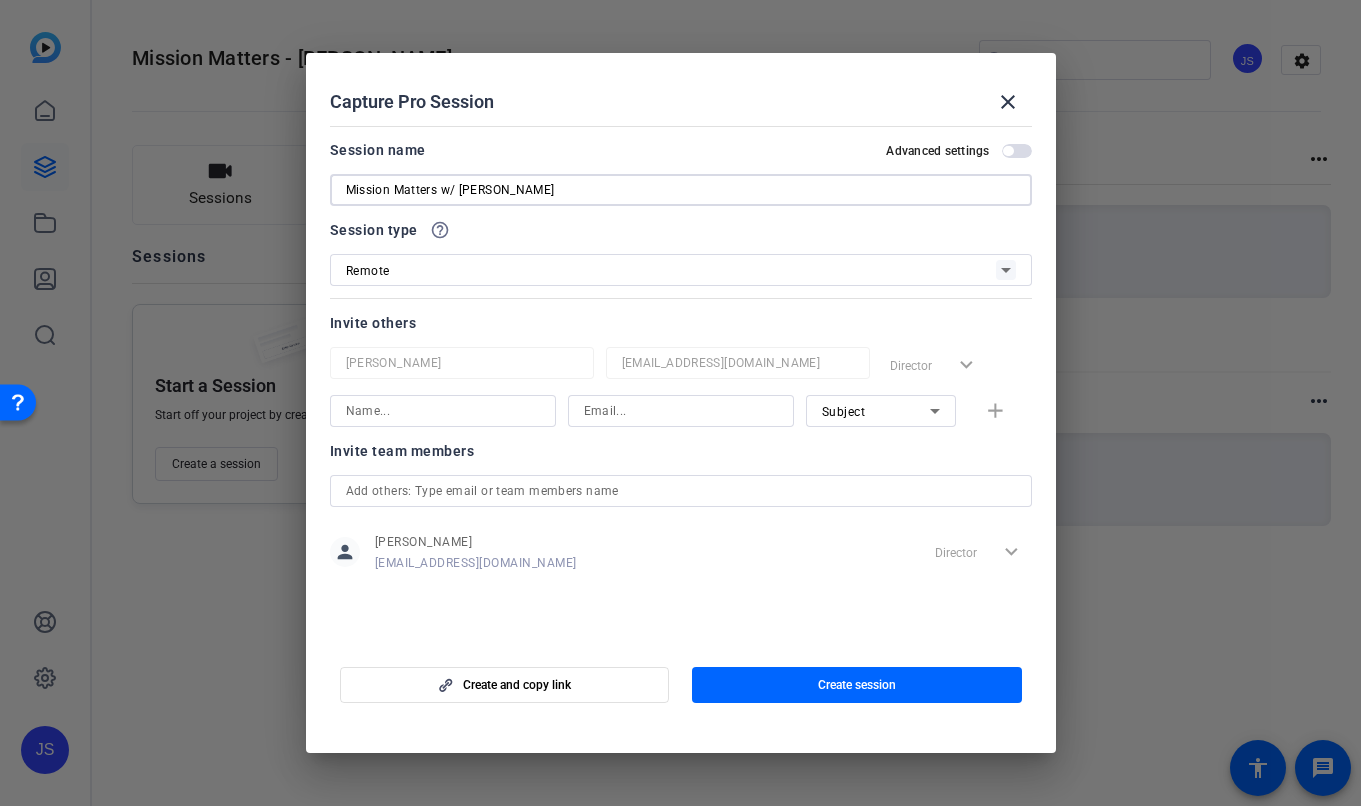 type on "Mission Matters w/ Katie Sagnella" 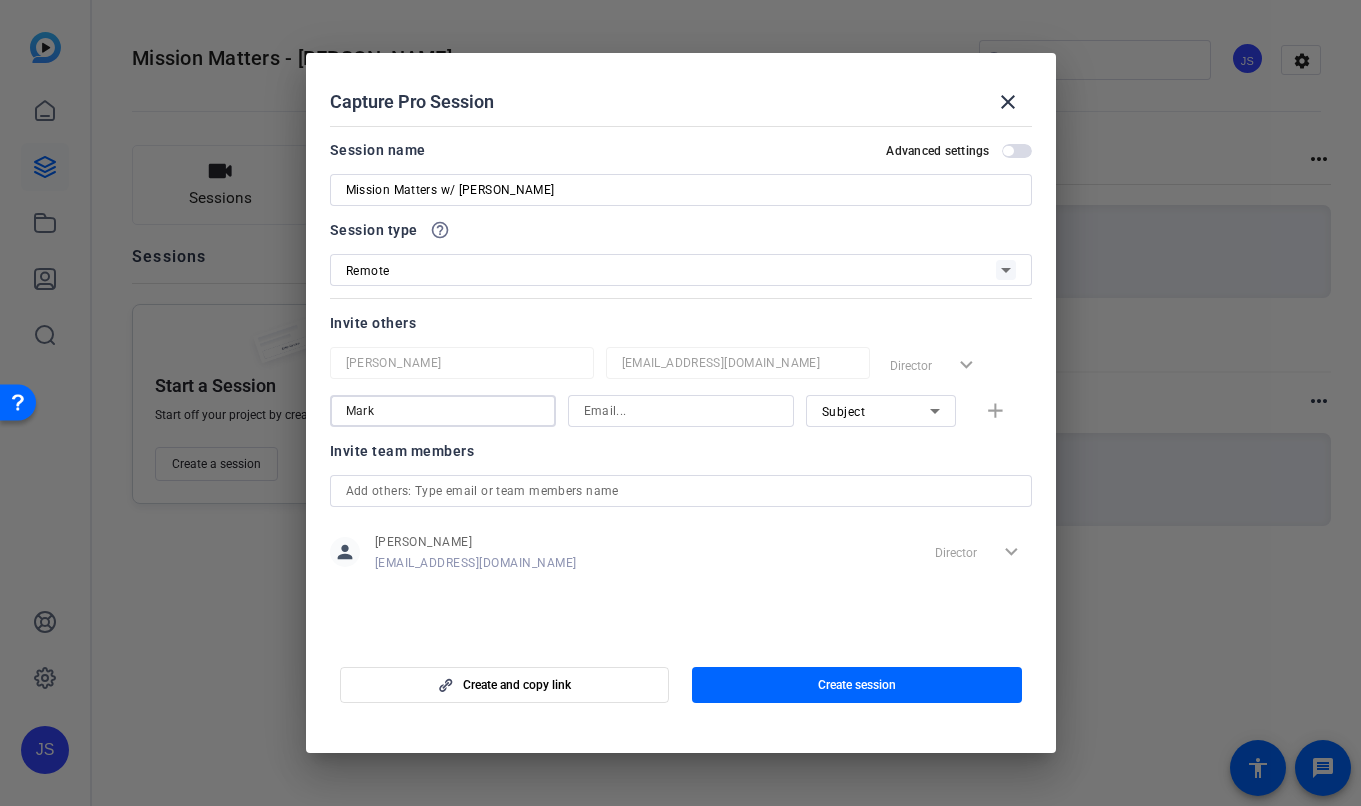 type on "Mark" 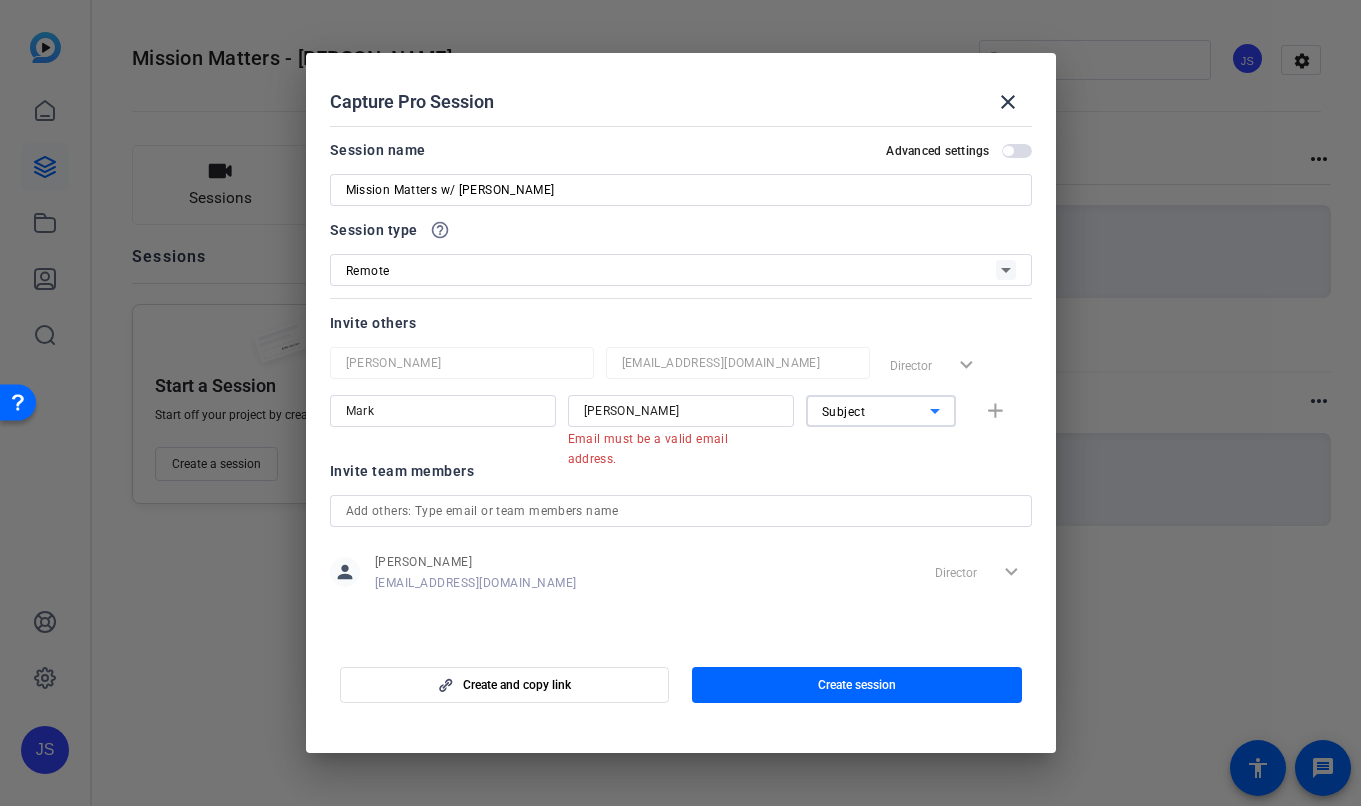 click 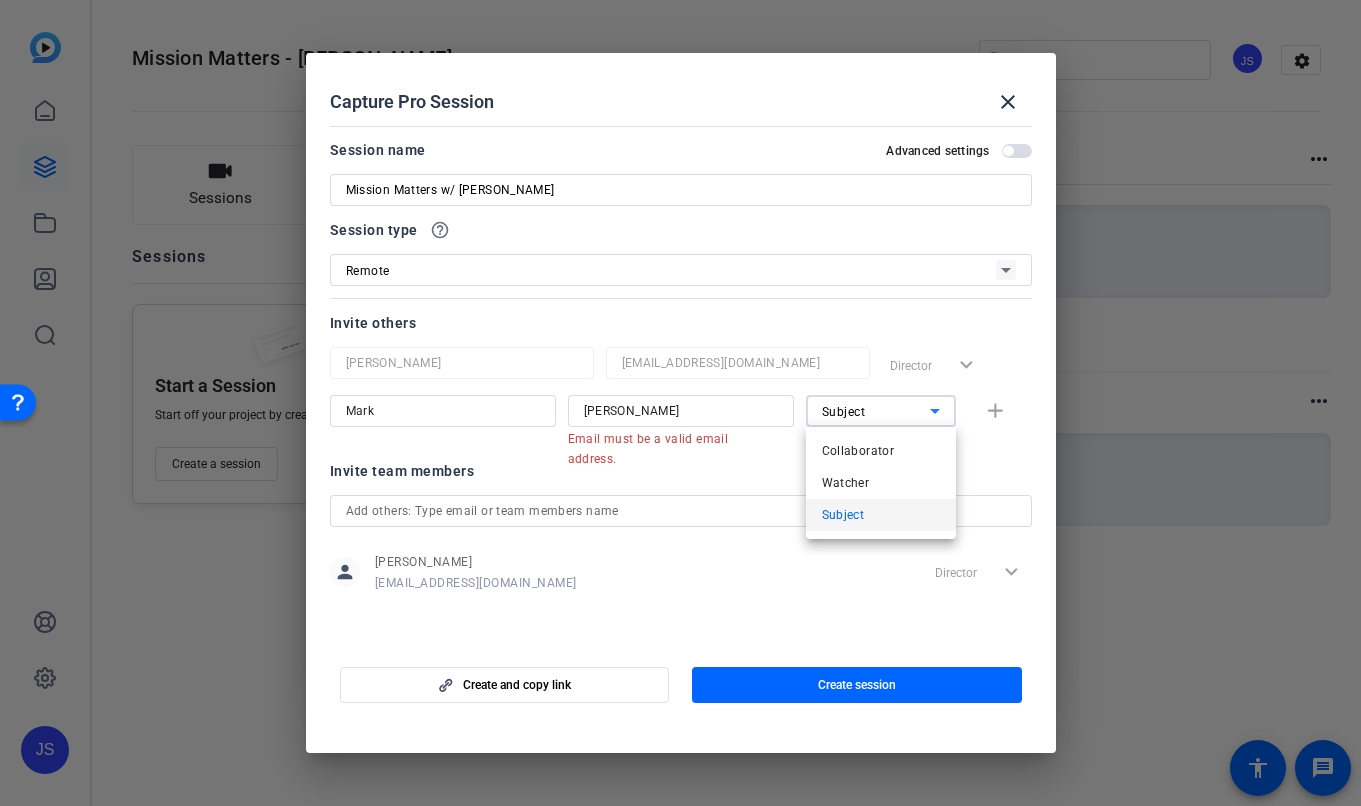 click at bounding box center [680, 403] 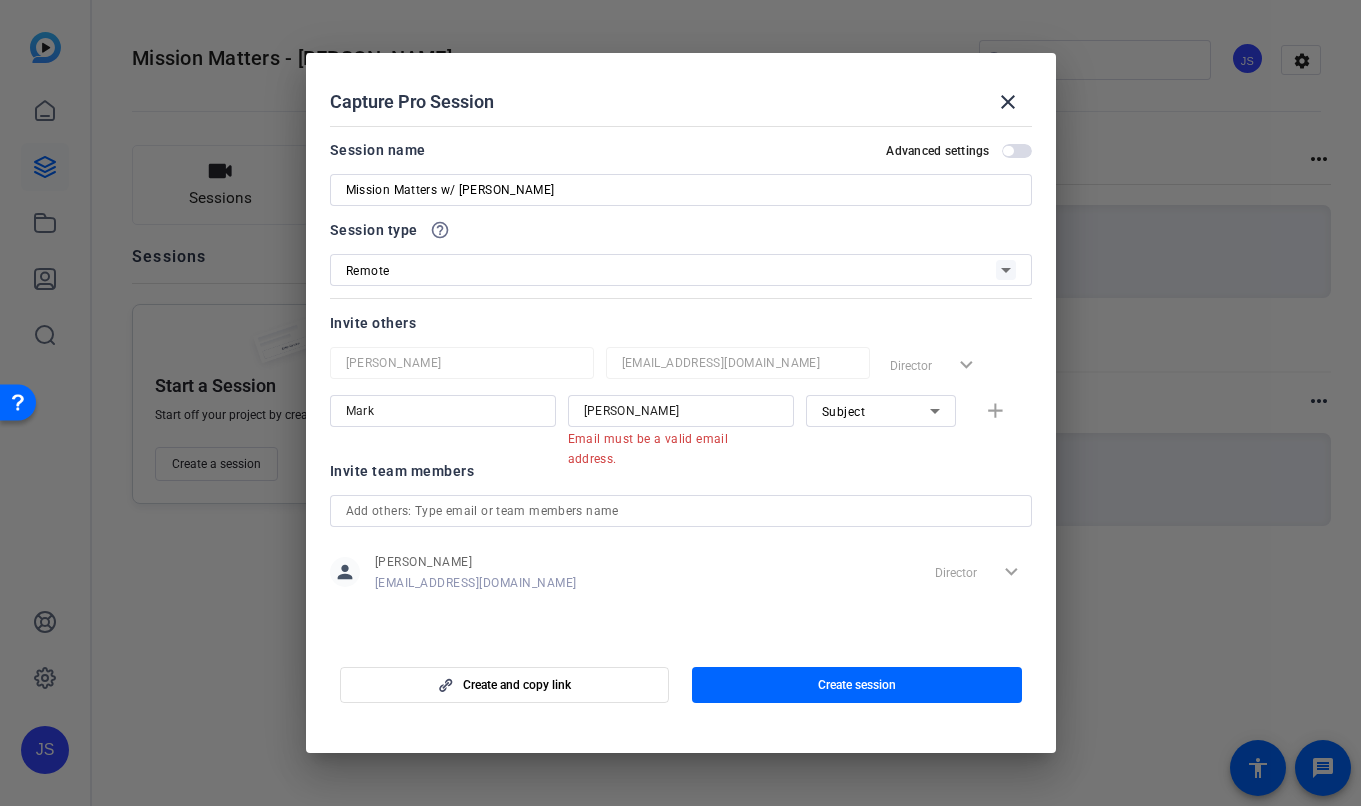 click on "Mark" at bounding box center (443, 411) 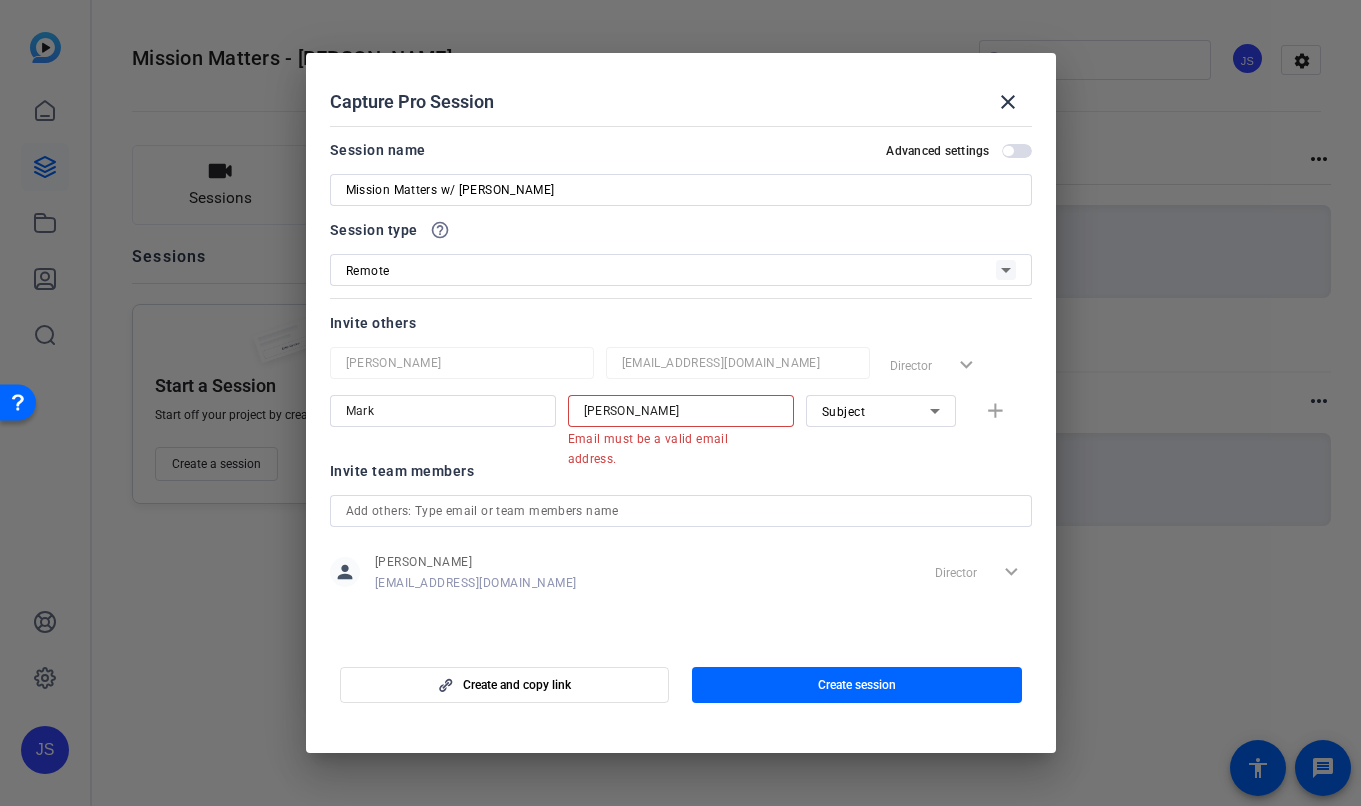 drag, startPoint x: 581, startPoint y: 411, endPoint x: 592, endPoint y: 408, distance: 11.401754 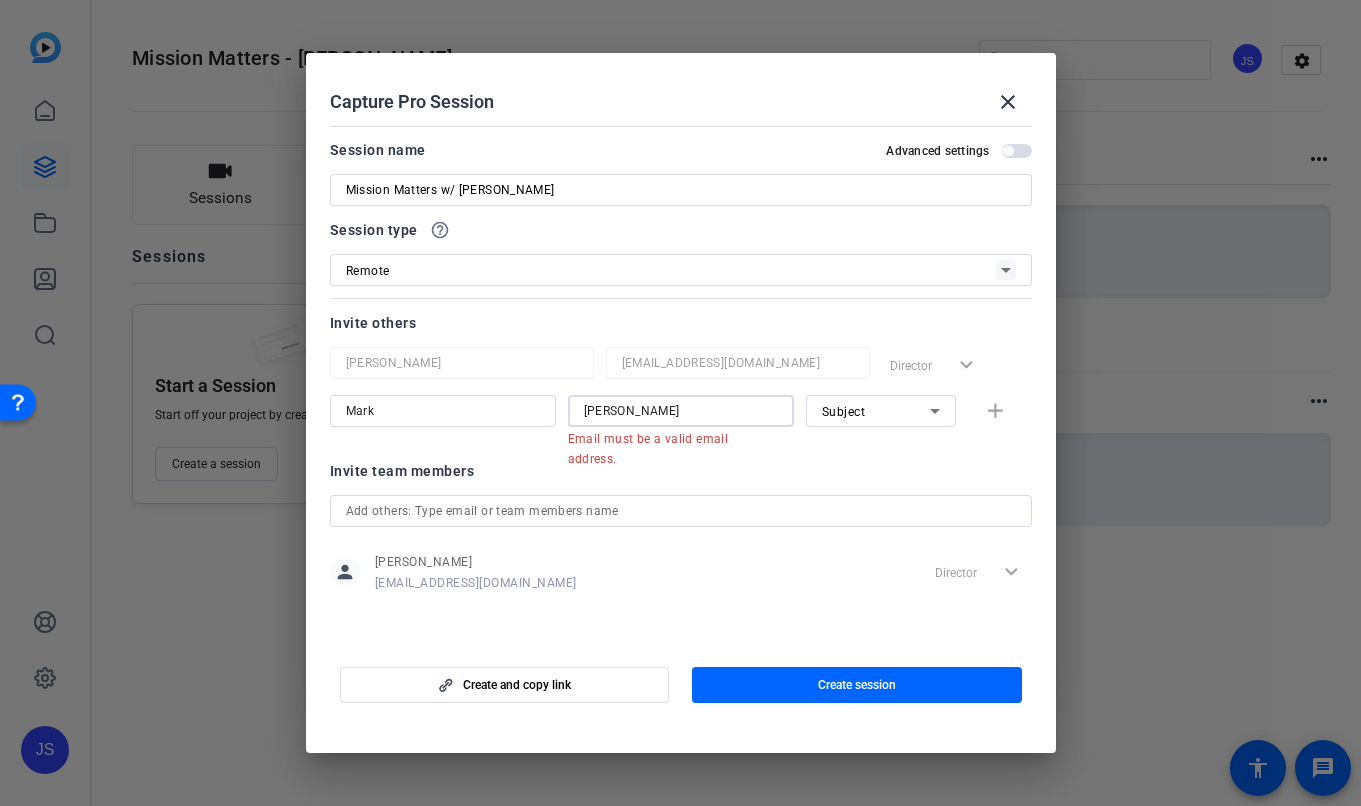 click on "Crowley" at bounding box center [681, 411] 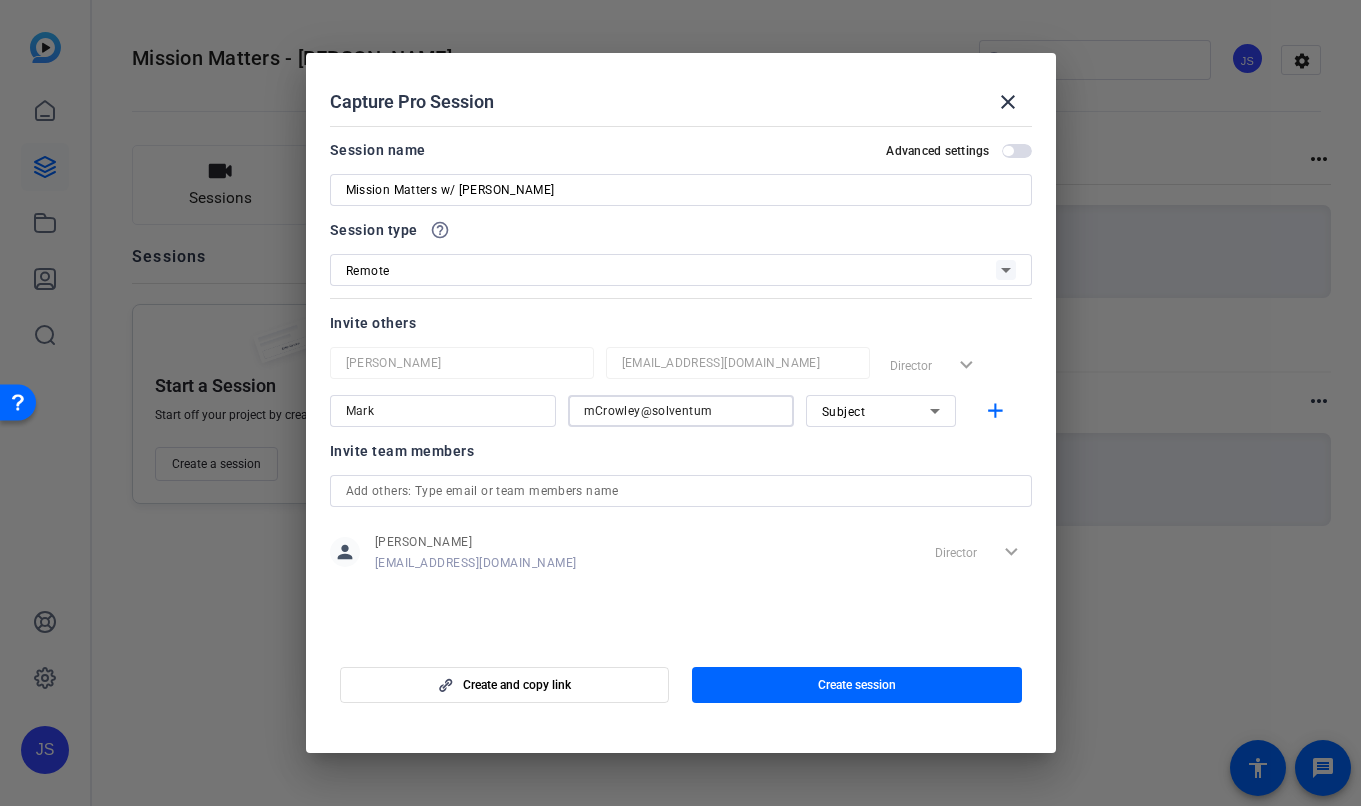 type on "mcrowley@solventum.com" 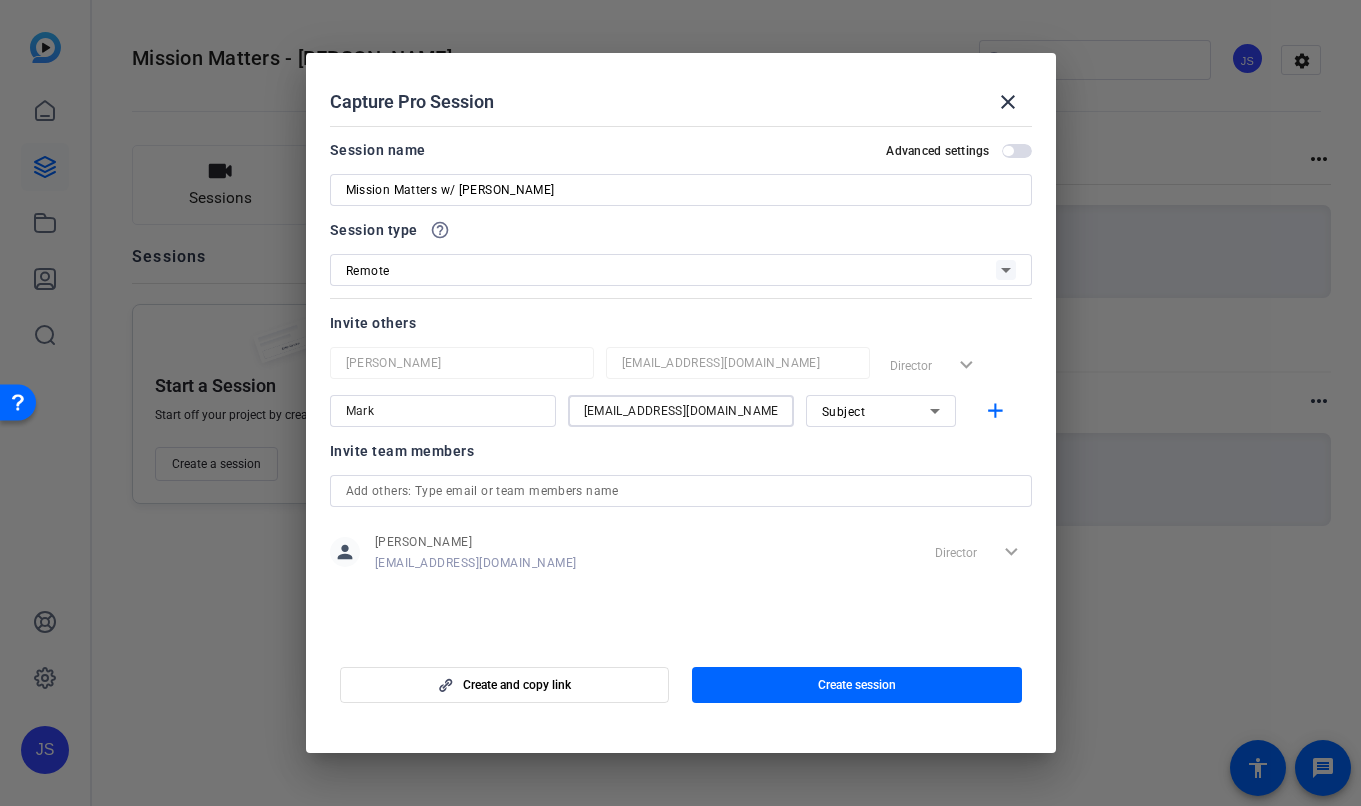 click on "Mark" at bounding box center (443, 411) 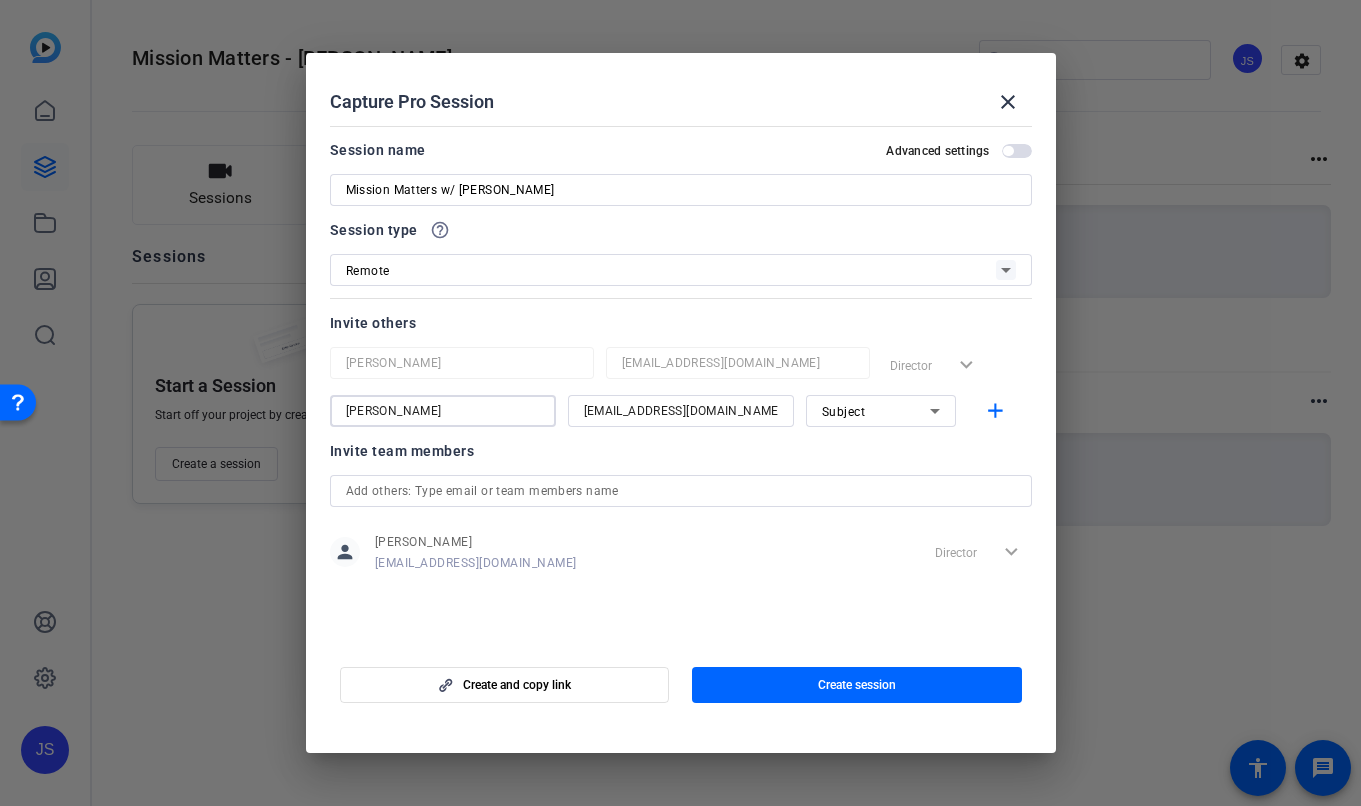 type on "Mark Crowley" 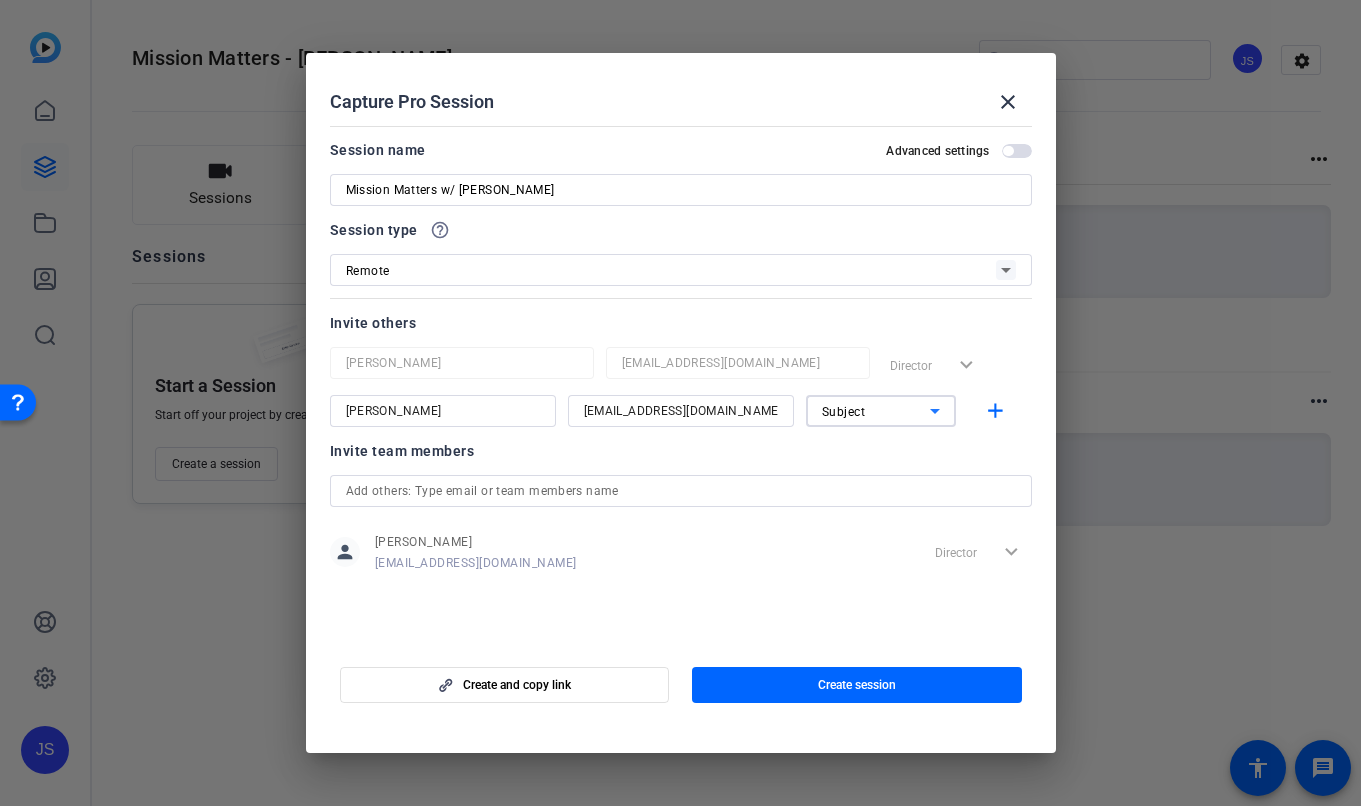 click 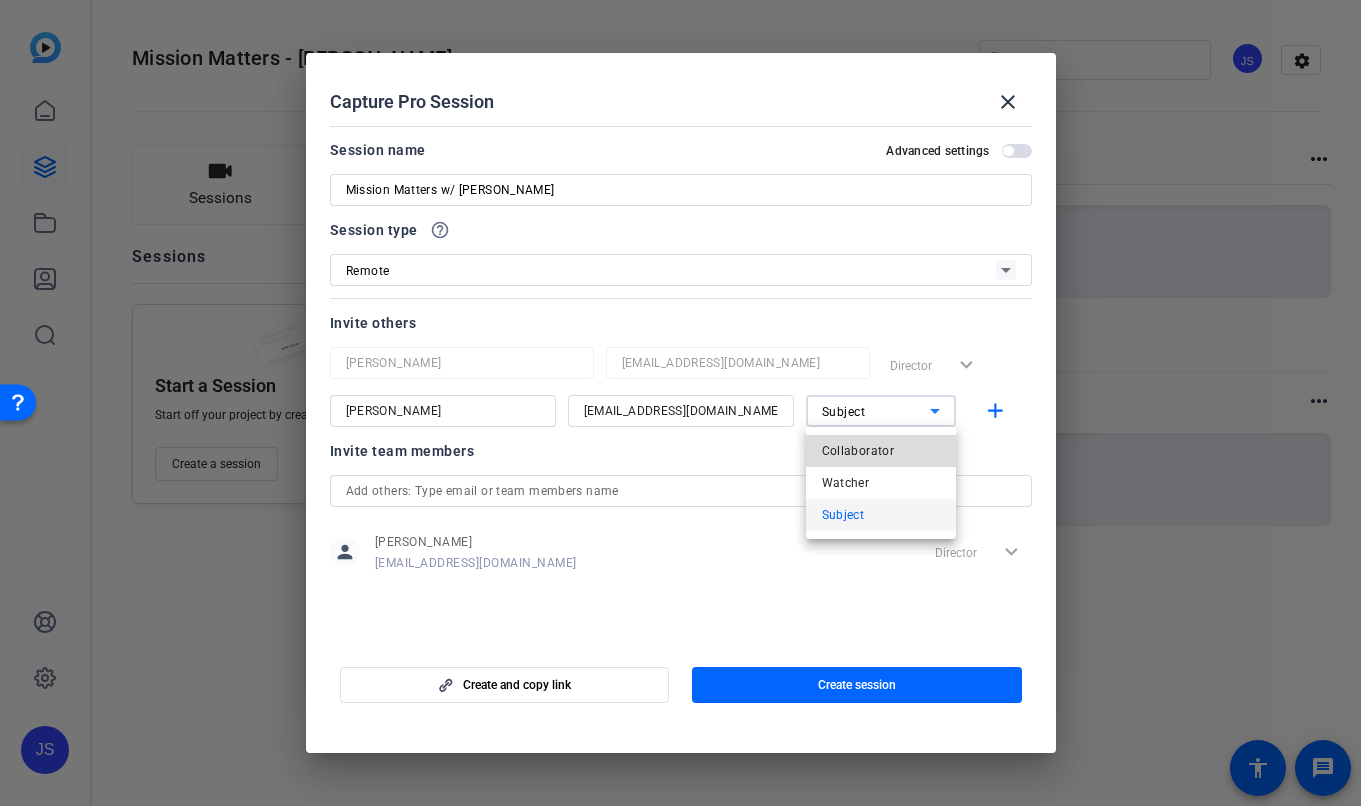 click on "Collaborator" at bounding box center (858, 451) 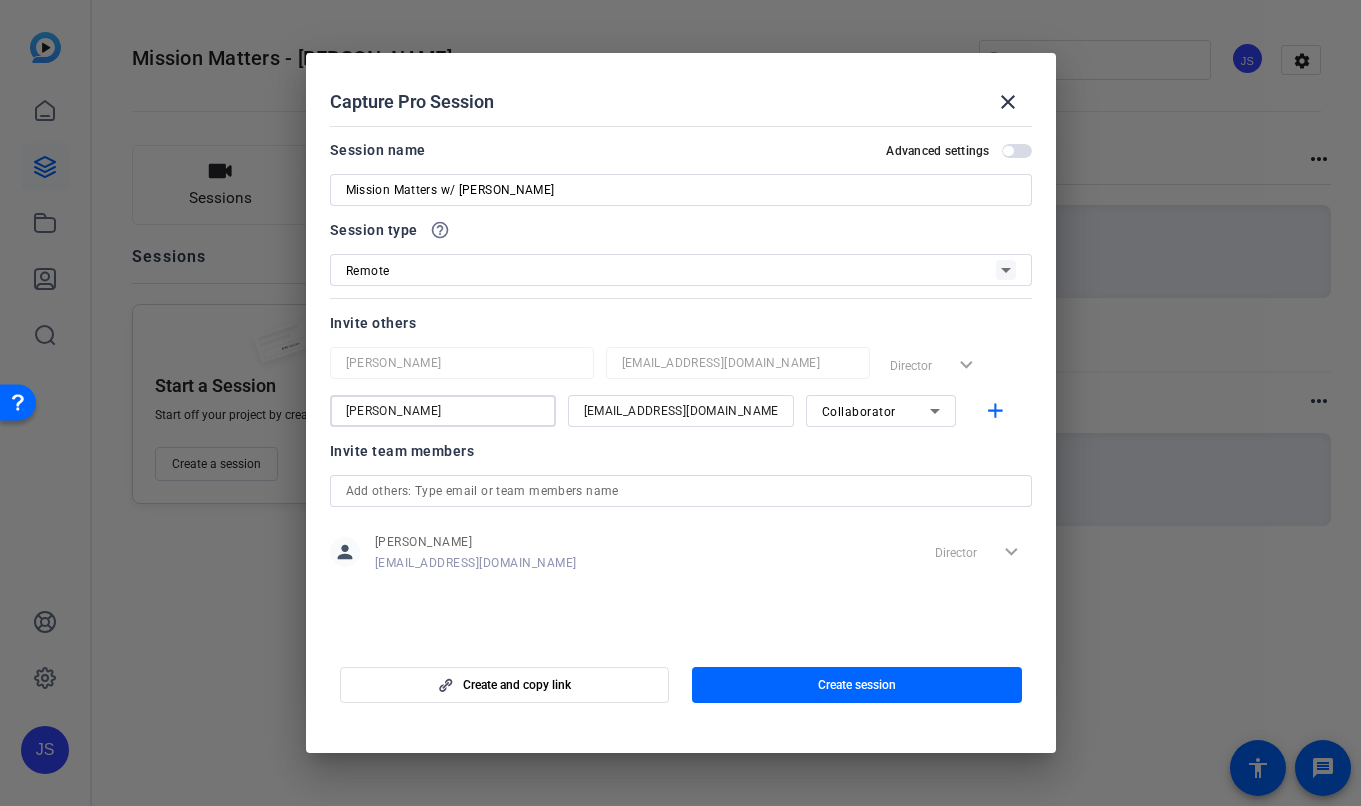 click on "Mark Crowley" at bounding box center (443, 411) 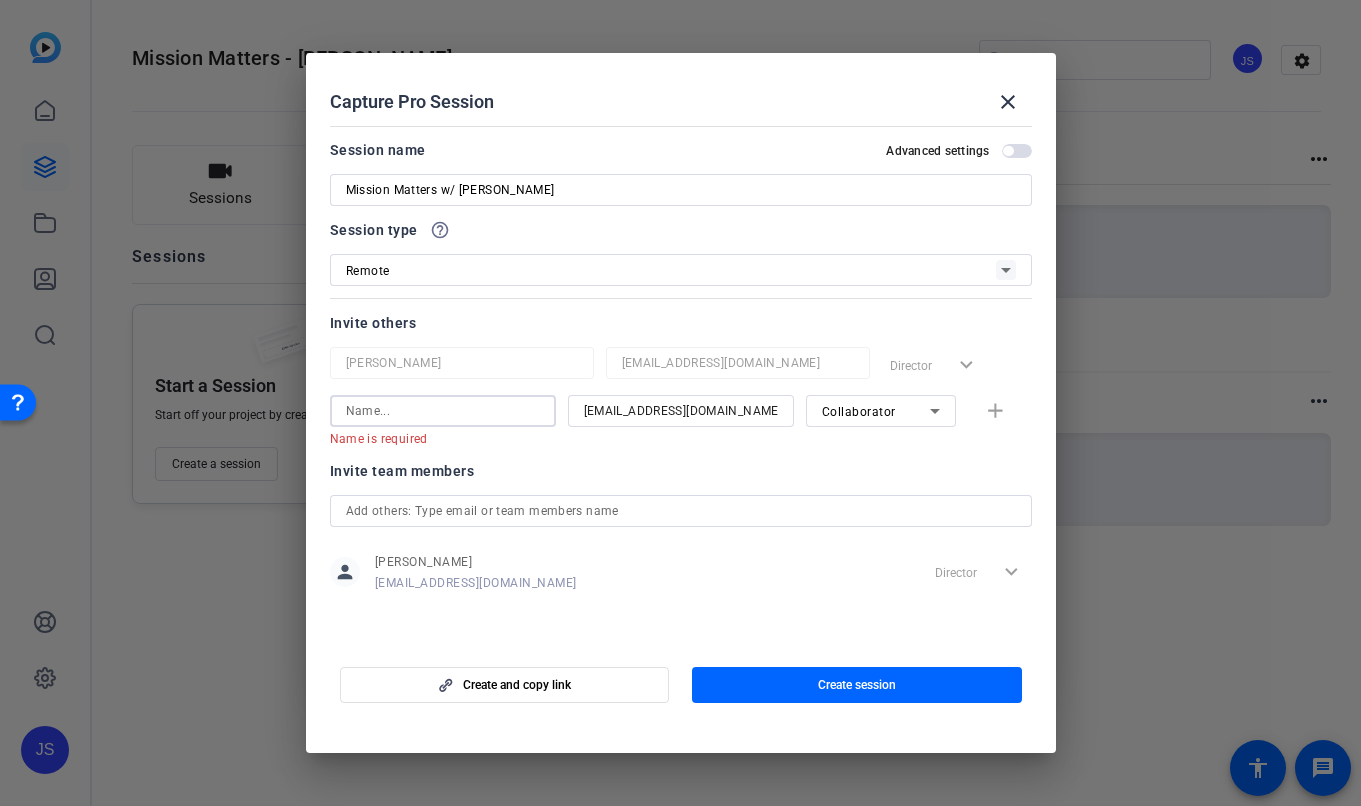 type 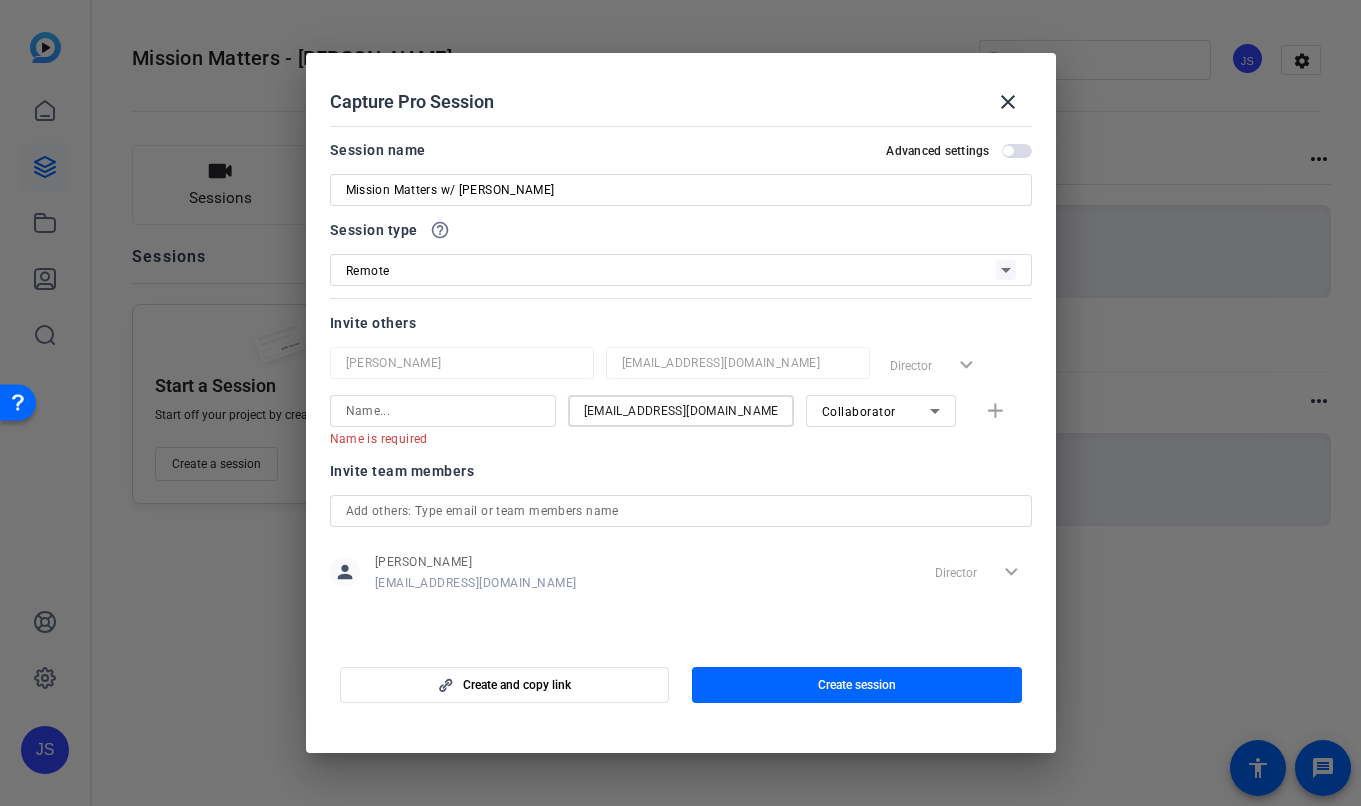 drag, startPoint x: 744, startPoint y: 412, endPoint x: 581, endPoint y: 416, distance: 163.04907 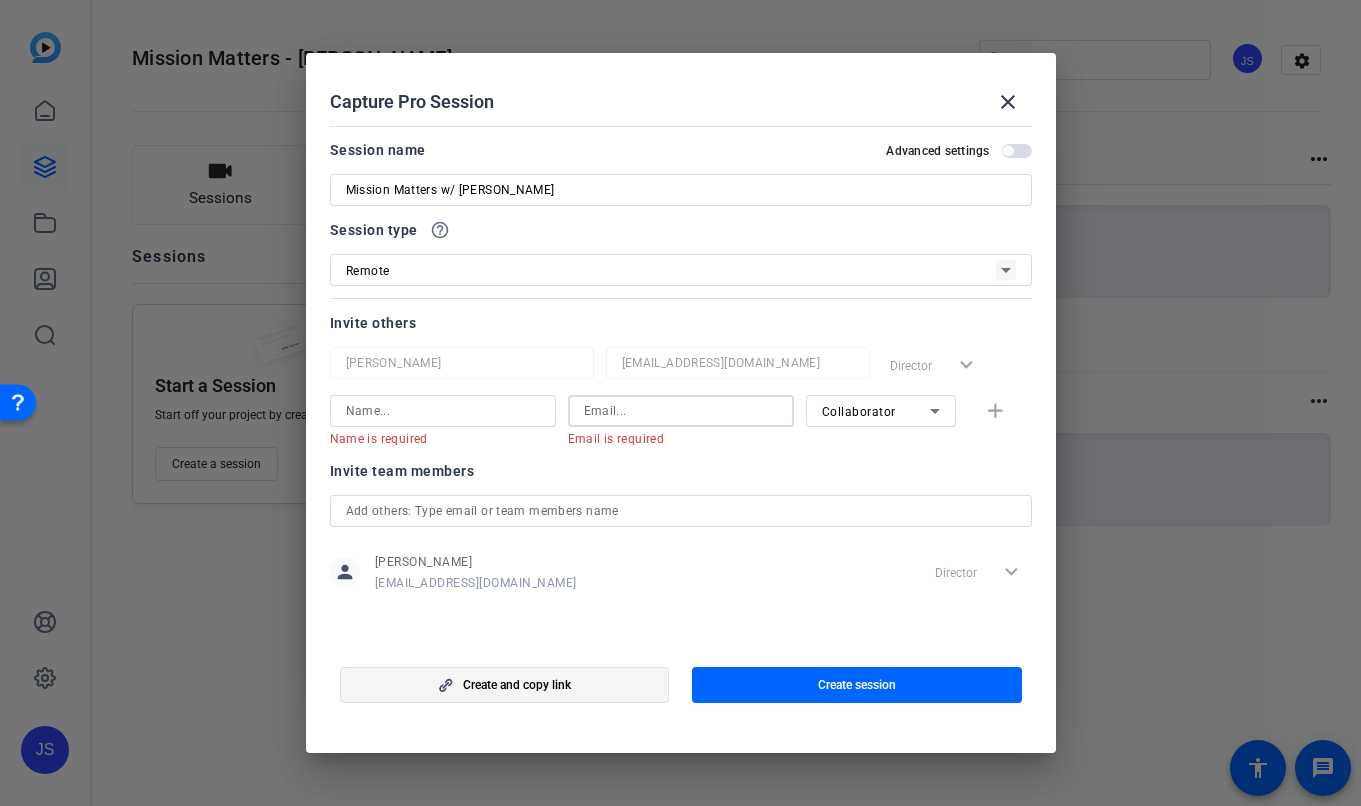 type 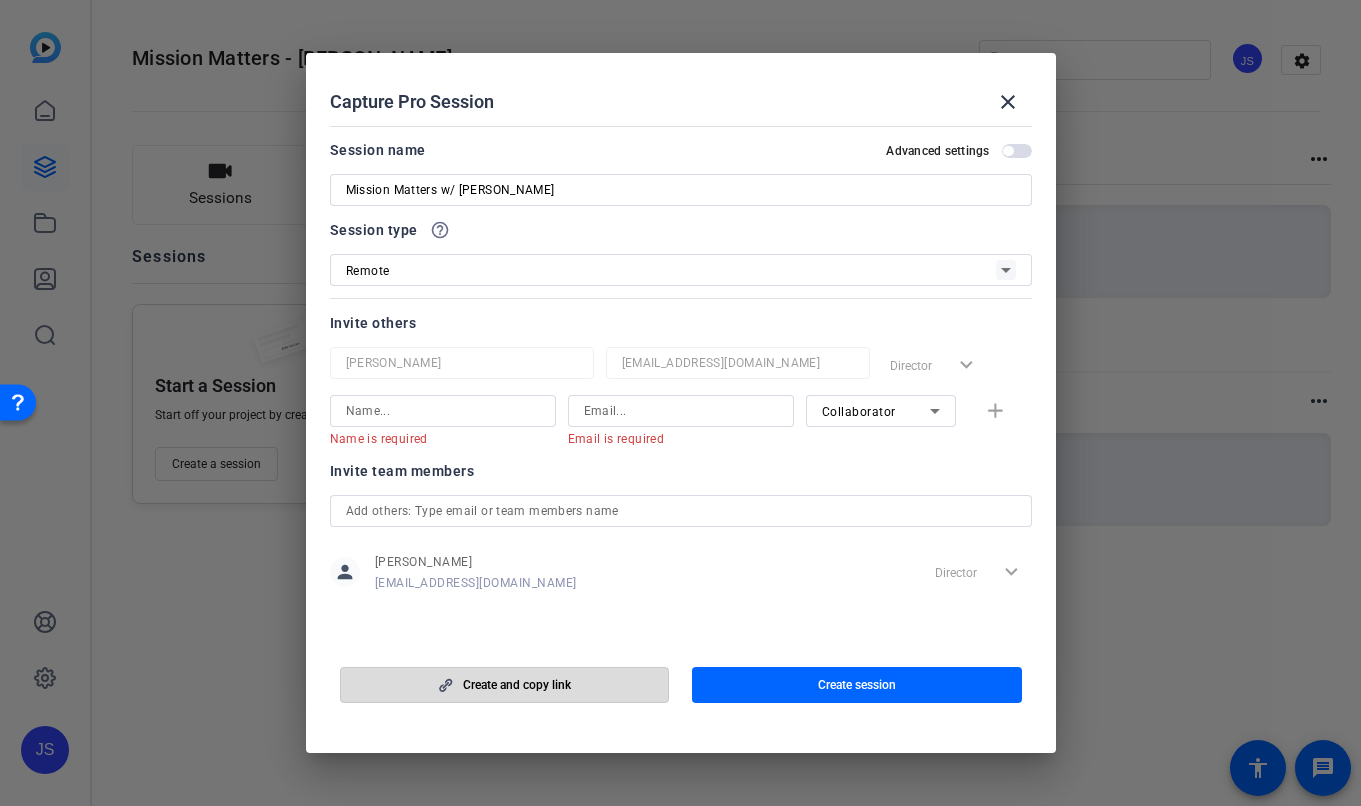 click on "Create and copy link" 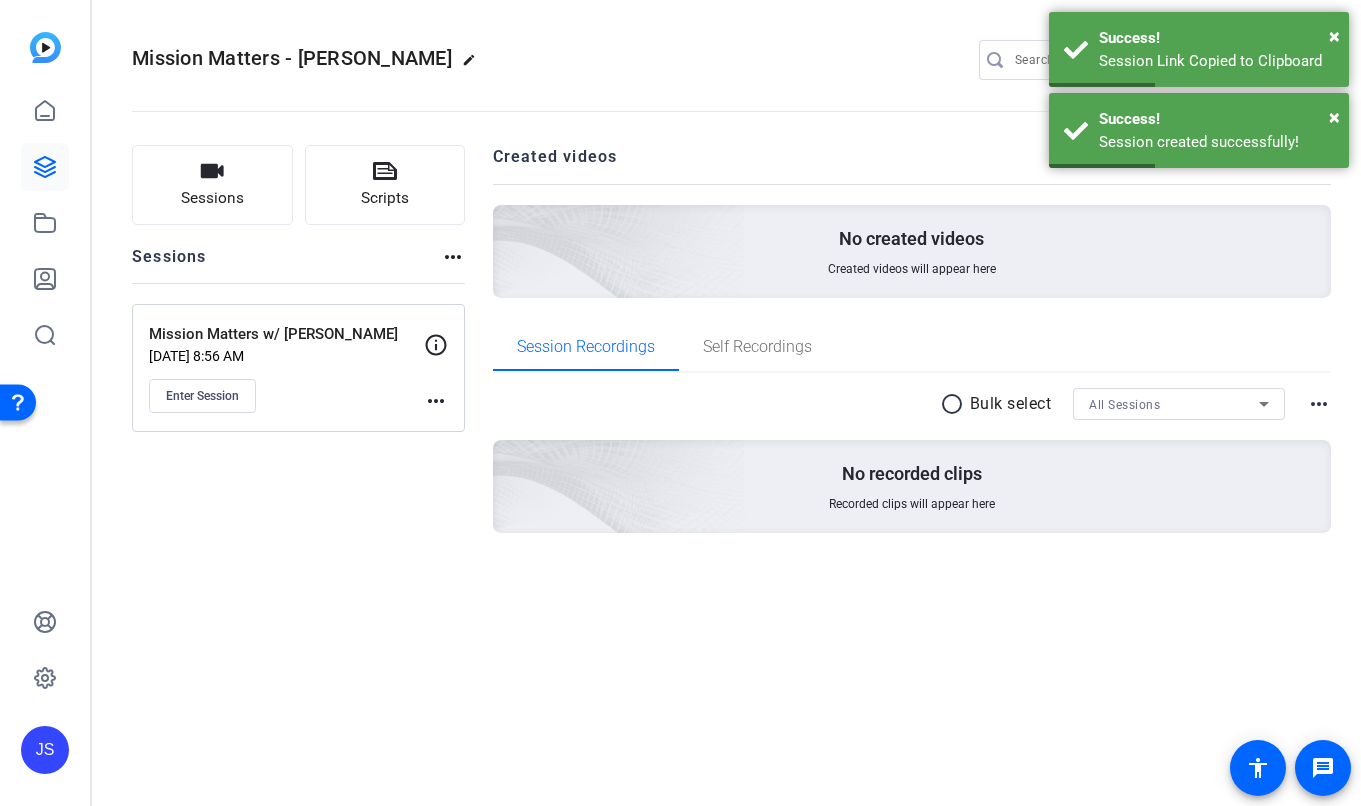click on "Mission Matters w/ Katie Sagnella   Jul 22, 2025 @ 8:56 AM  Enter Session" 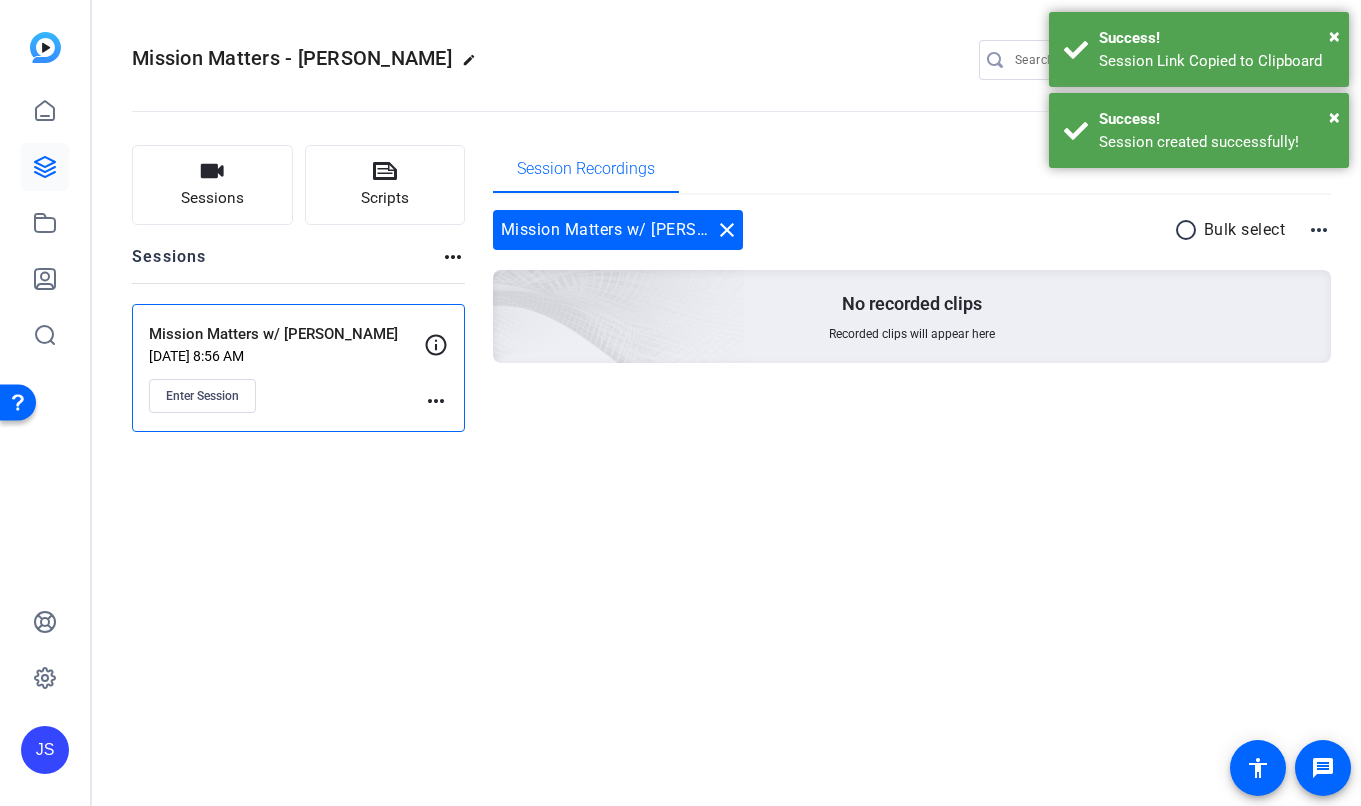 click on "Mission Matters w/ Katie Sagnella" 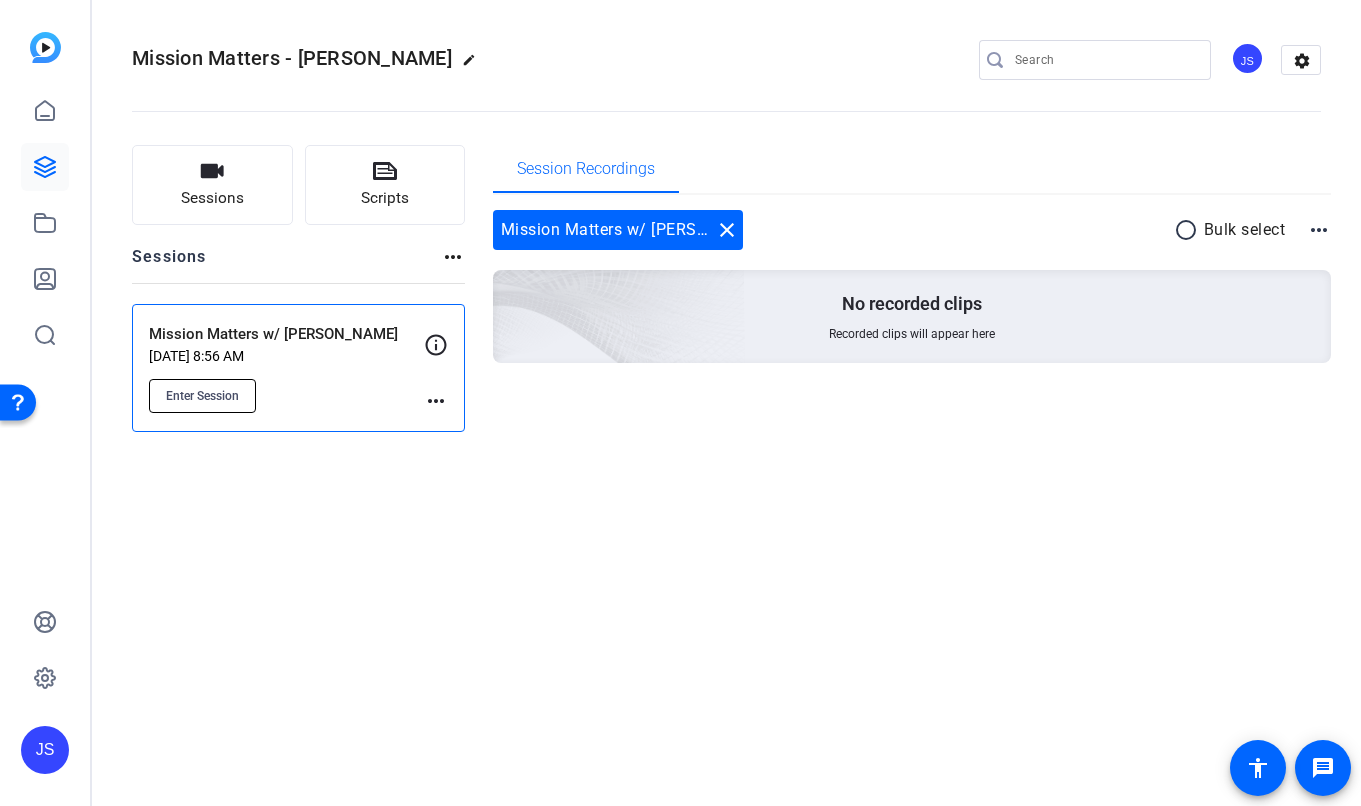 click on "Enter Session" 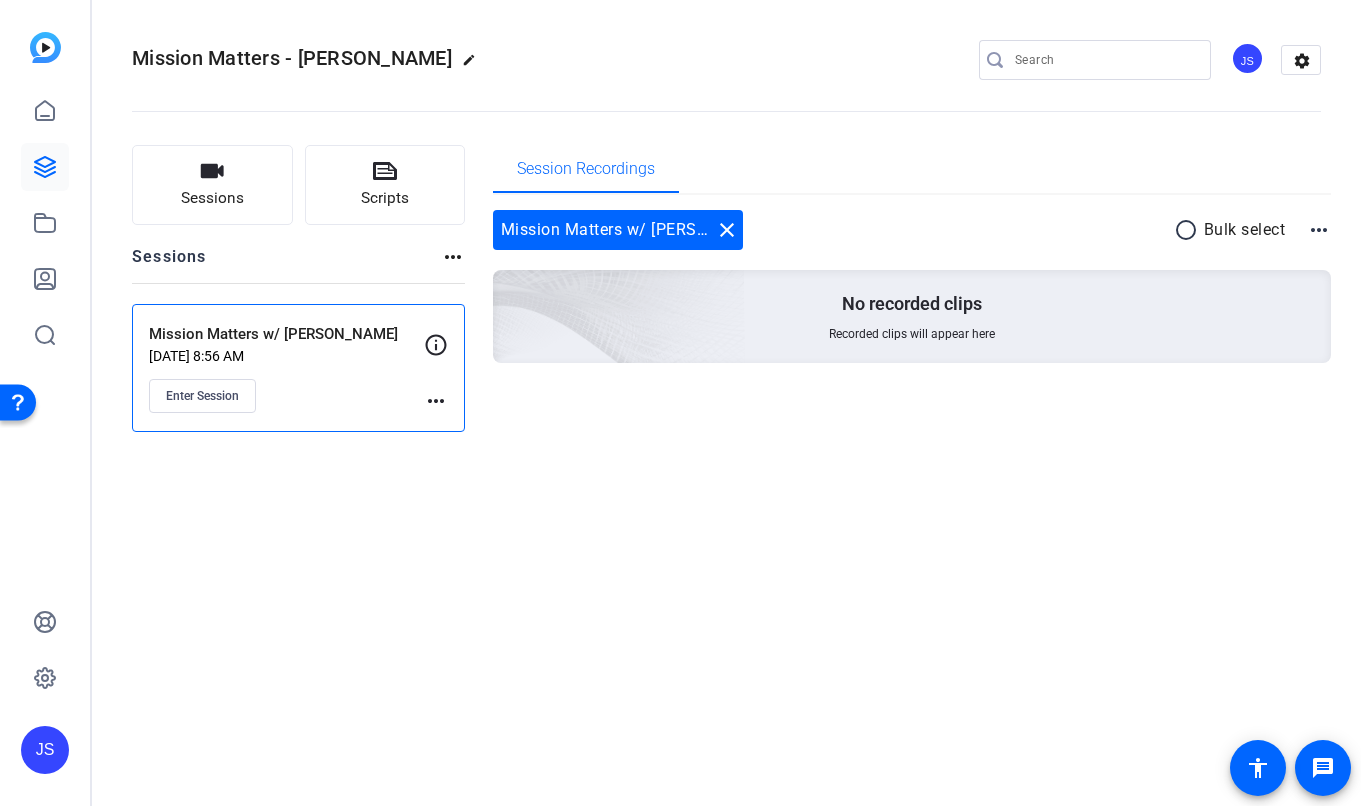 click on "Mission Matters w/ Katie Sagnella" 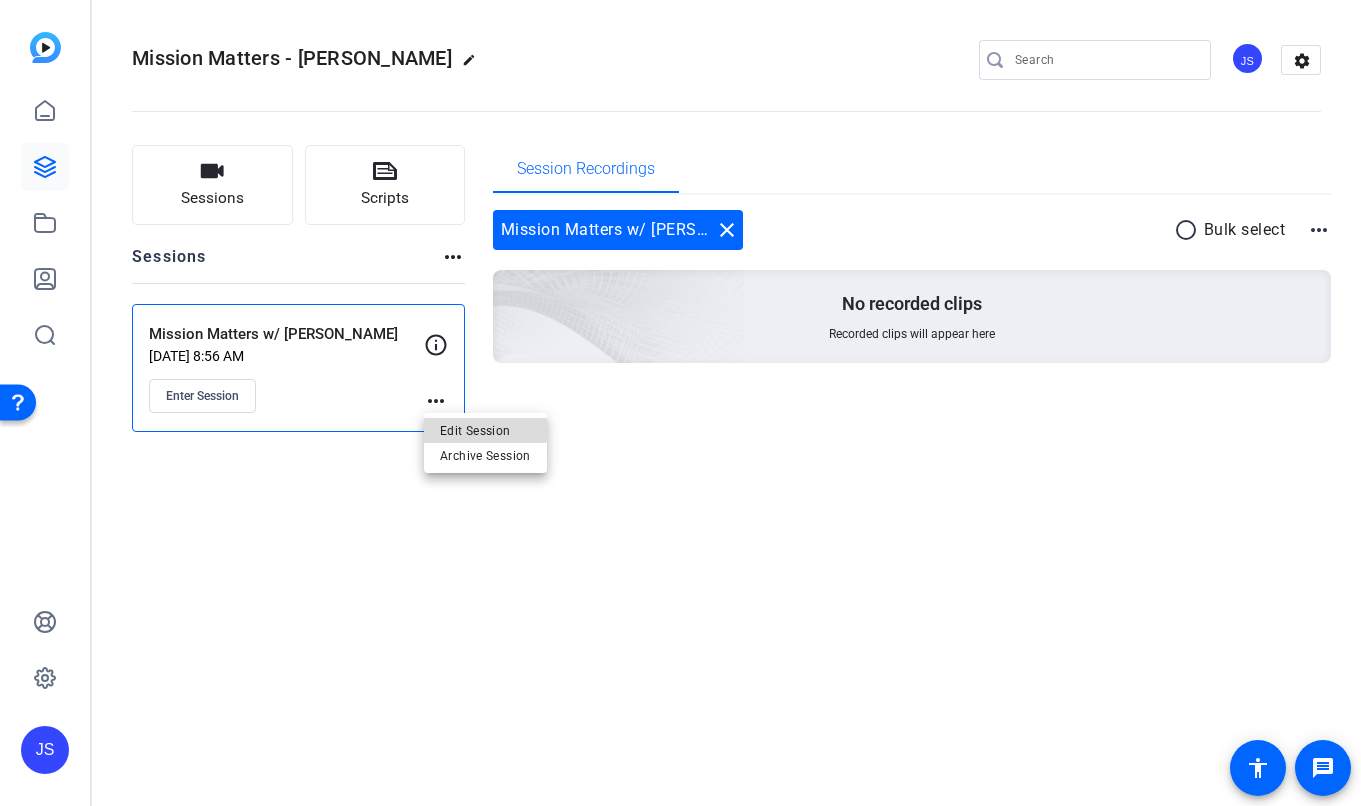 click on "Edit Session" at bounding box center [485, 430] 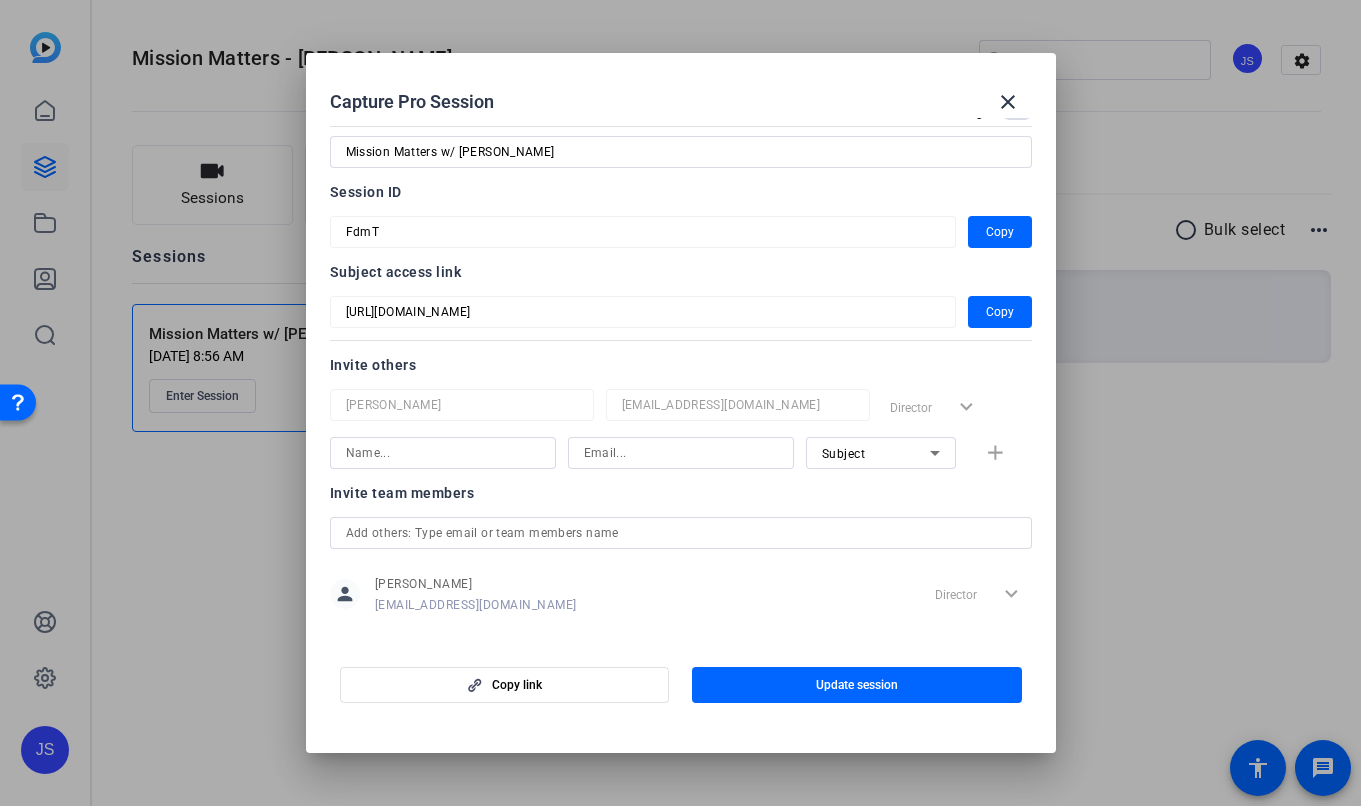 scroll, scrollTop: 57, scrollLeft: 0, axis: vertical 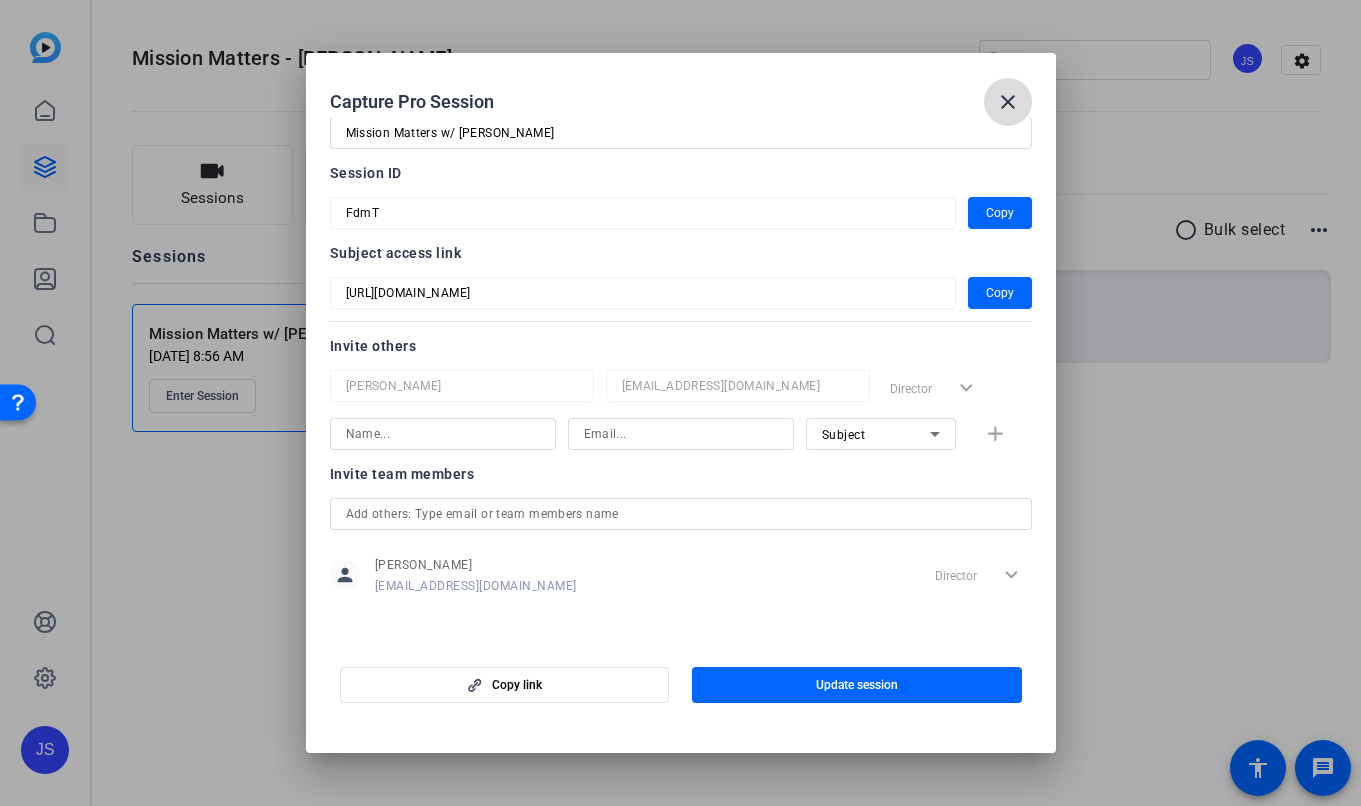 click on "close" at bounding box center (1008, 102) 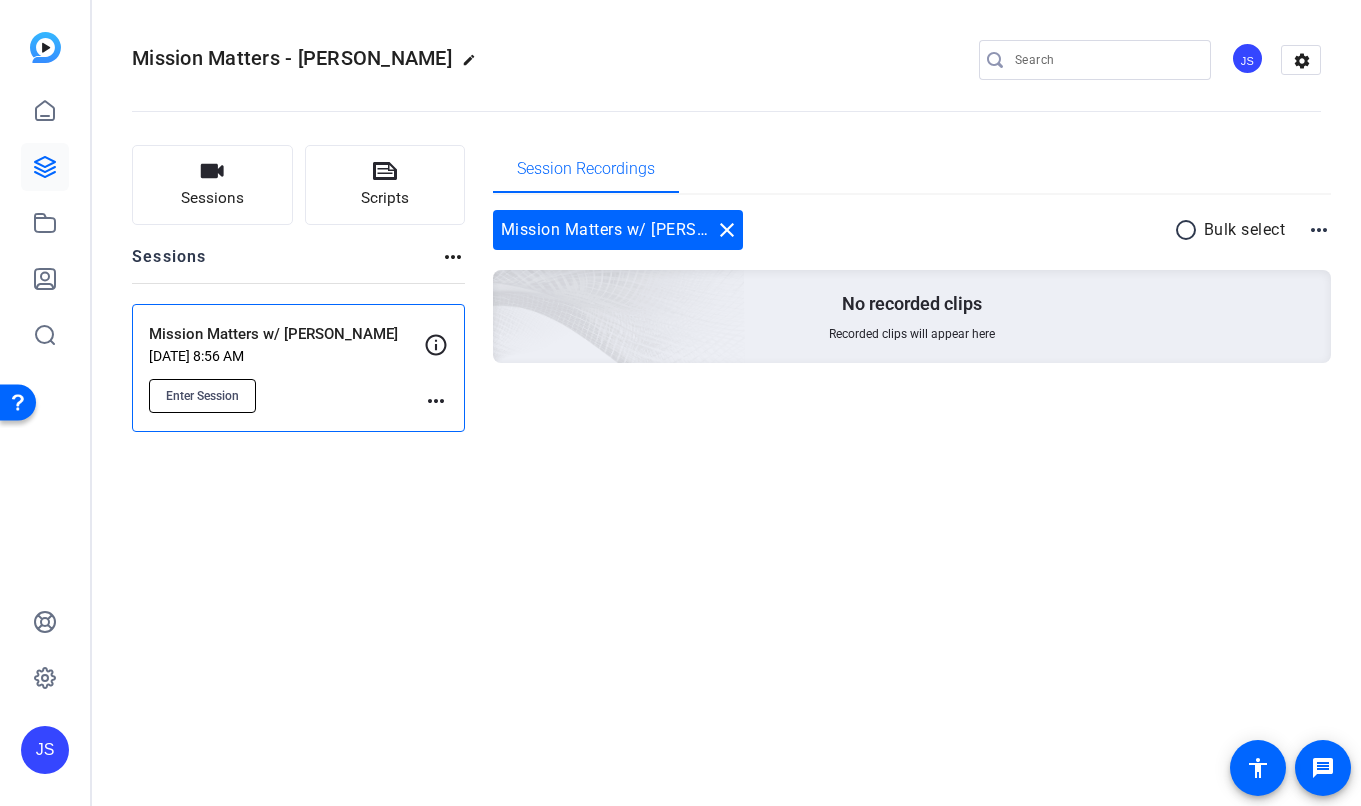 click on "Enter Session" 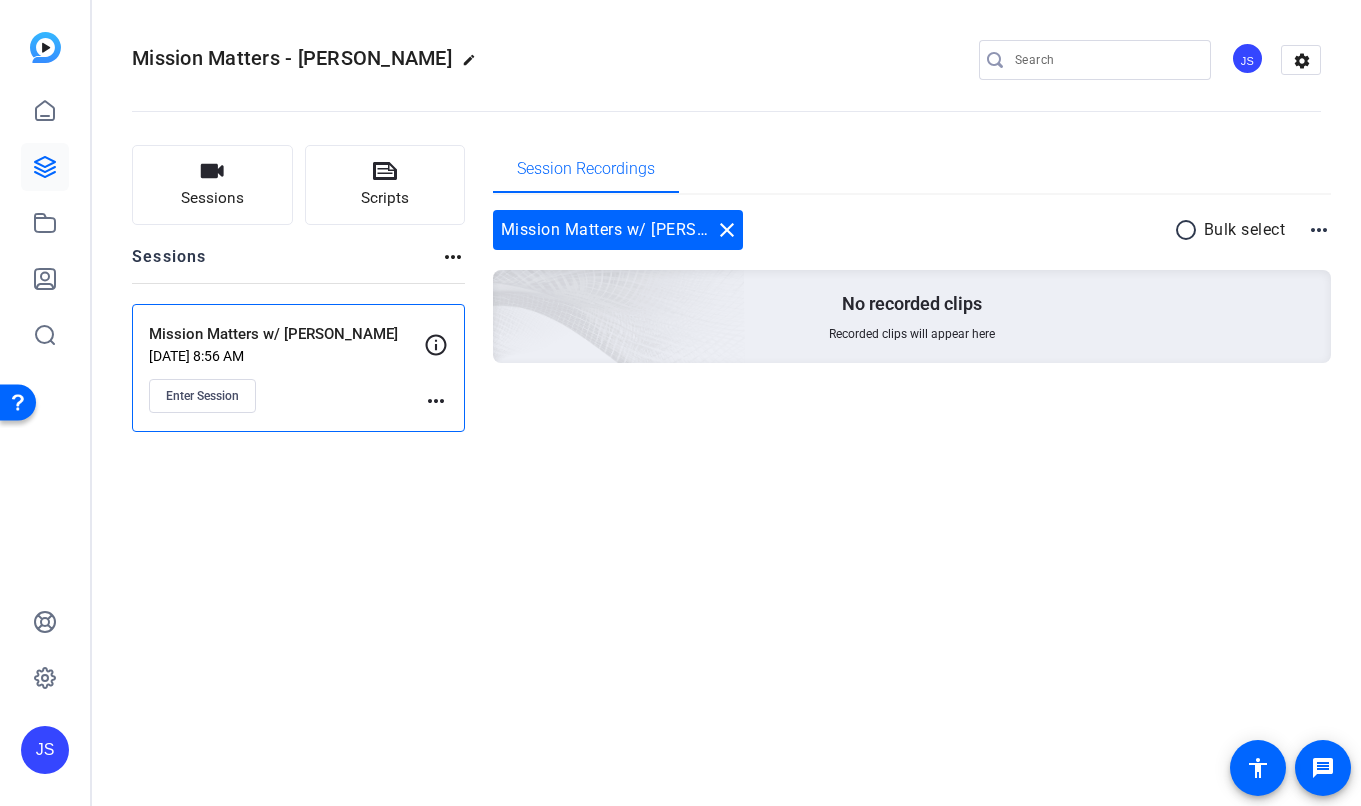 click on "more_horiz" 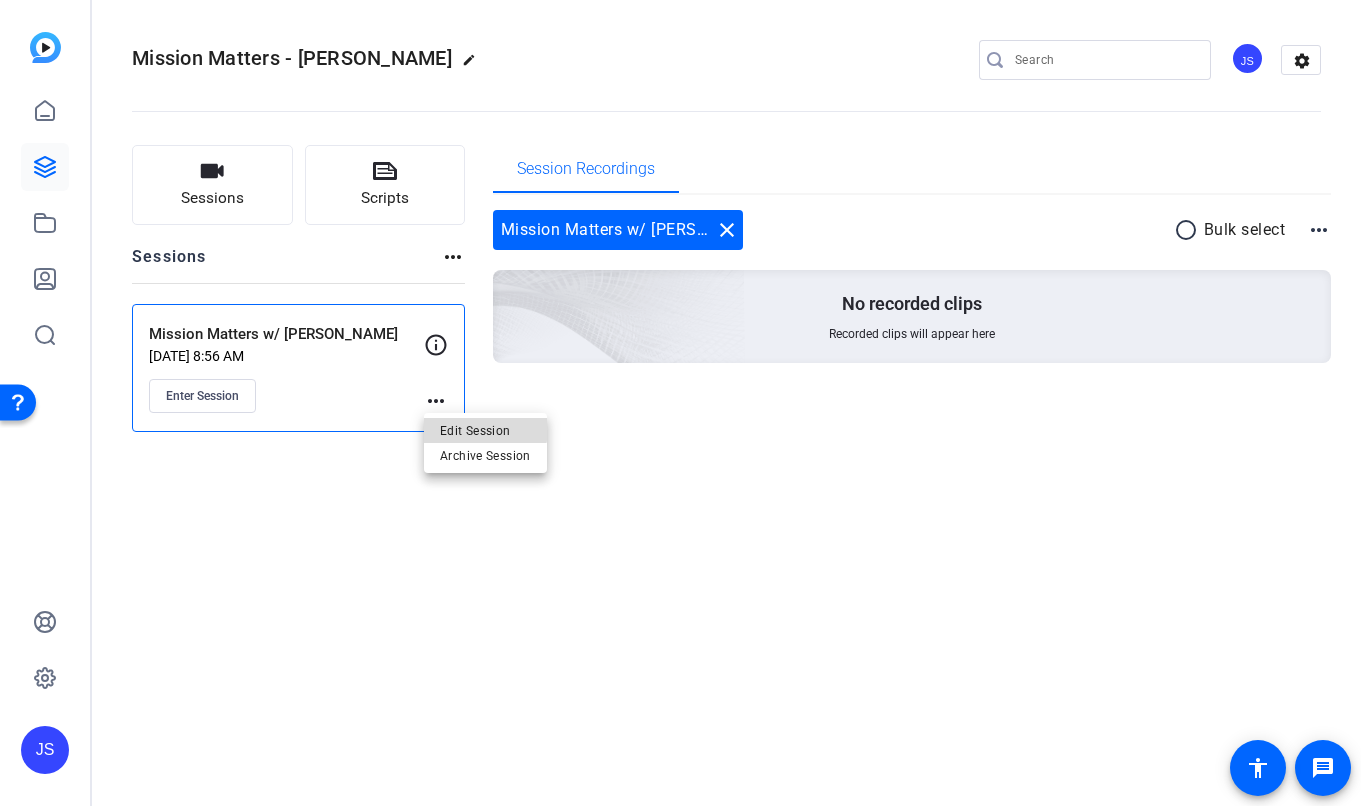 click on "Edit Session" at bounding box center [485, 430] 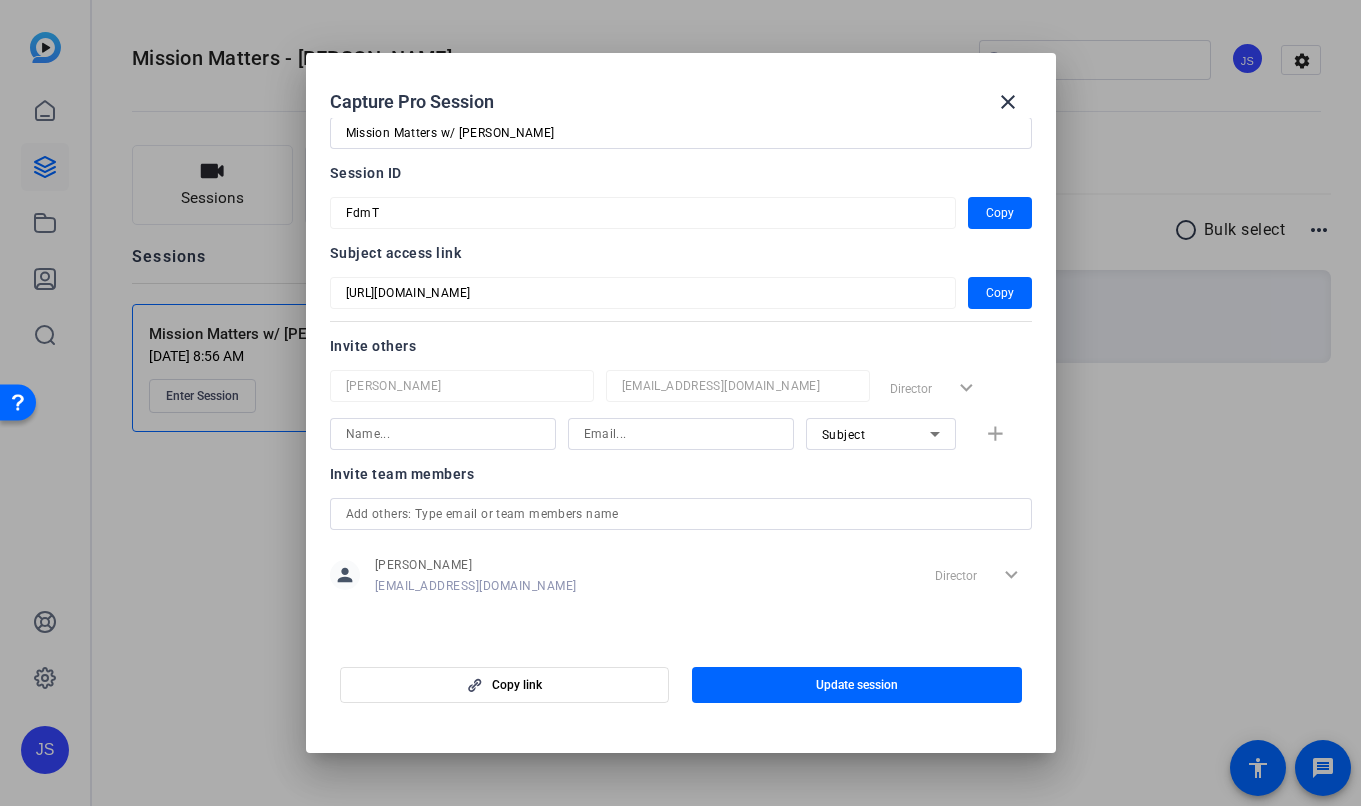 scroll, scrollTop: 0, scrollLeft: 0, axis: both 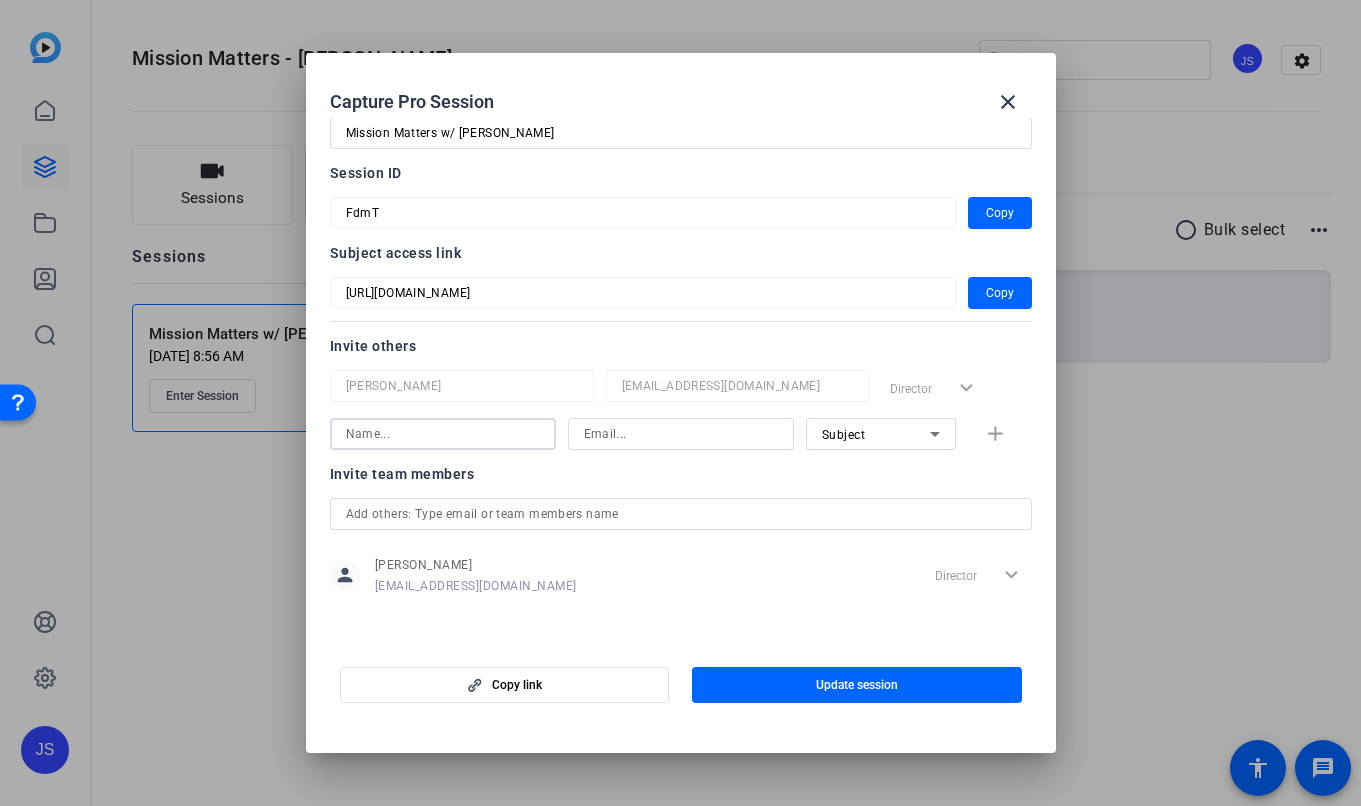 click at bounding box center (443, 434) 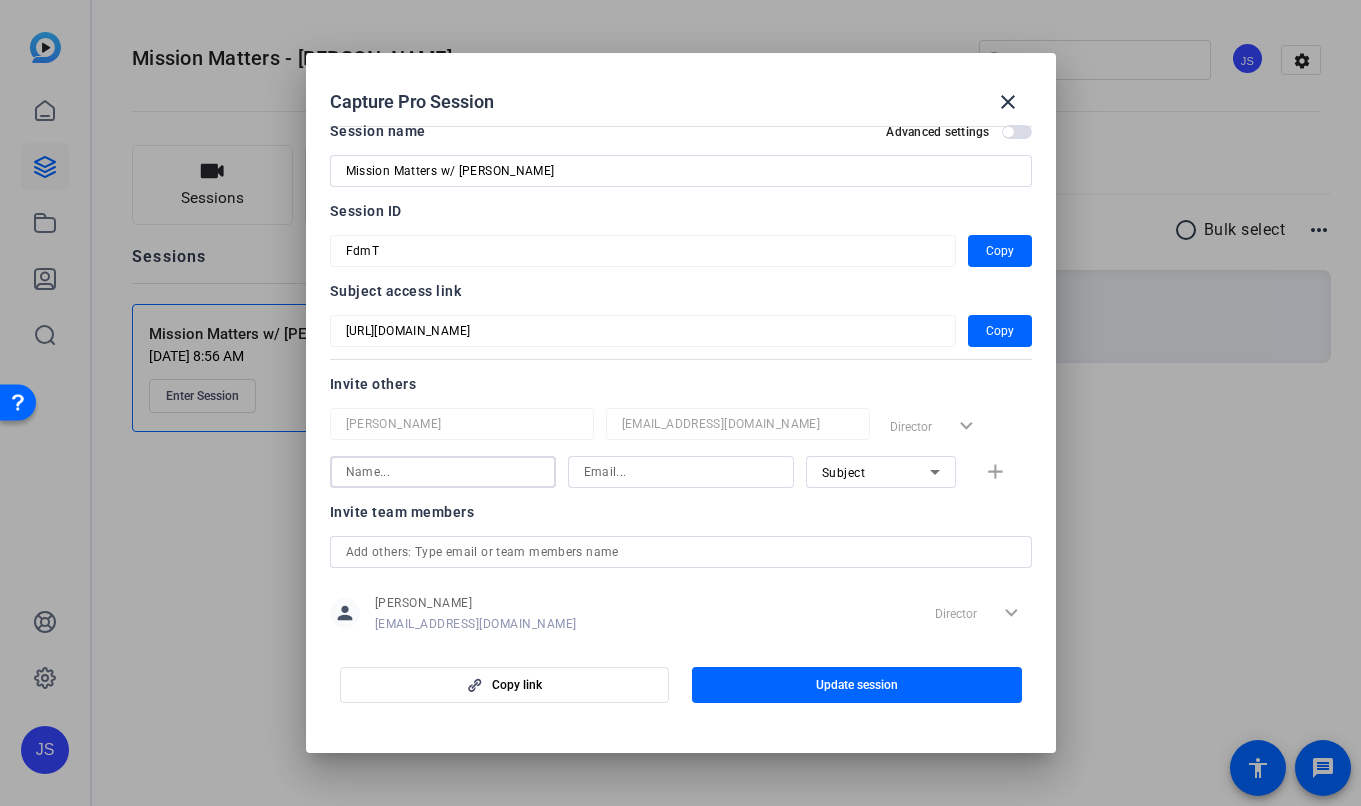 scroll, scrollTop: 0, scrollLeft: 0, axis: both 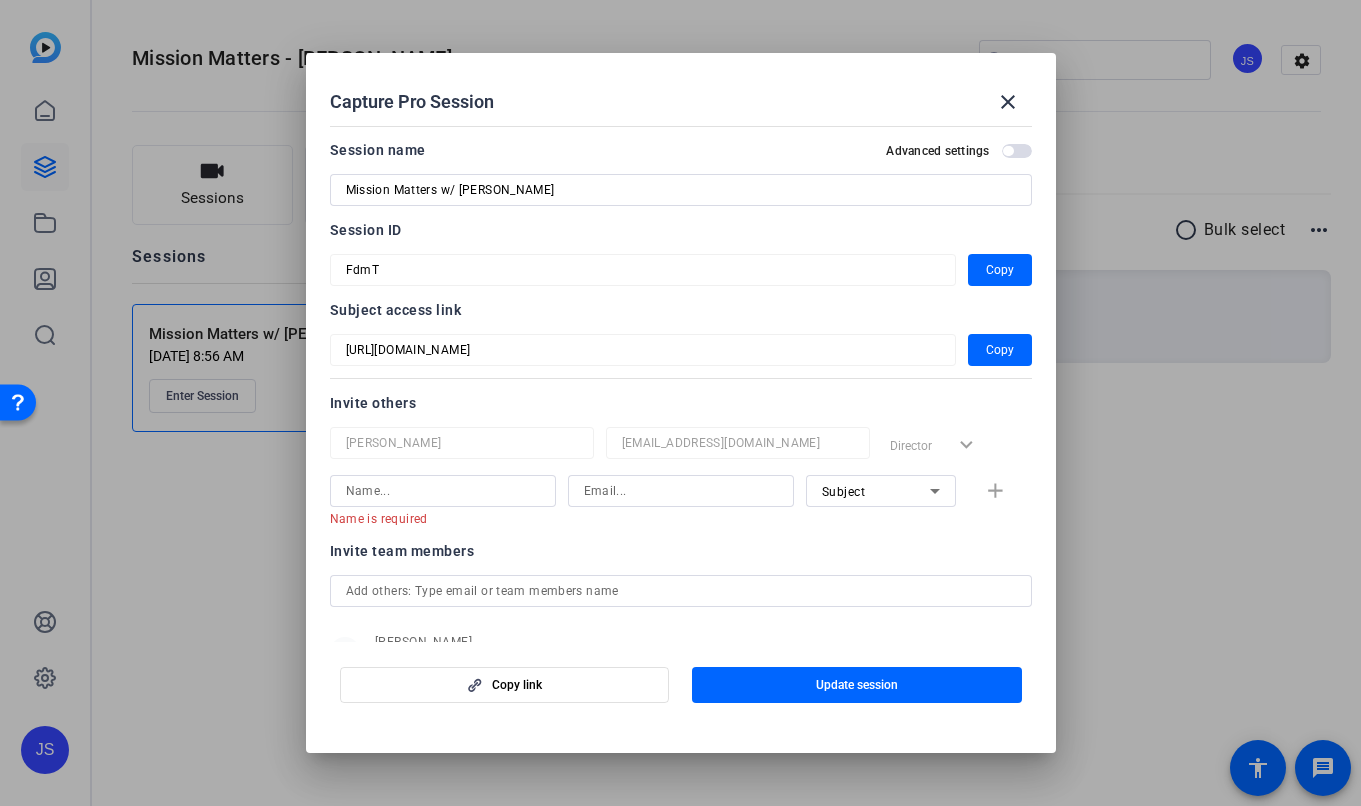 click at bounding box center [1017, 151] 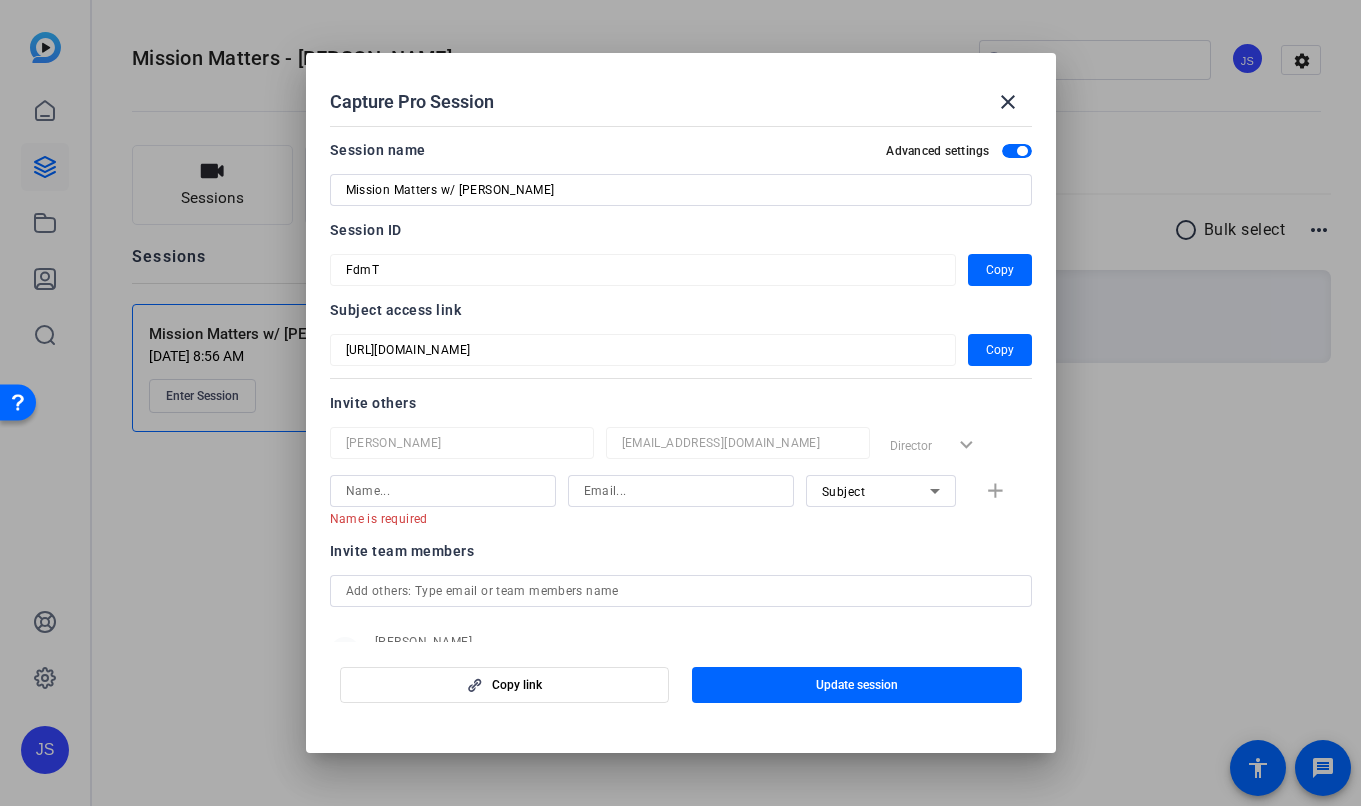 click at bounding box center [1022, 151] 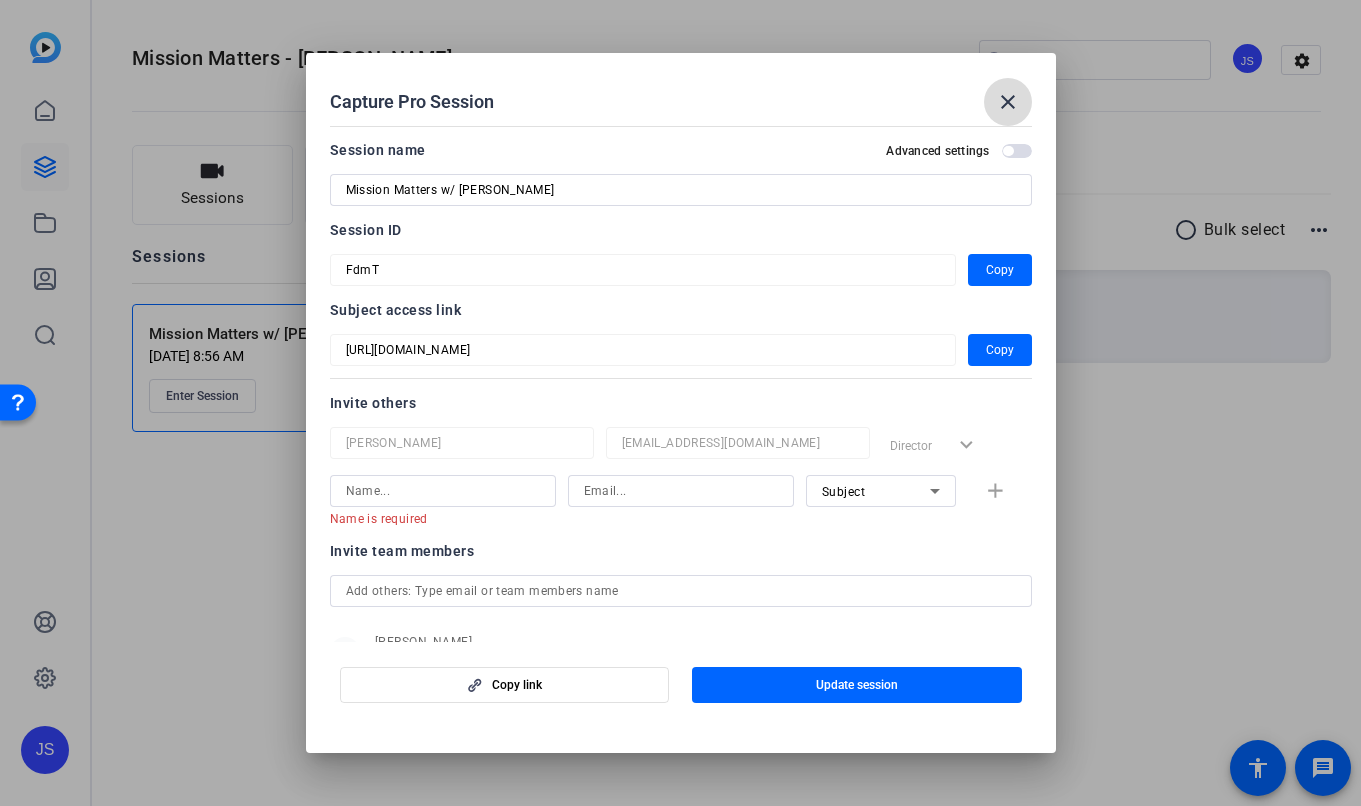 click on "close" at bounding box center [1008, 102] 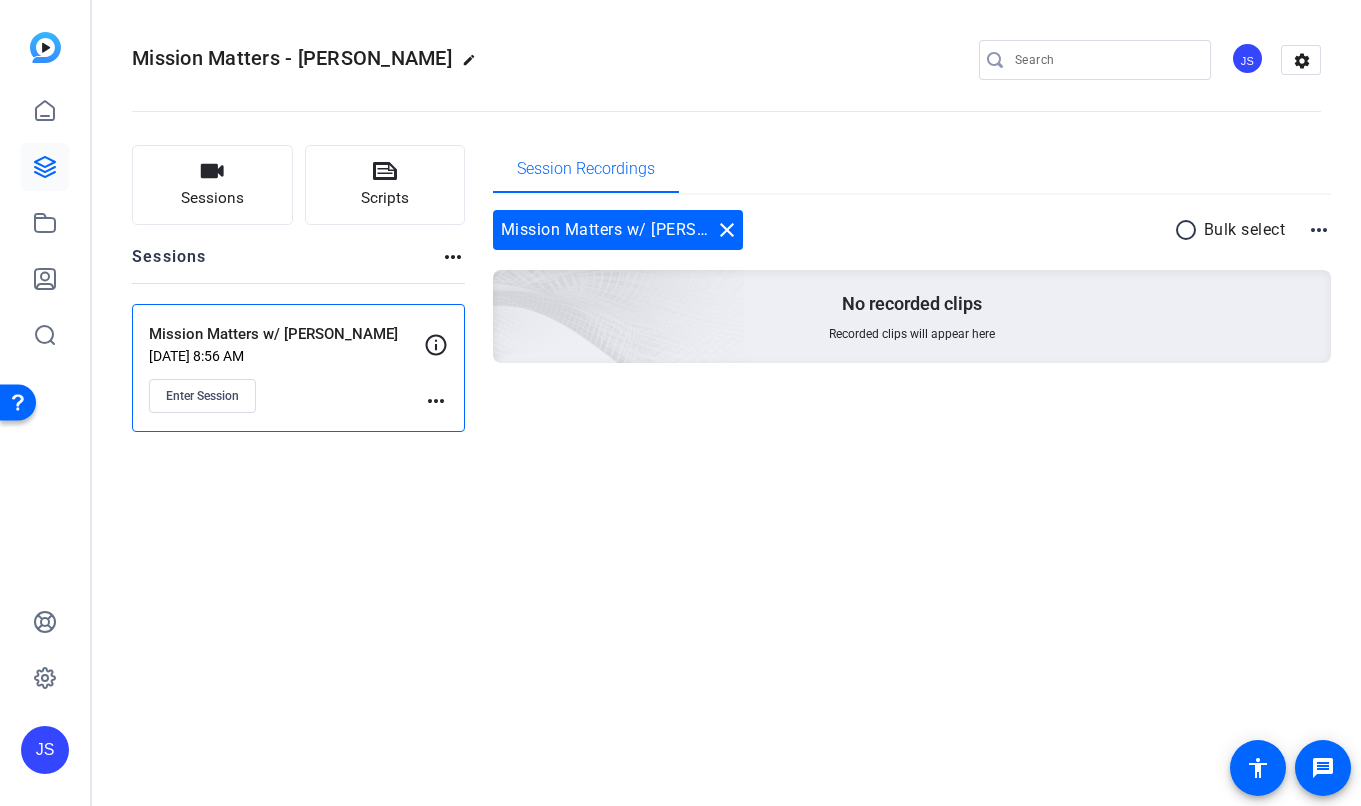 click on "more_horiz" 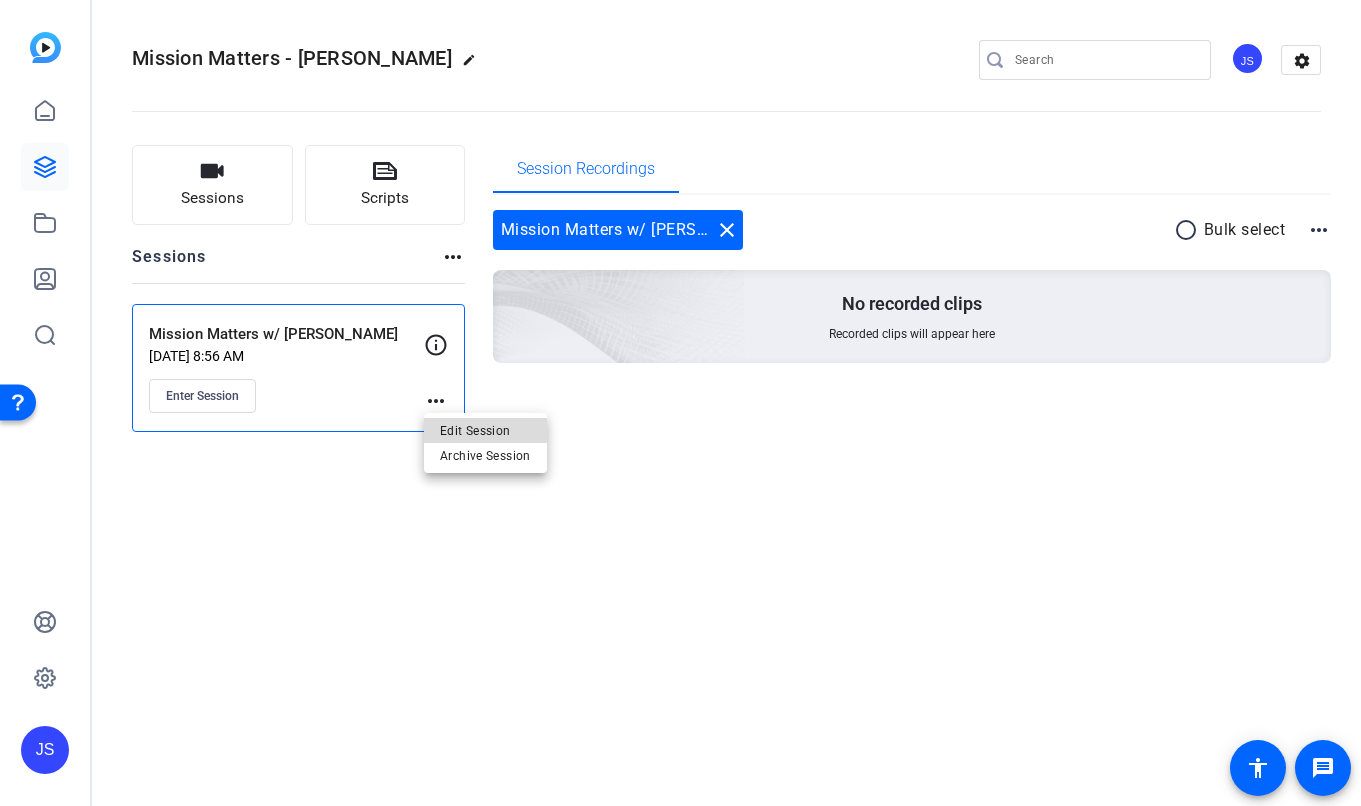 click on "Edit Session" at bounding box center (485, 430) 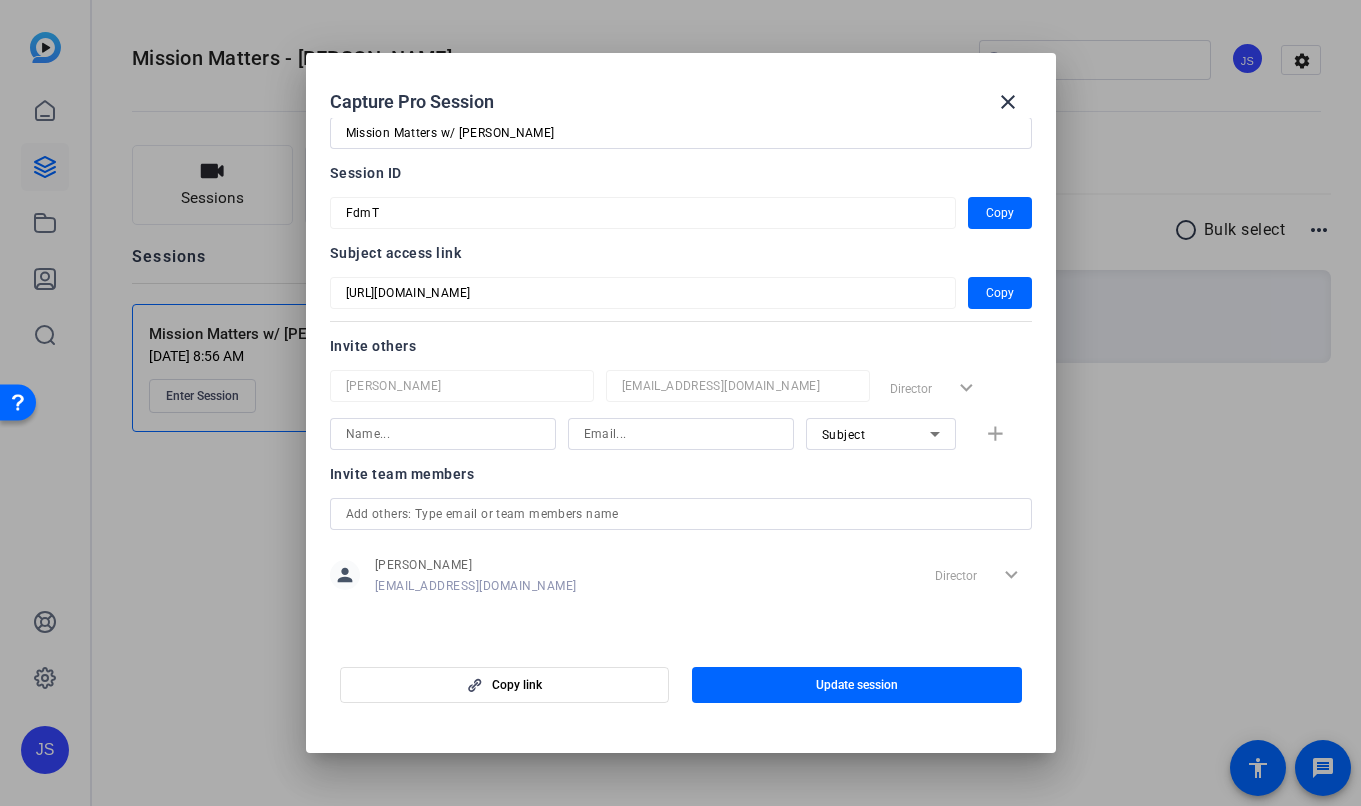 scroll, scrollTop: 0, scrollLeft: 0, axis: both 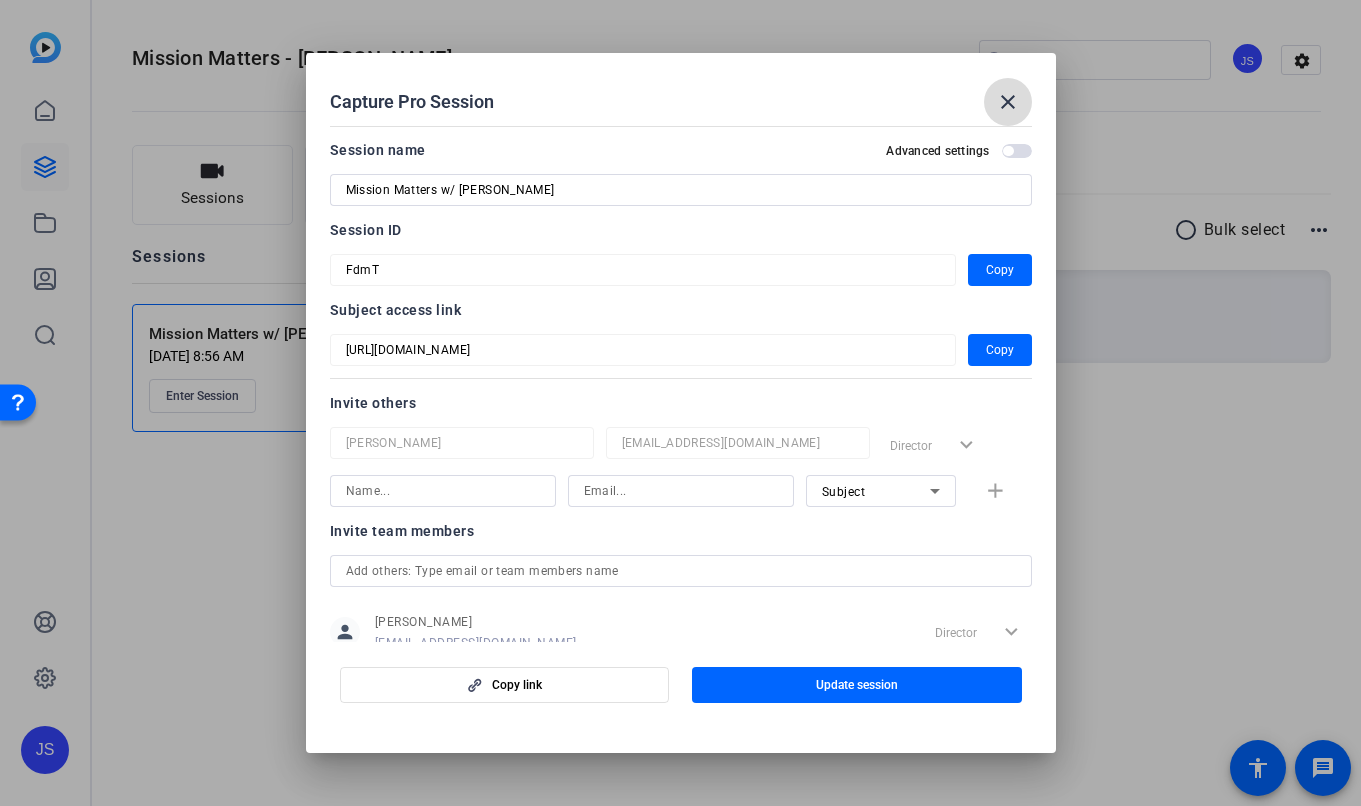 click on "close" at bounding box center (1008, 102) 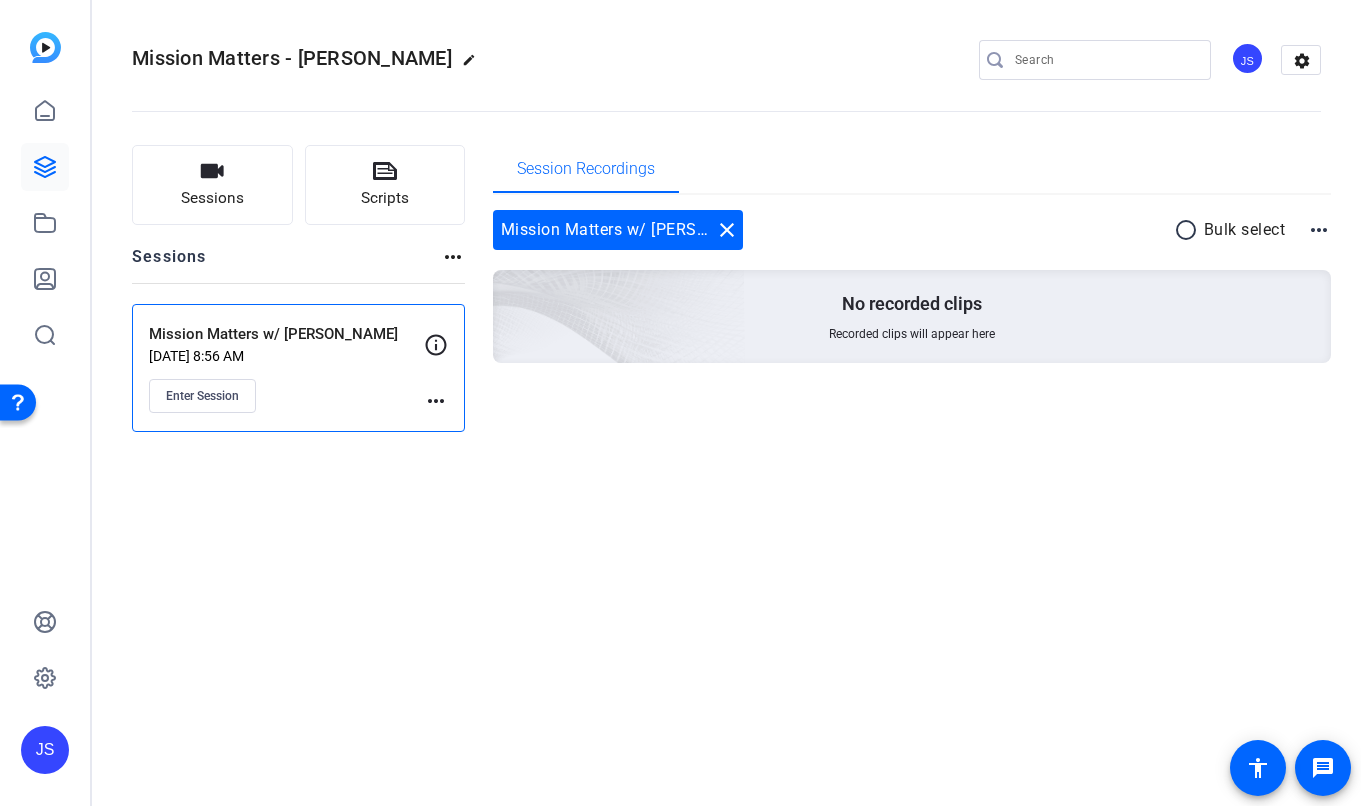 click on "more_horiz" 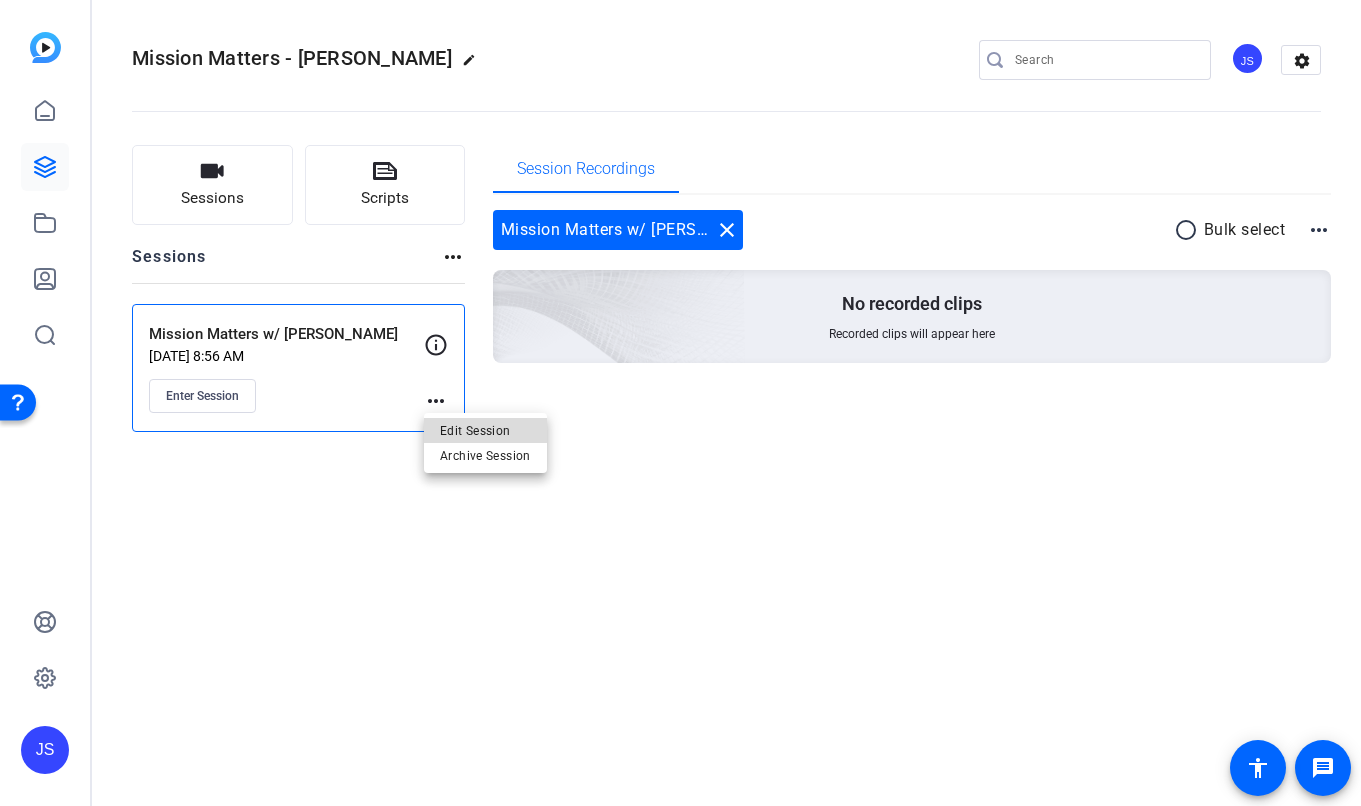 click on "Edit Session" at bounding box center (485, 430) 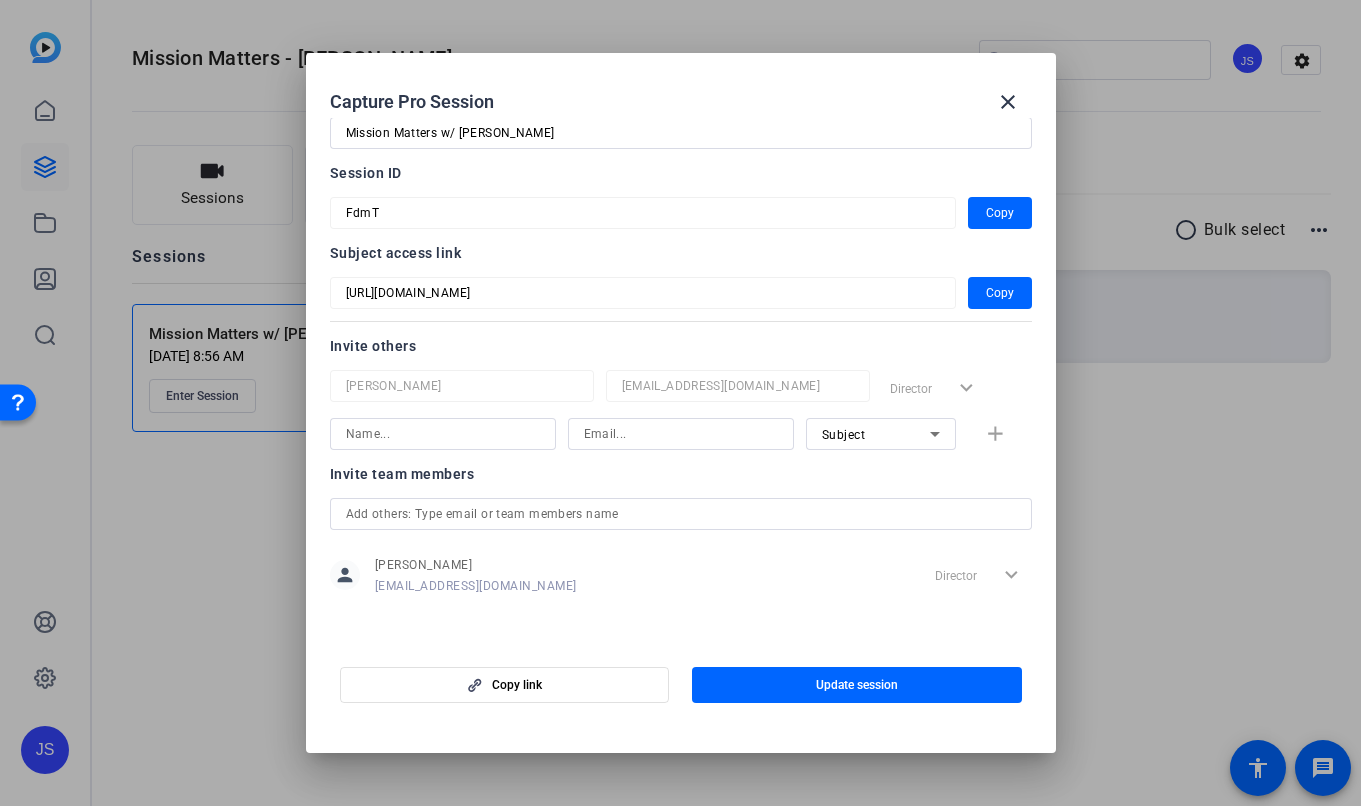 scroll, scrollTop: 0, scrollLeft: 0, axis: both 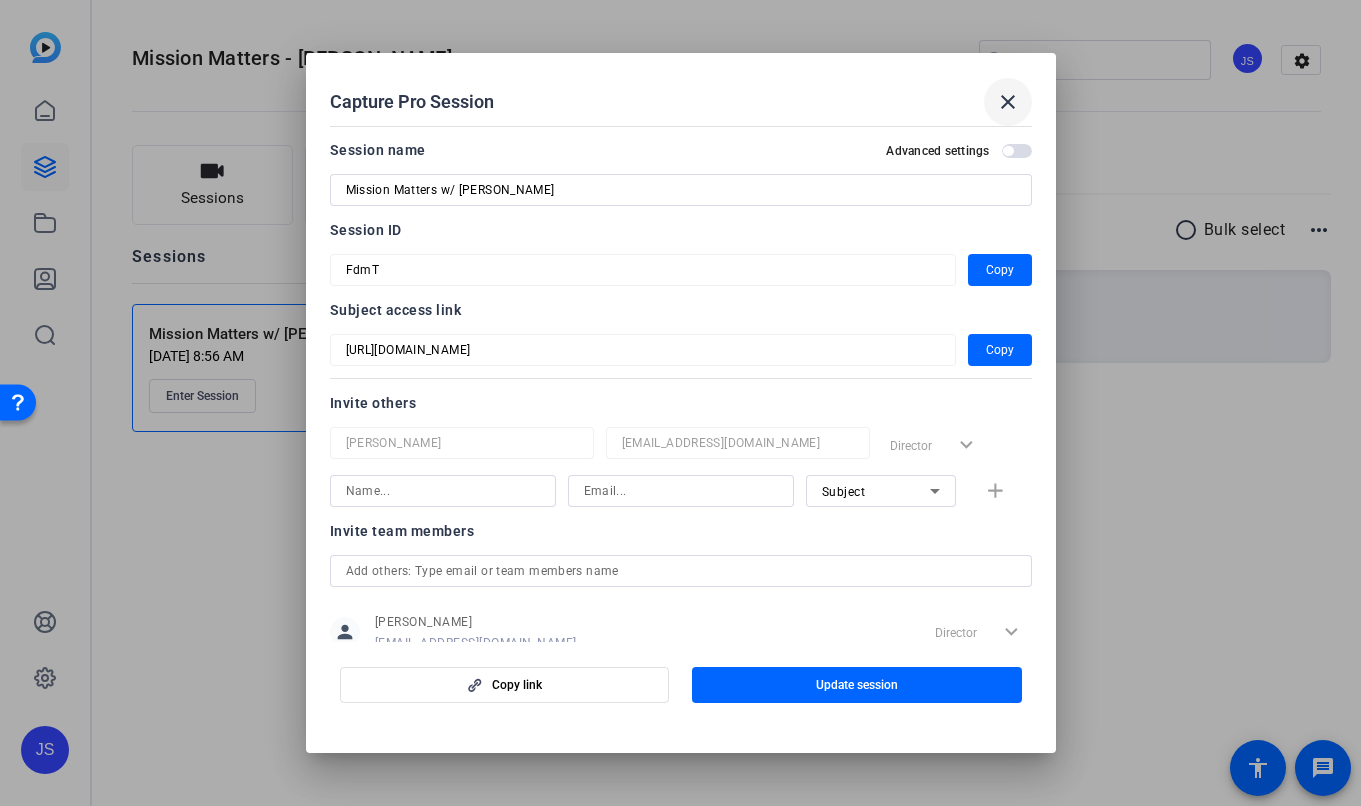 click on "close" at bounding box center (1008, 102) 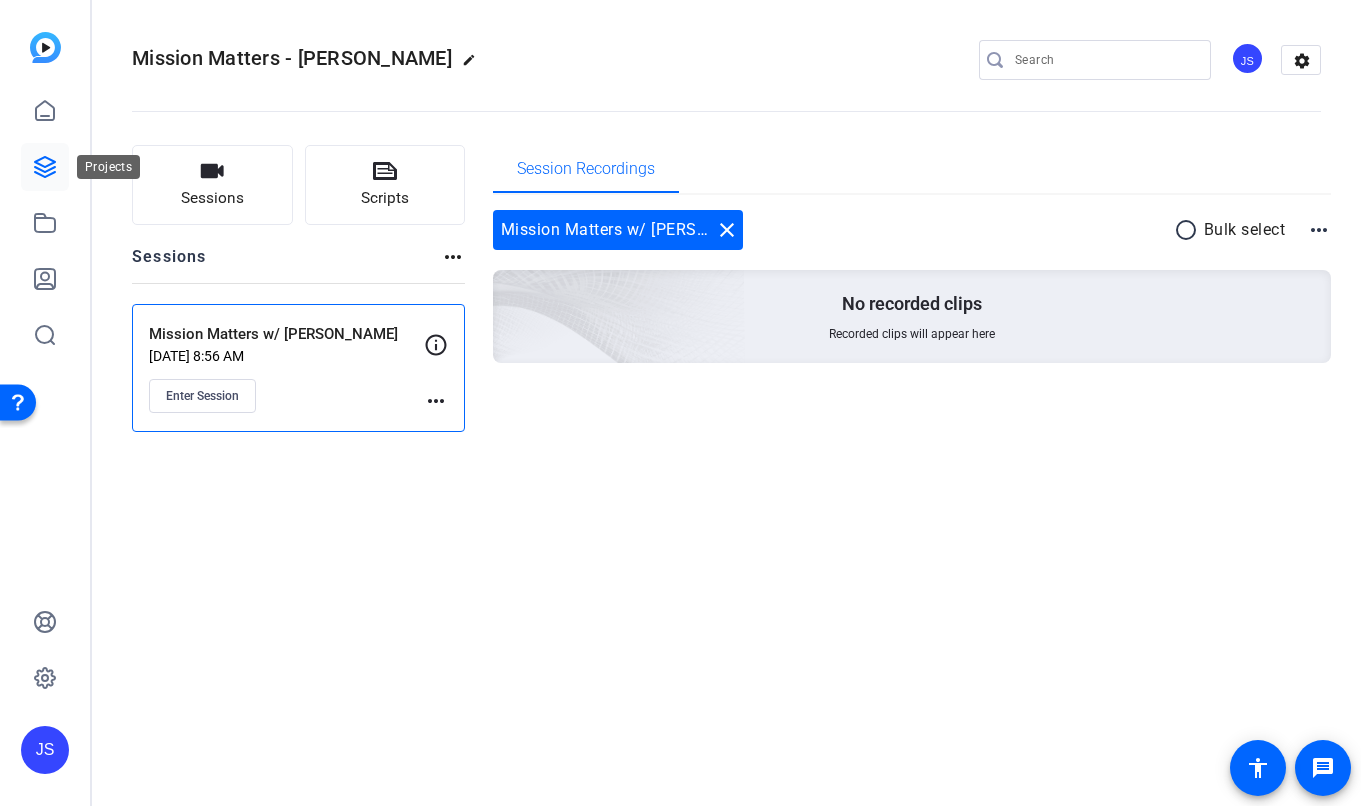 click 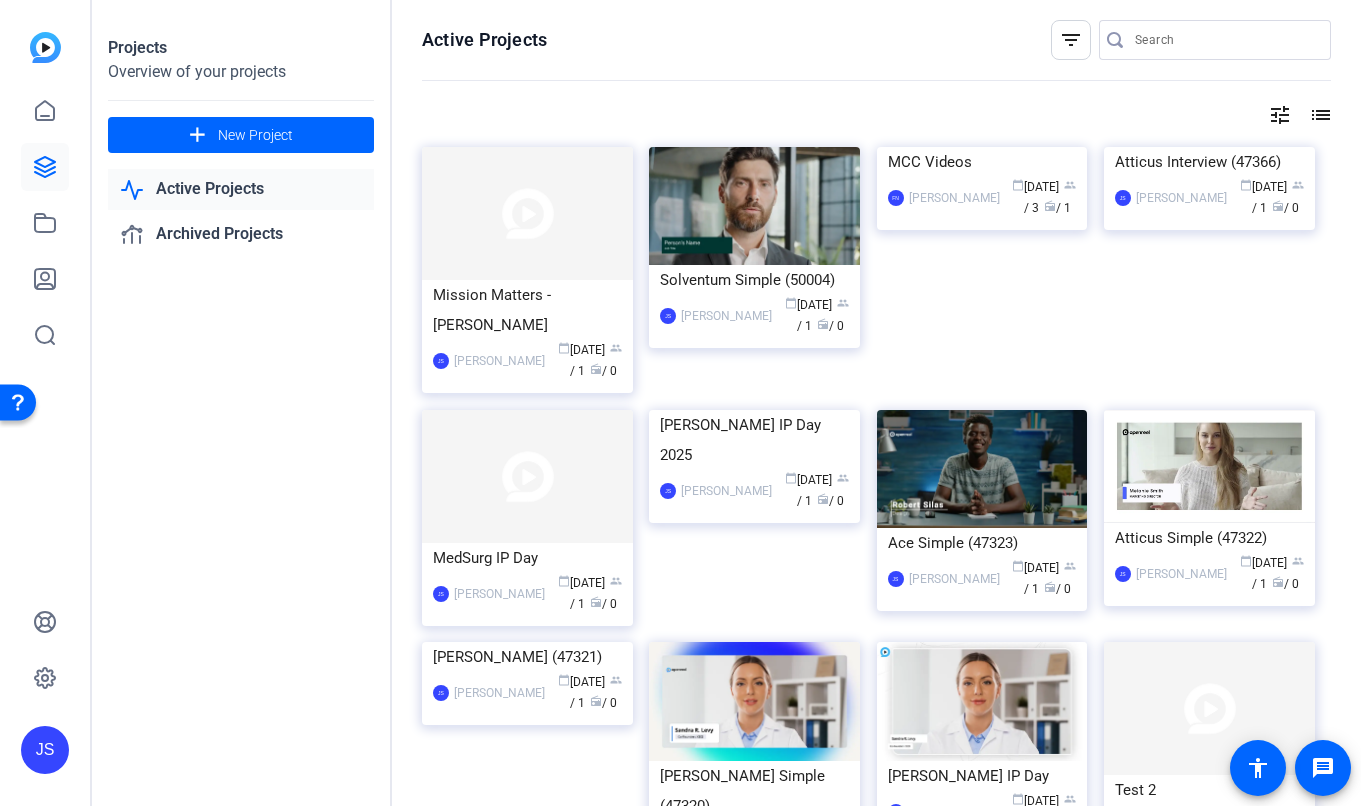 drag, startPoint x: 602, startPoint y: 316, endPoint x: 579, endPoint y: 316, distance: 23 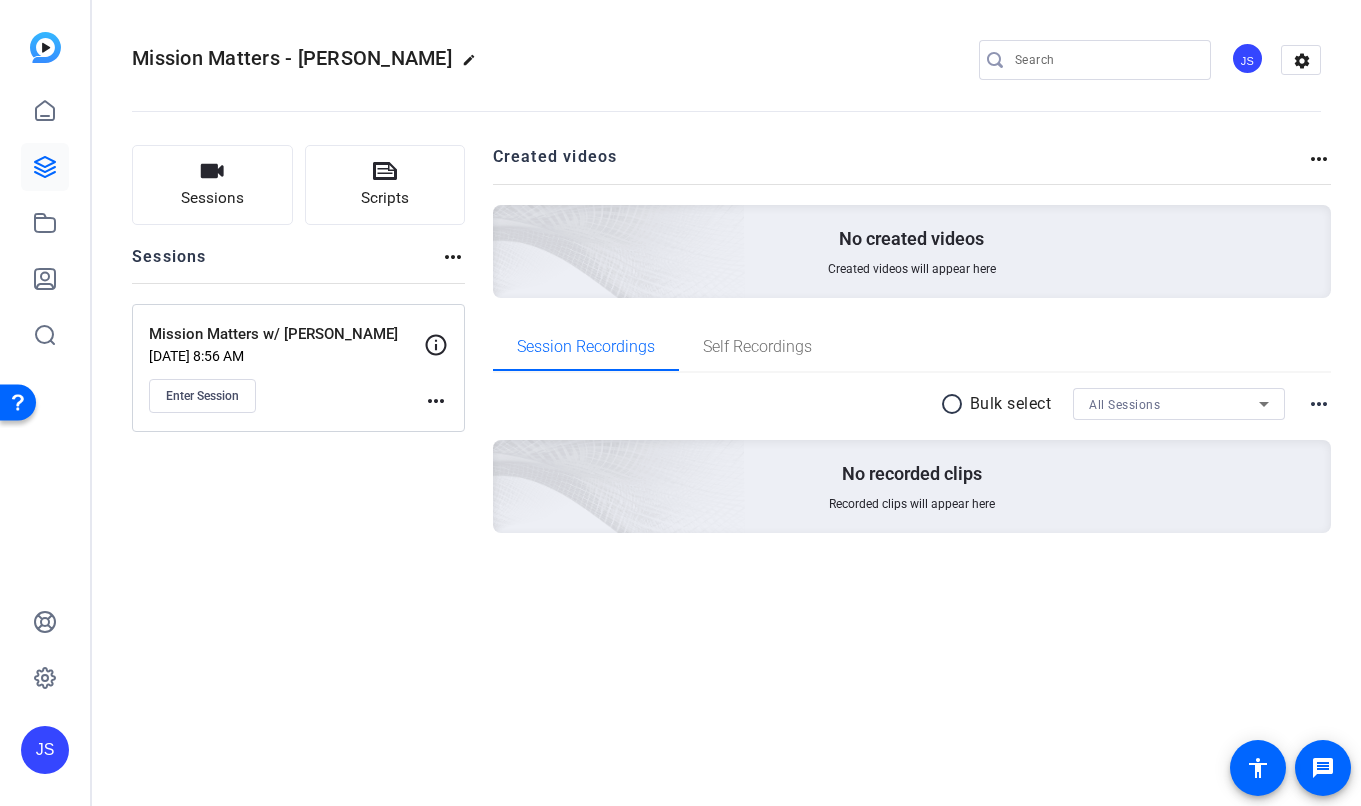click on "more_horiz" at bounding box center (1319, 404) 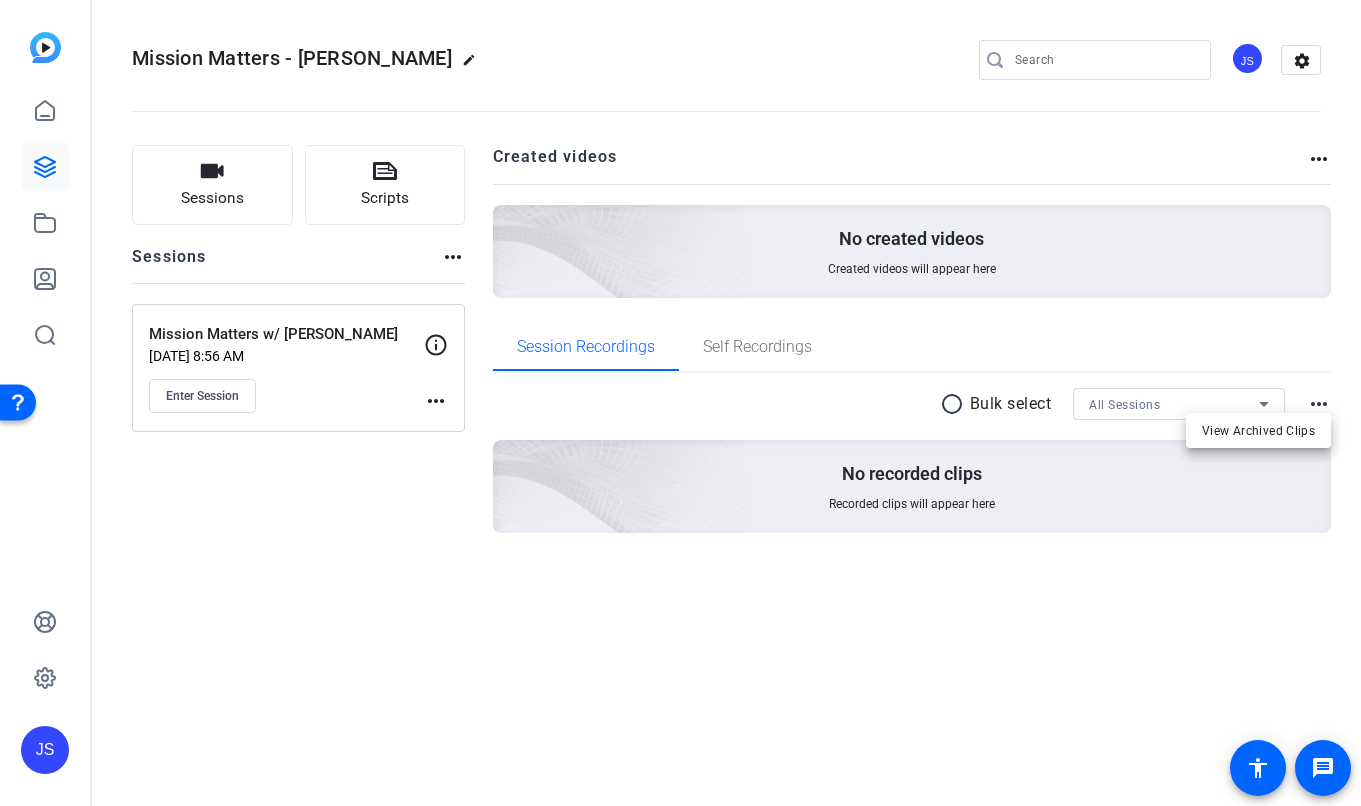click at bounding box center [680, 403] 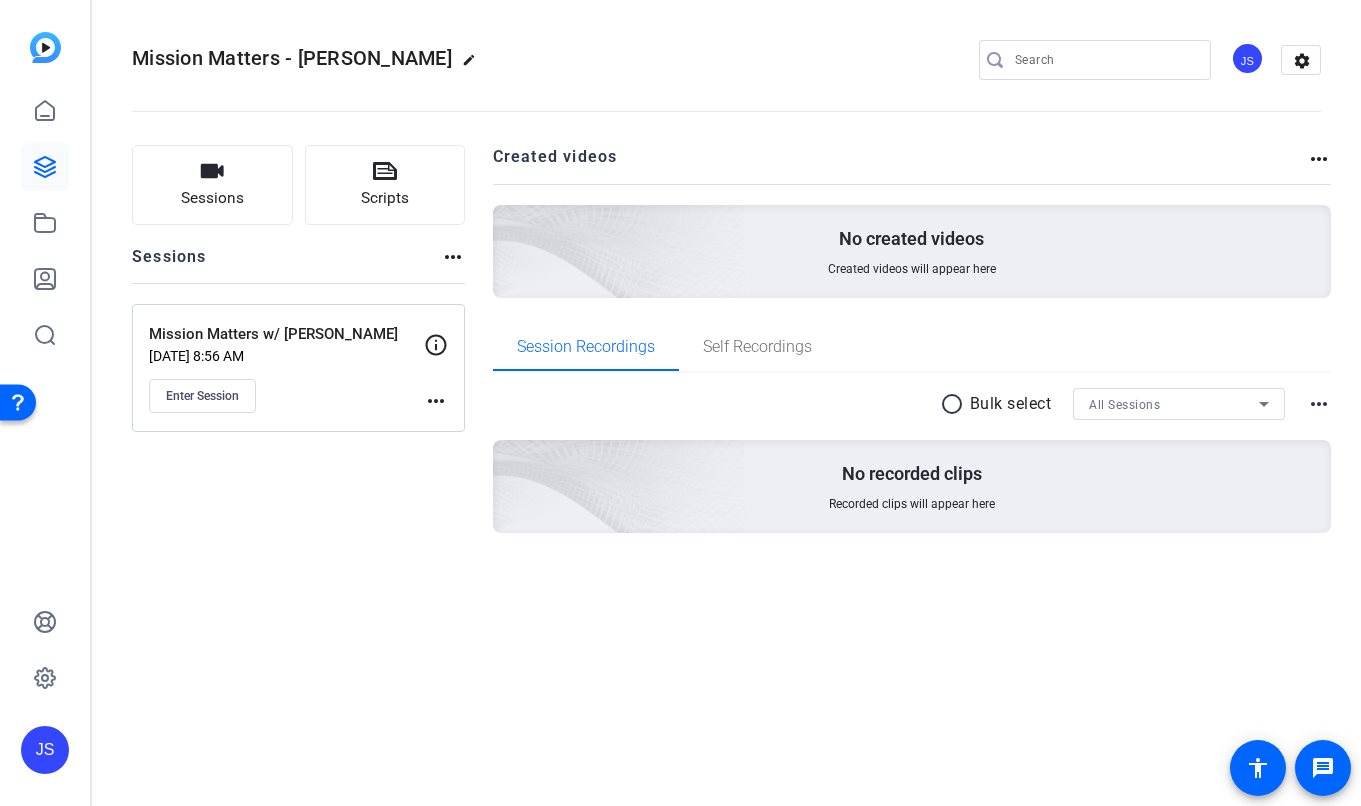click on "more_horiz" 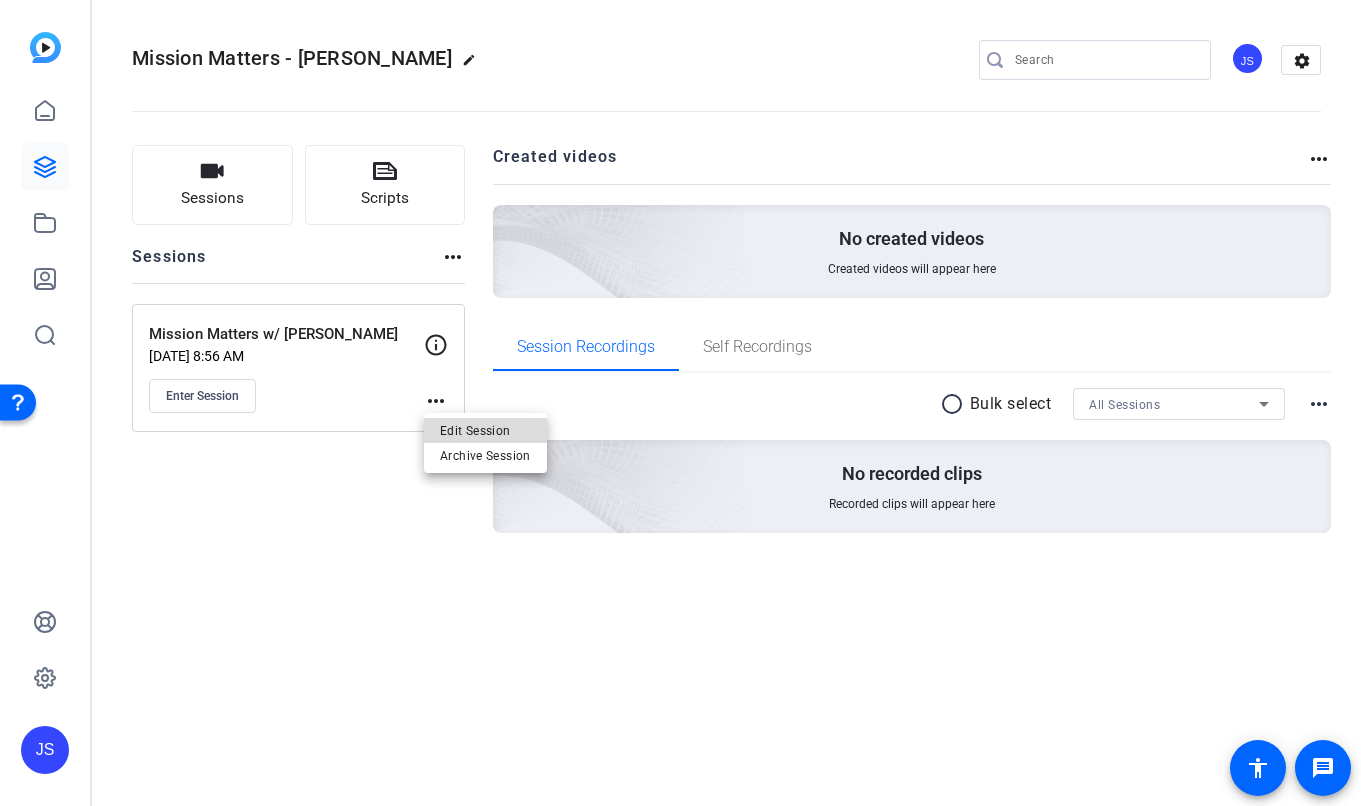 click on "Edit Session" at bounding box center [485, 430] 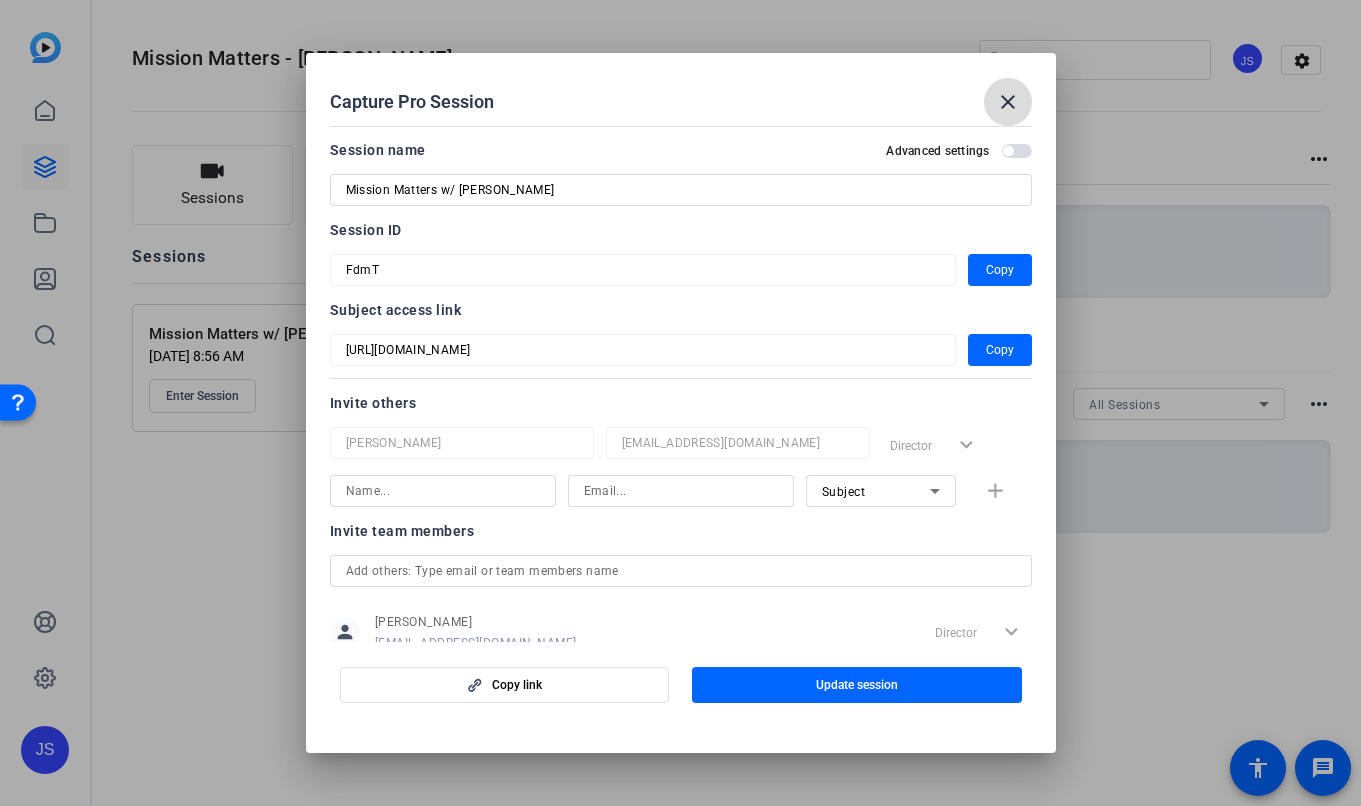 click on "close" at bounding box center (1008, 102) 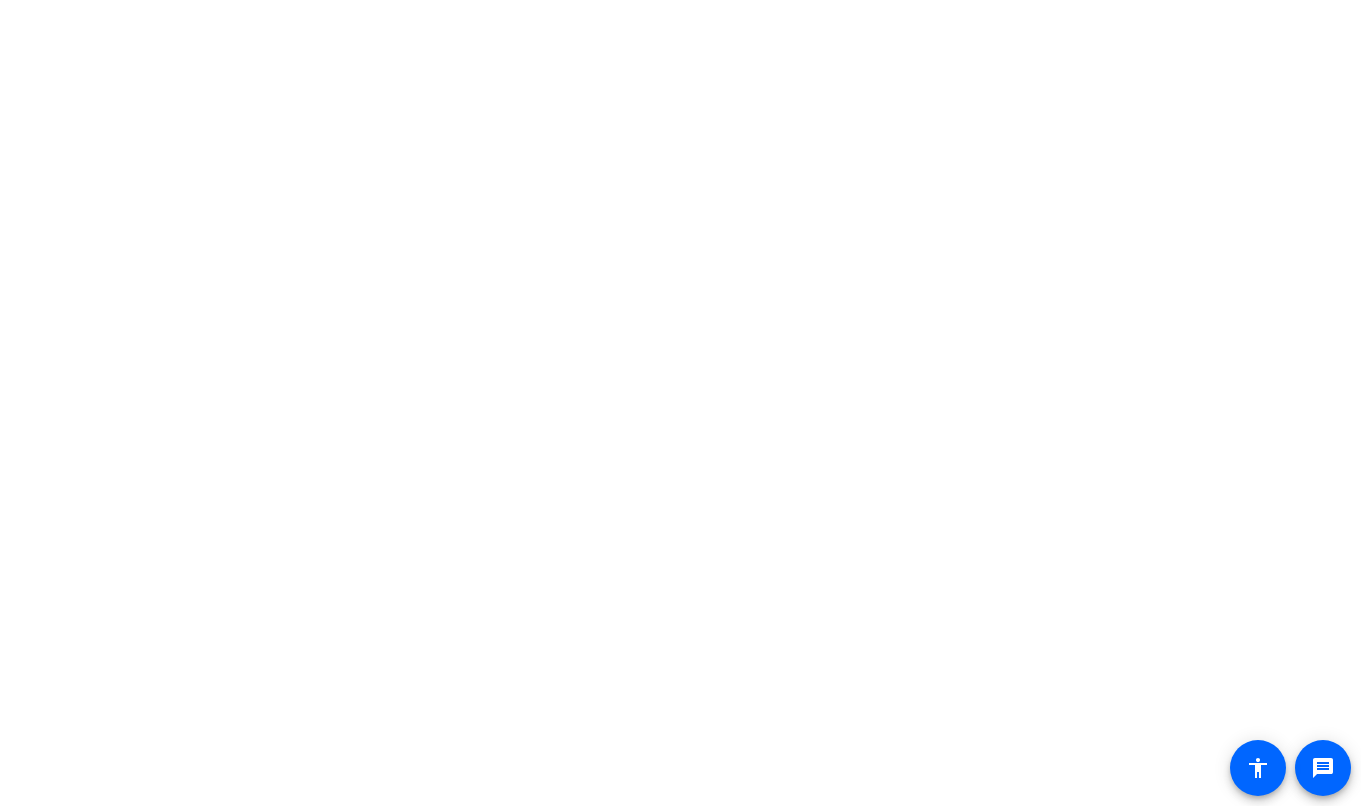 scroll, scrollTop: 0, scrollLeft: 0, axis: both 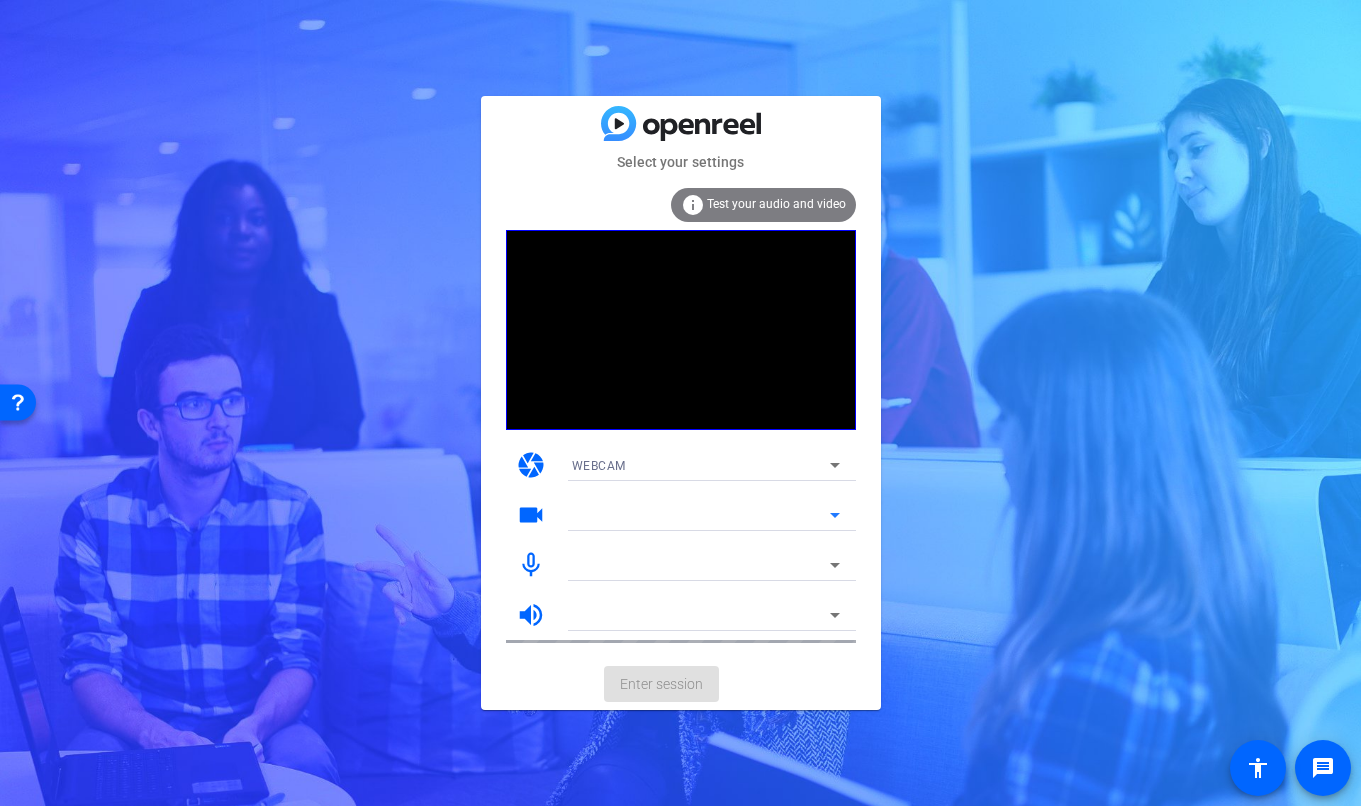 click 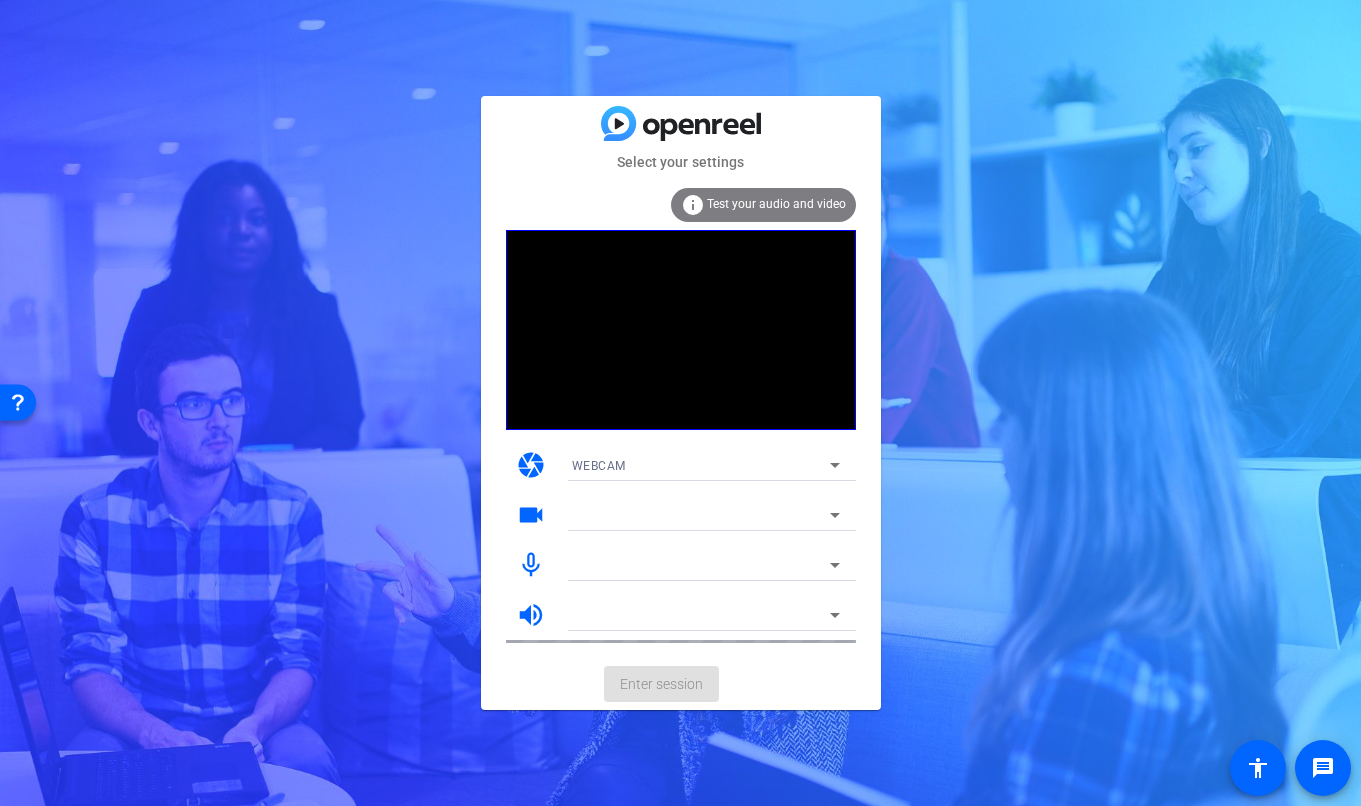 click on "Enter session" 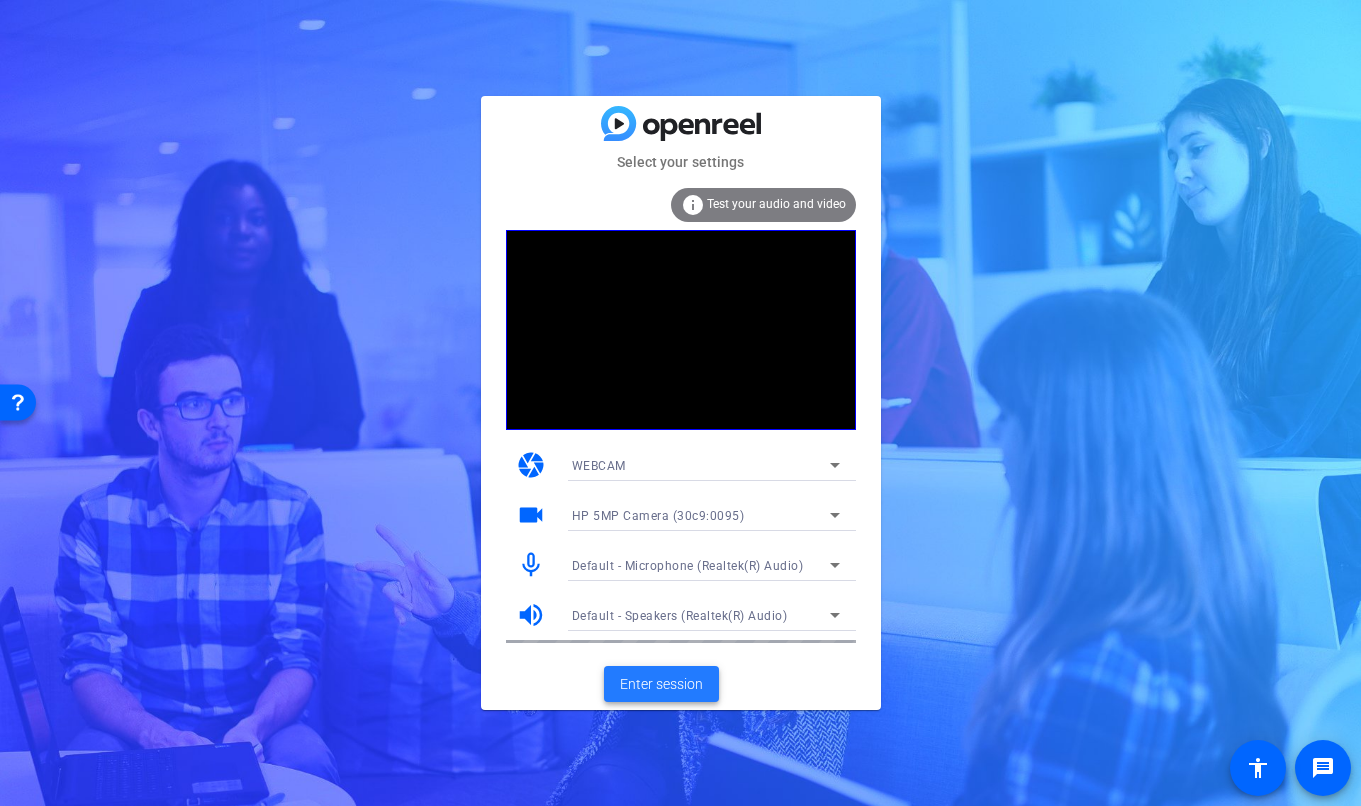 click on "Enter session" 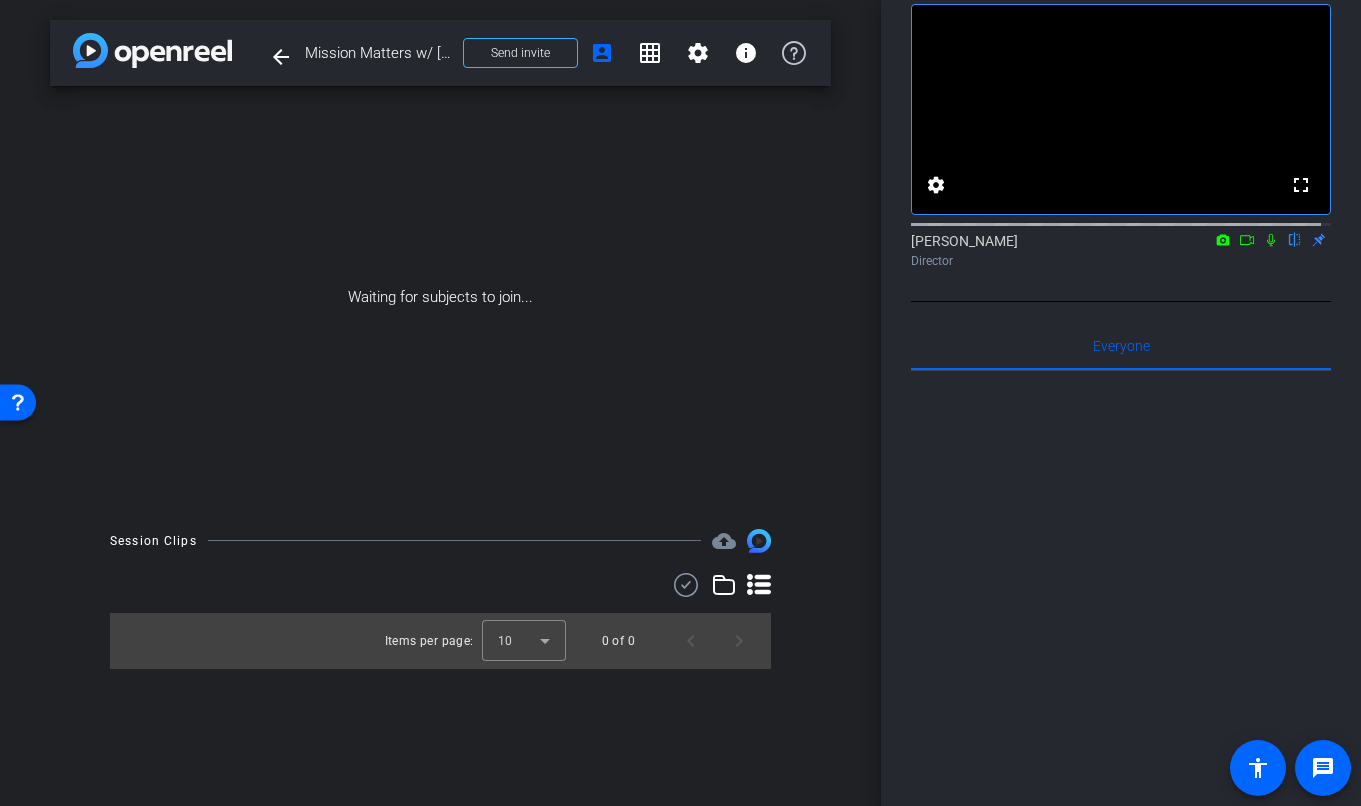 scroll, scrollTop: 0, scrollLeft: 0, axis: both 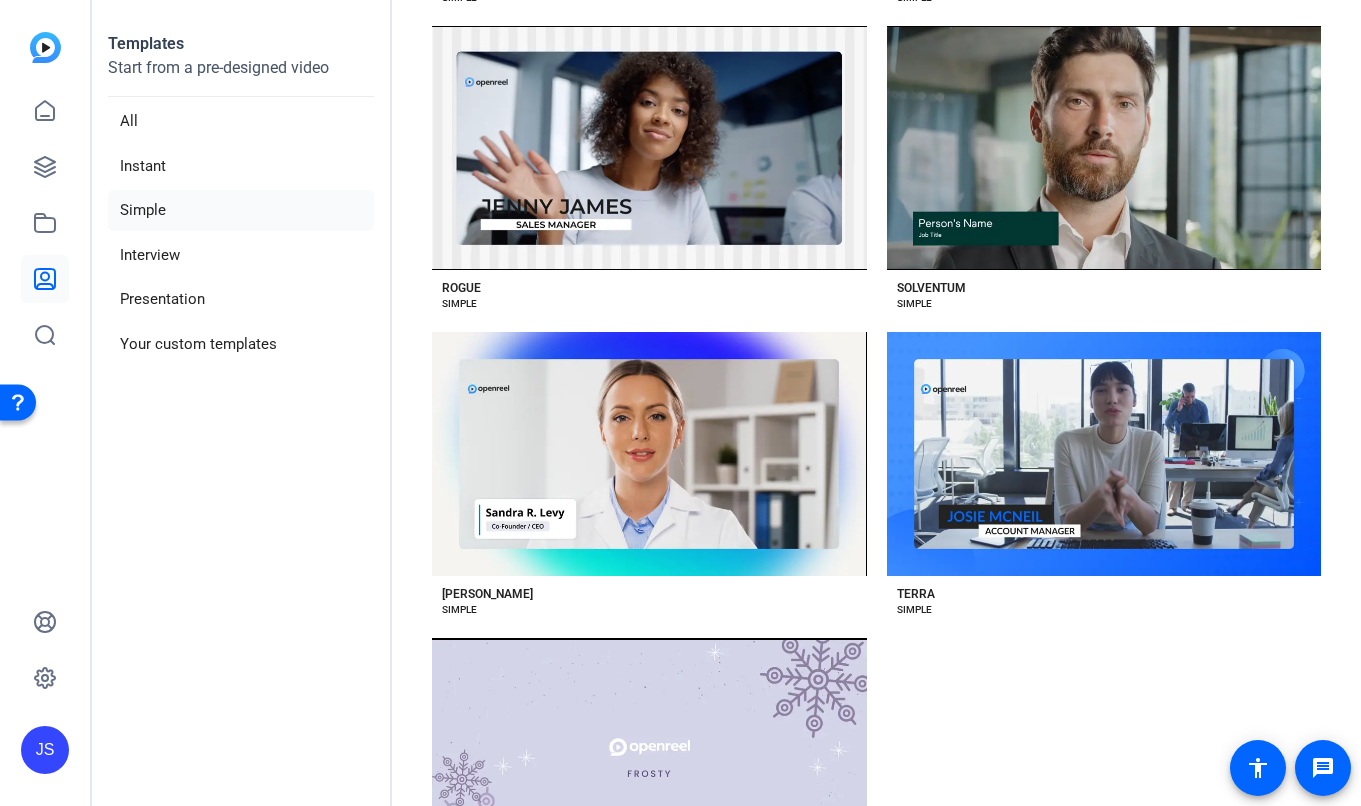 click on "Templates Start from a pre-designed video  All   Instant   Simple   Interview   Presentation   Your custom templates" 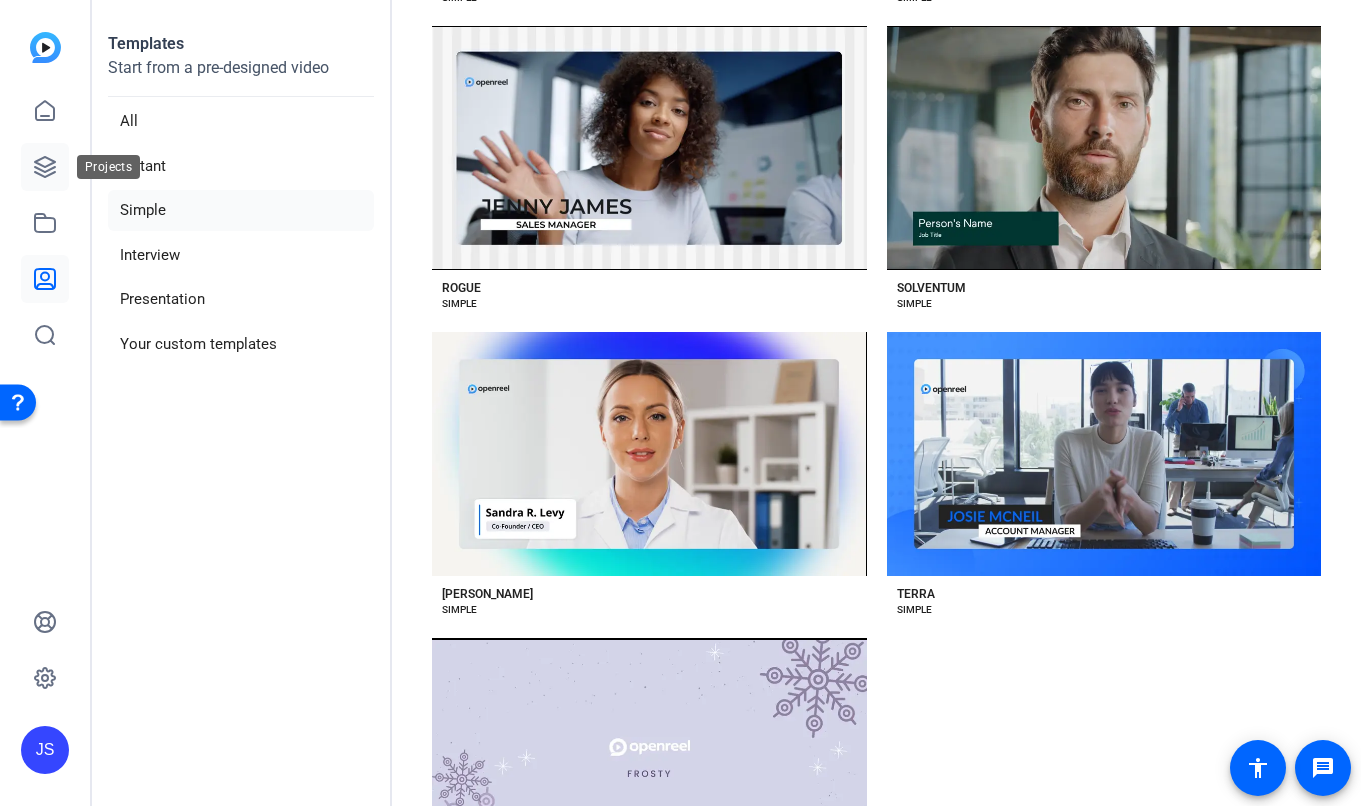 click 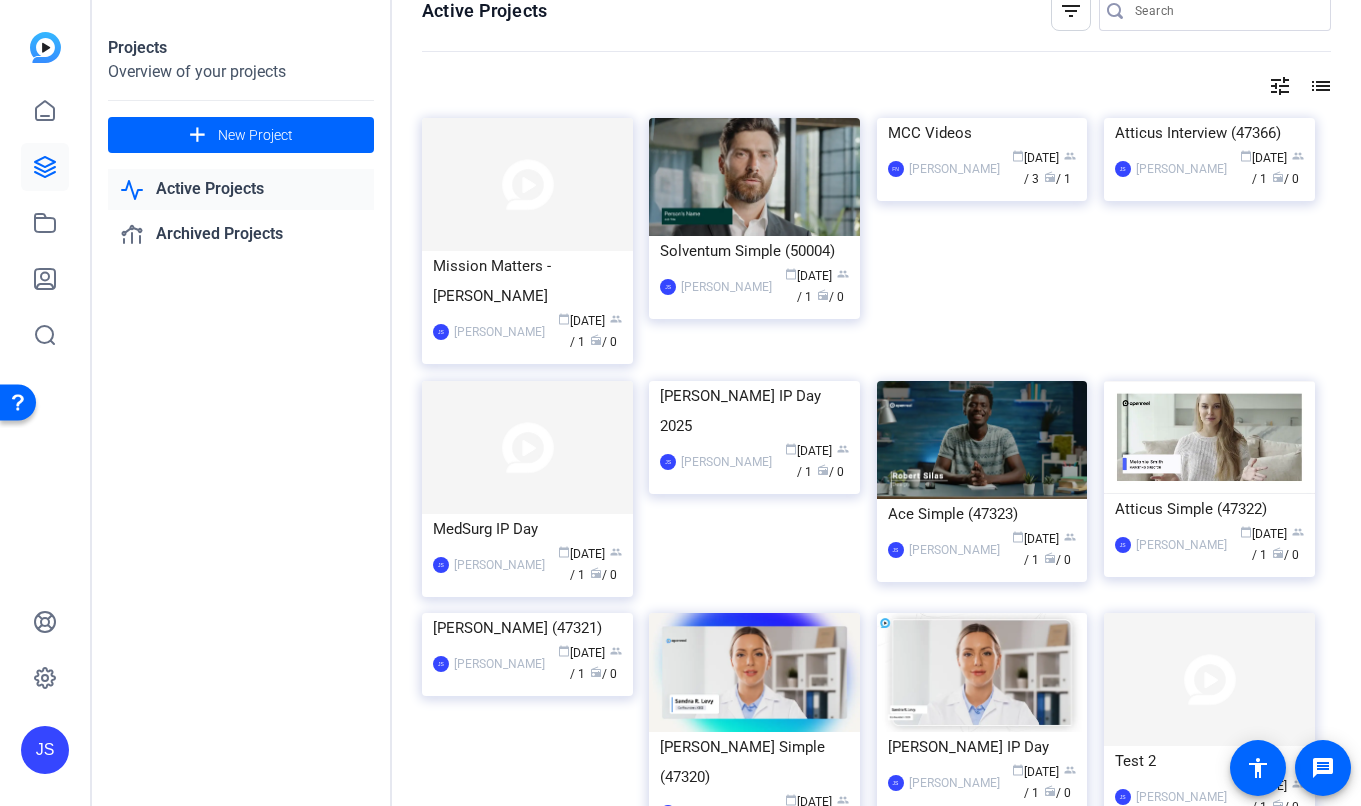 scroll, scrollTop: 27, scrollLeft: 0, axis: vertical 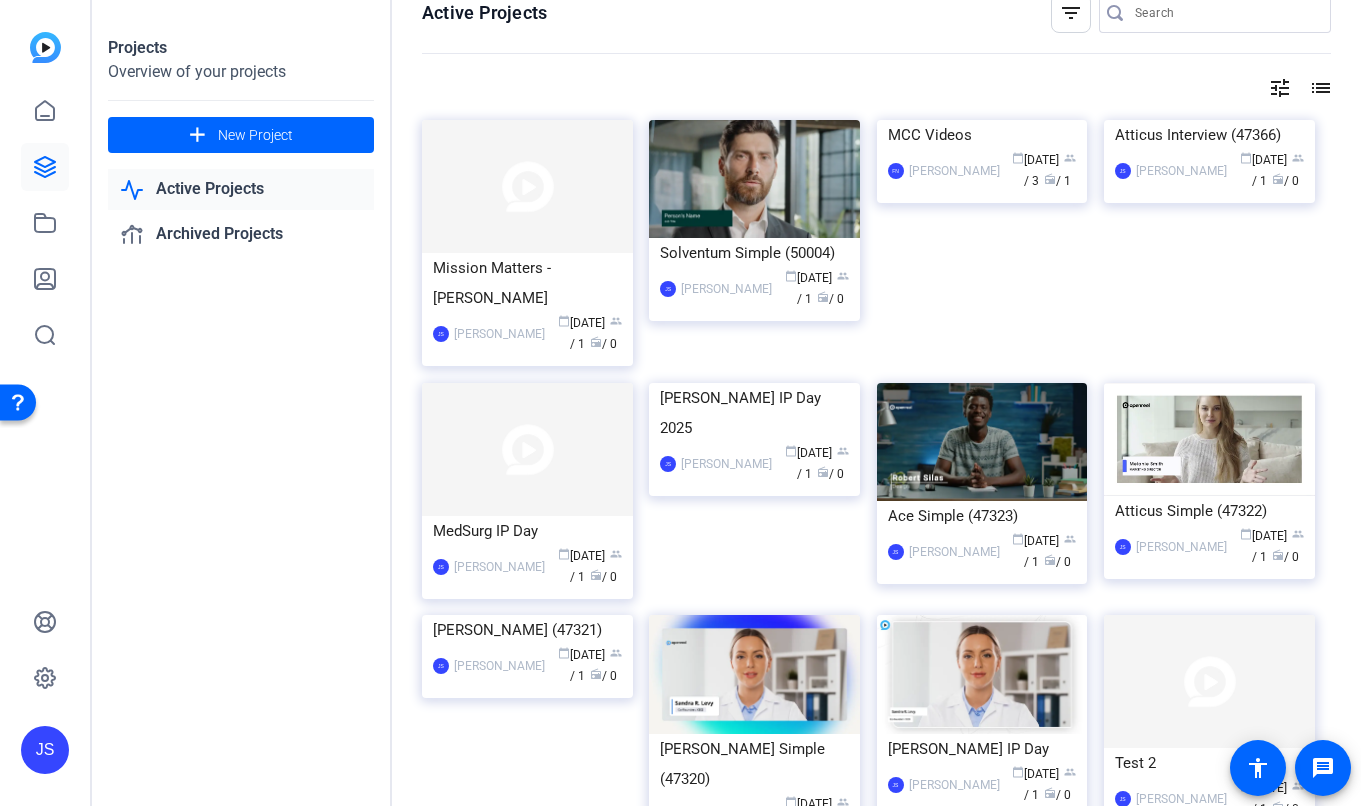 click on "JS" 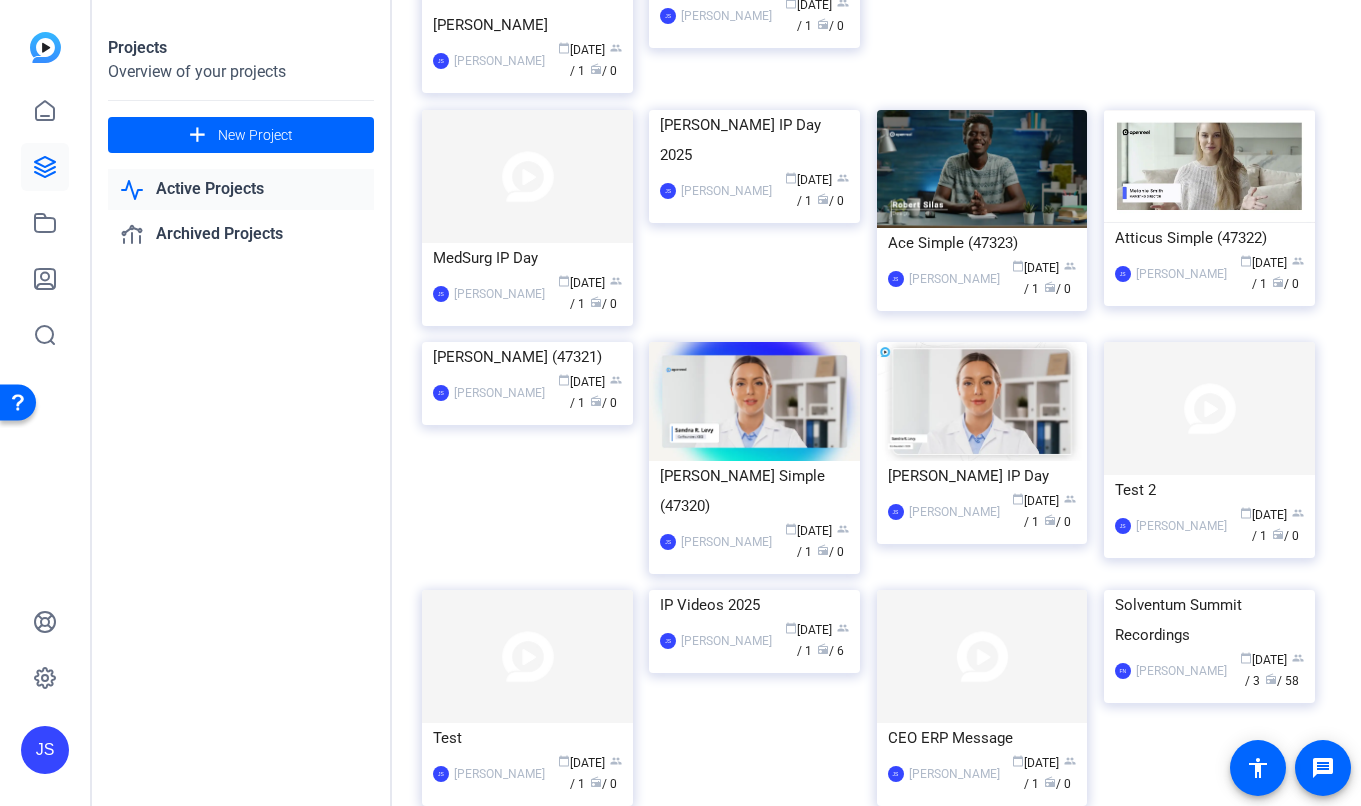 scroll, scrollTop: 400, scrollLeft: 0, axis: vertical 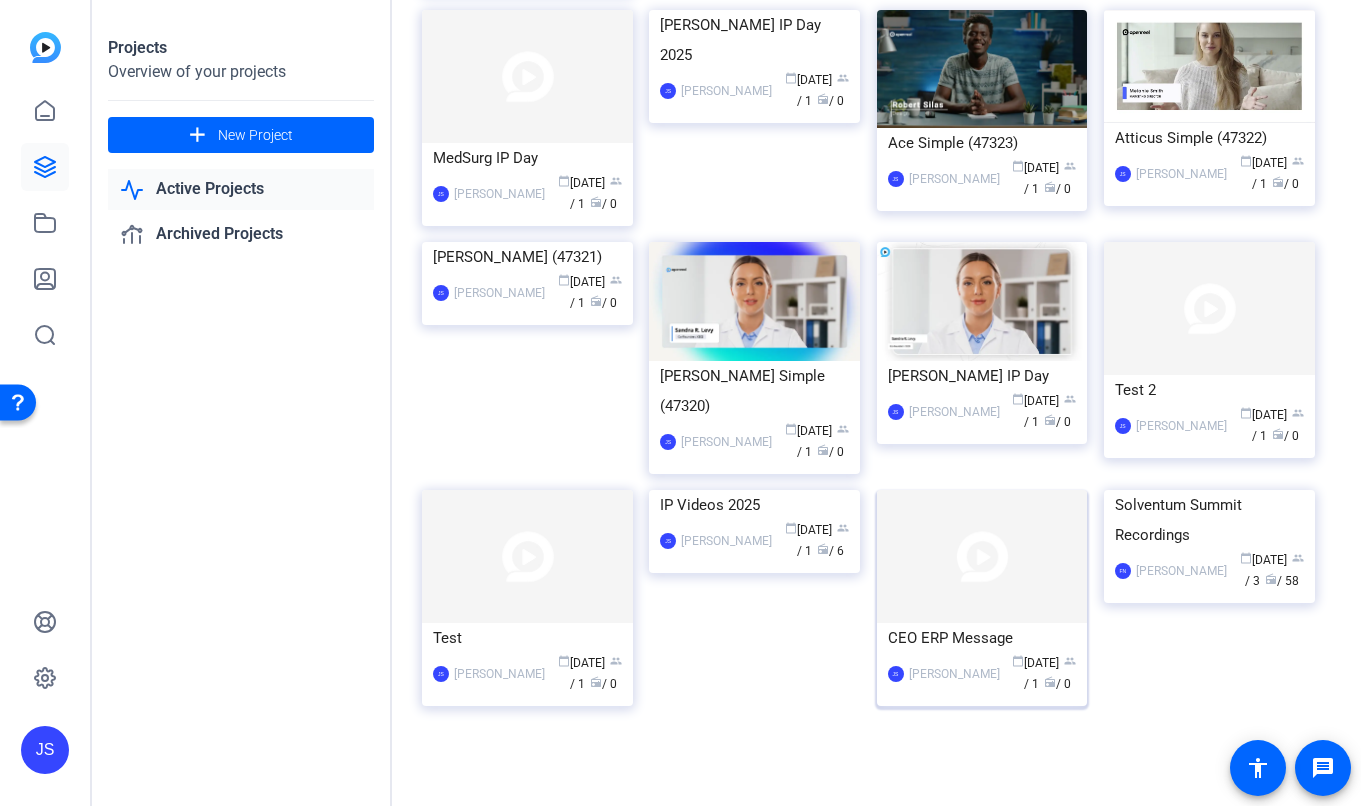 click 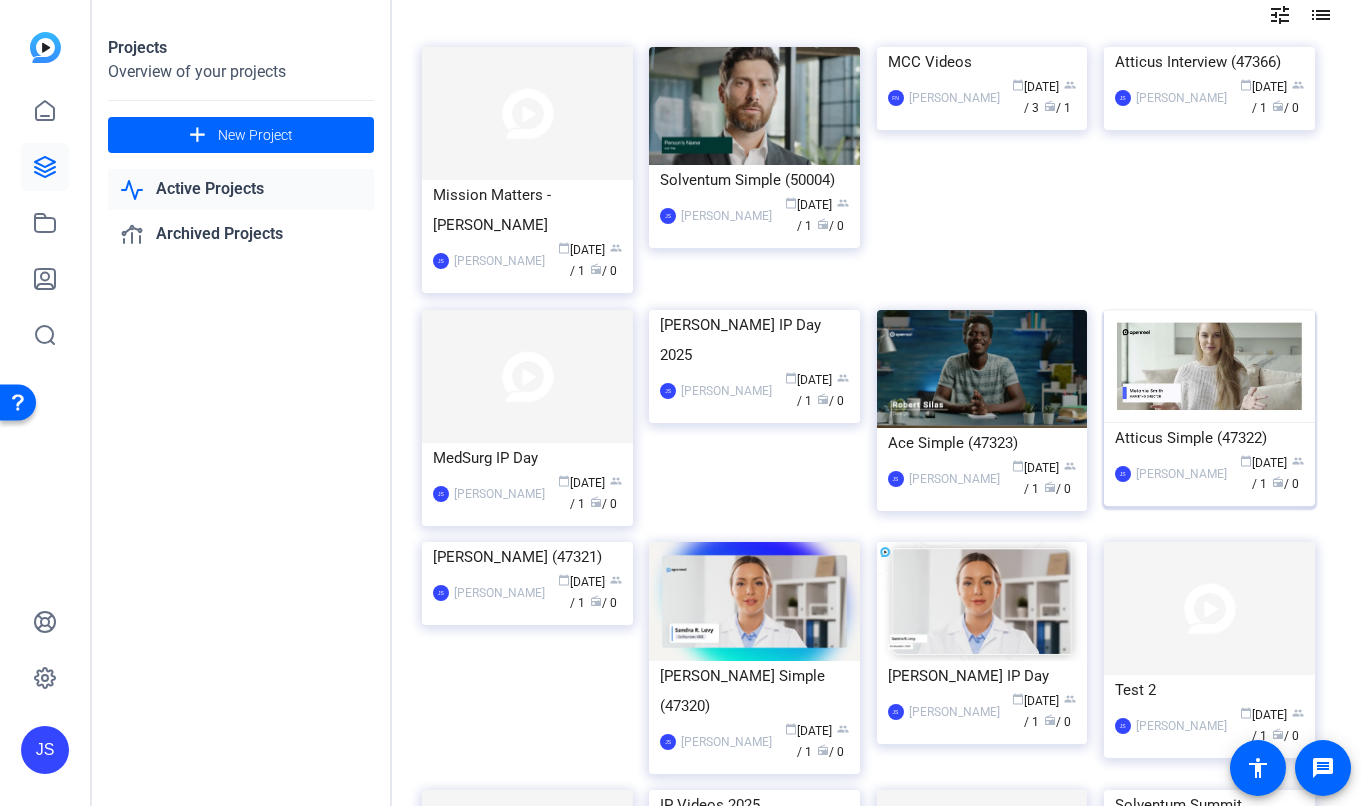 scroll, scrollTop: 200, scrollLeft: 0, axis: vertical 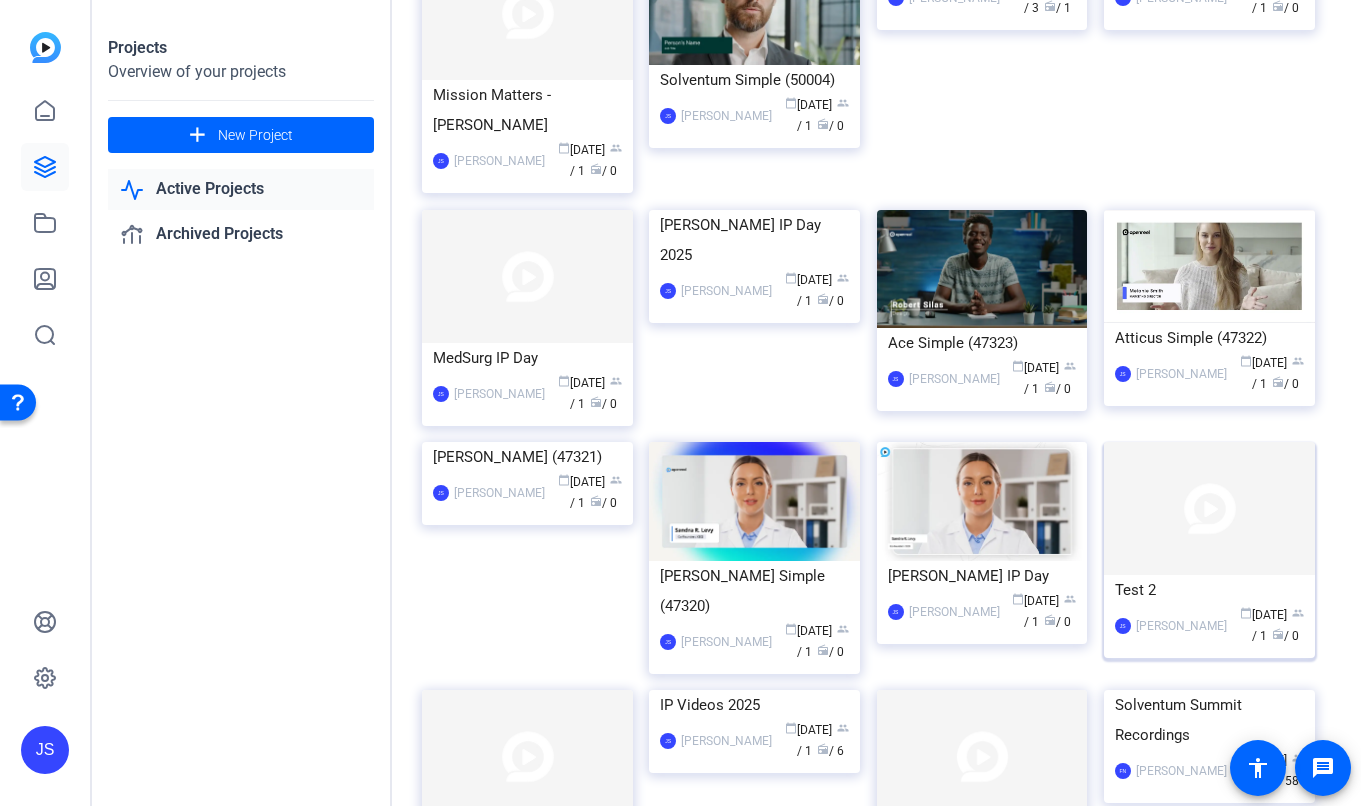click 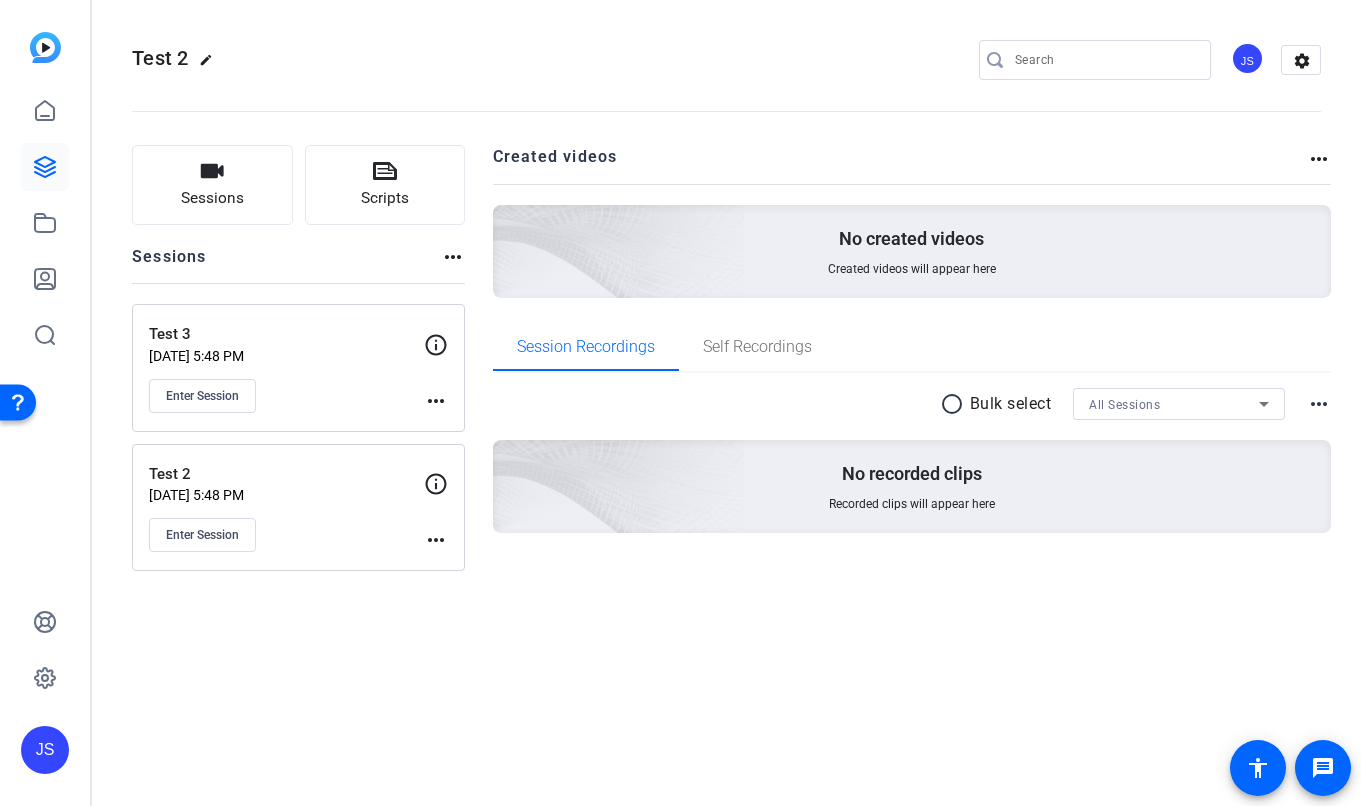 click on "Enter Session" 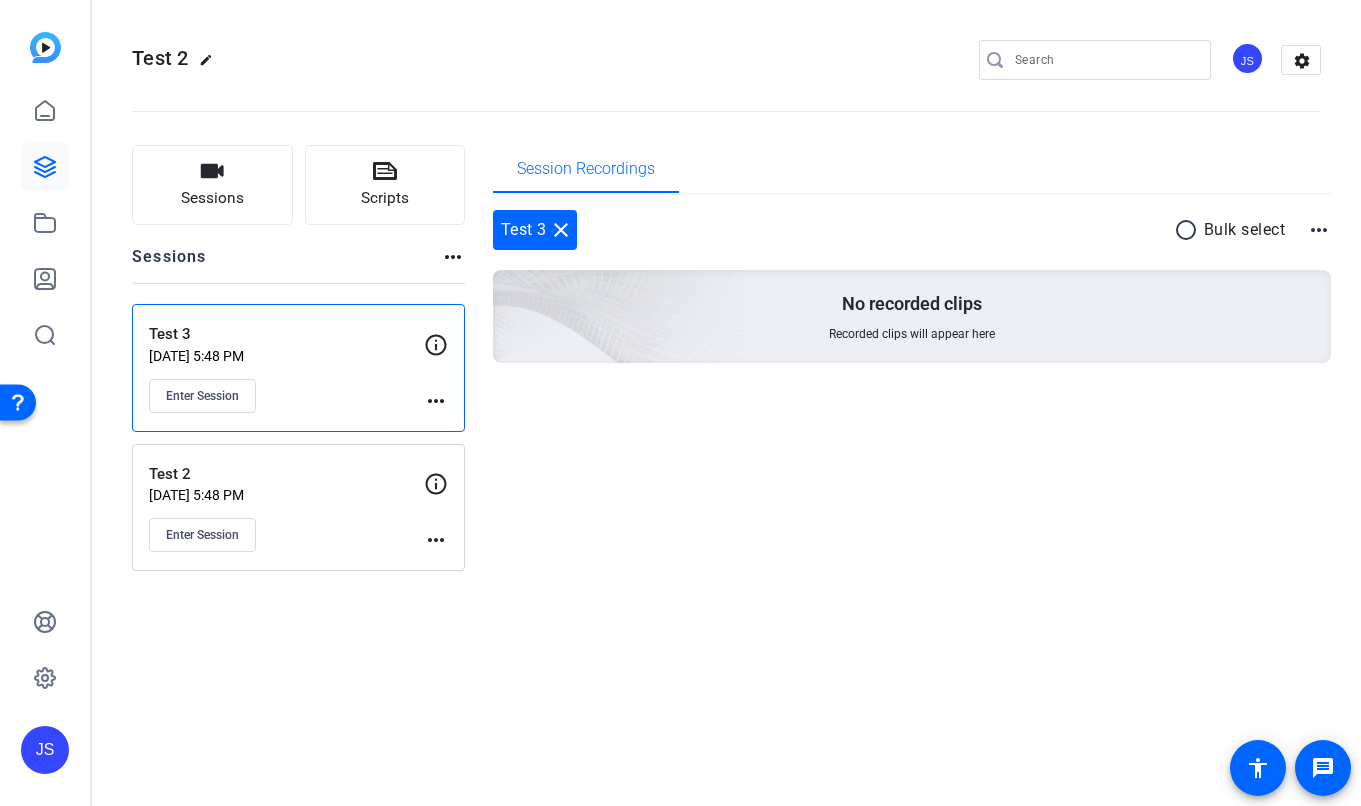 click on "Test 2   Apr 14, 2025 @ 5:48 PM  Enter Session" 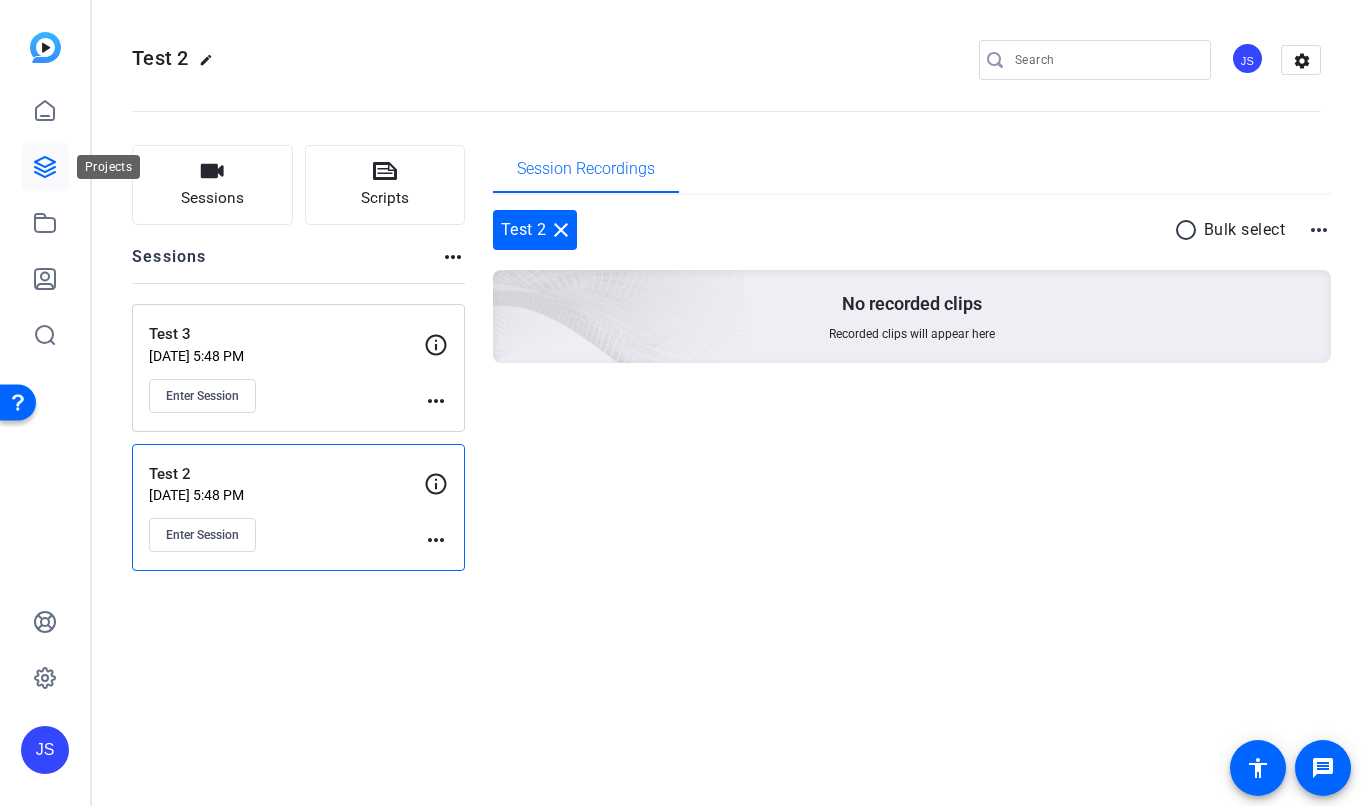 click 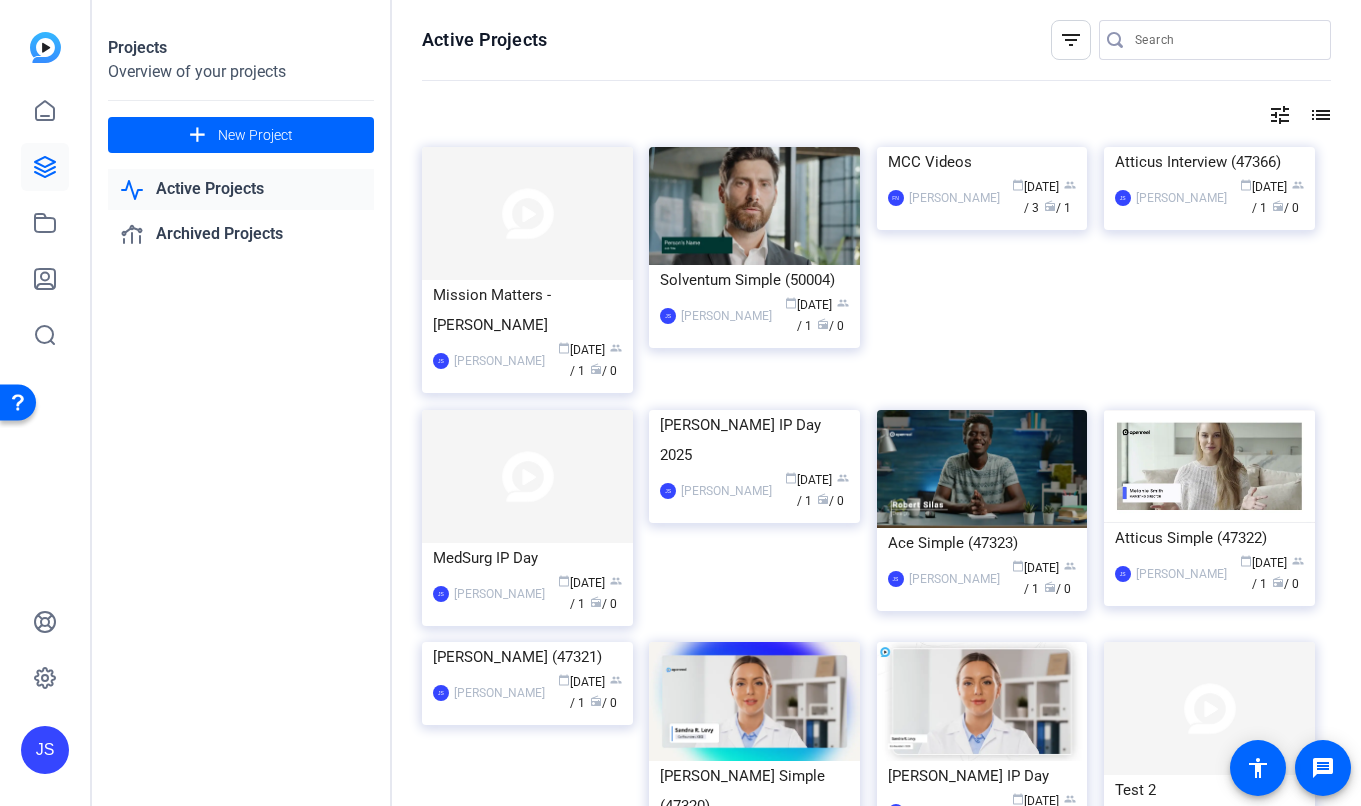 click on "Projects Overview of your projects add  New Project
Active Projects
Archived Projects" 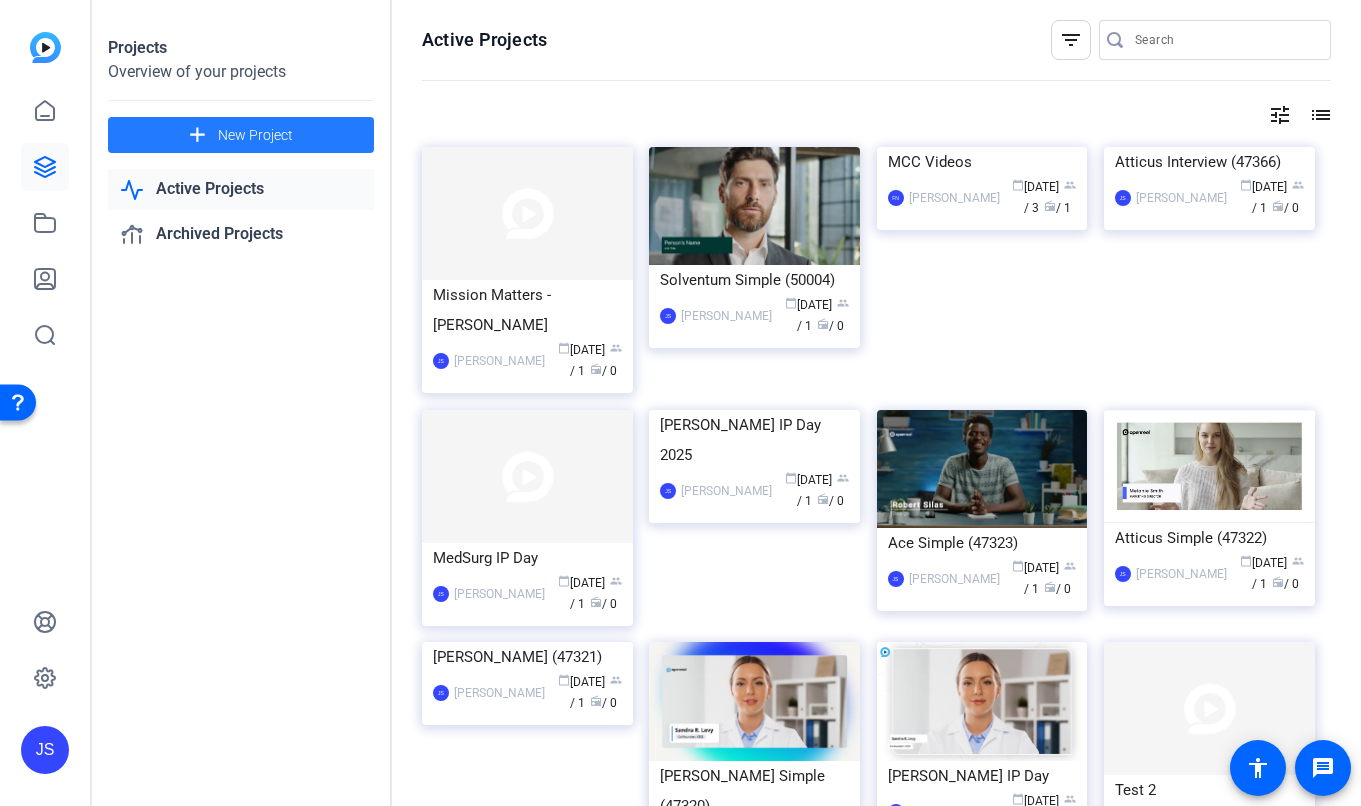 click on "New Project" 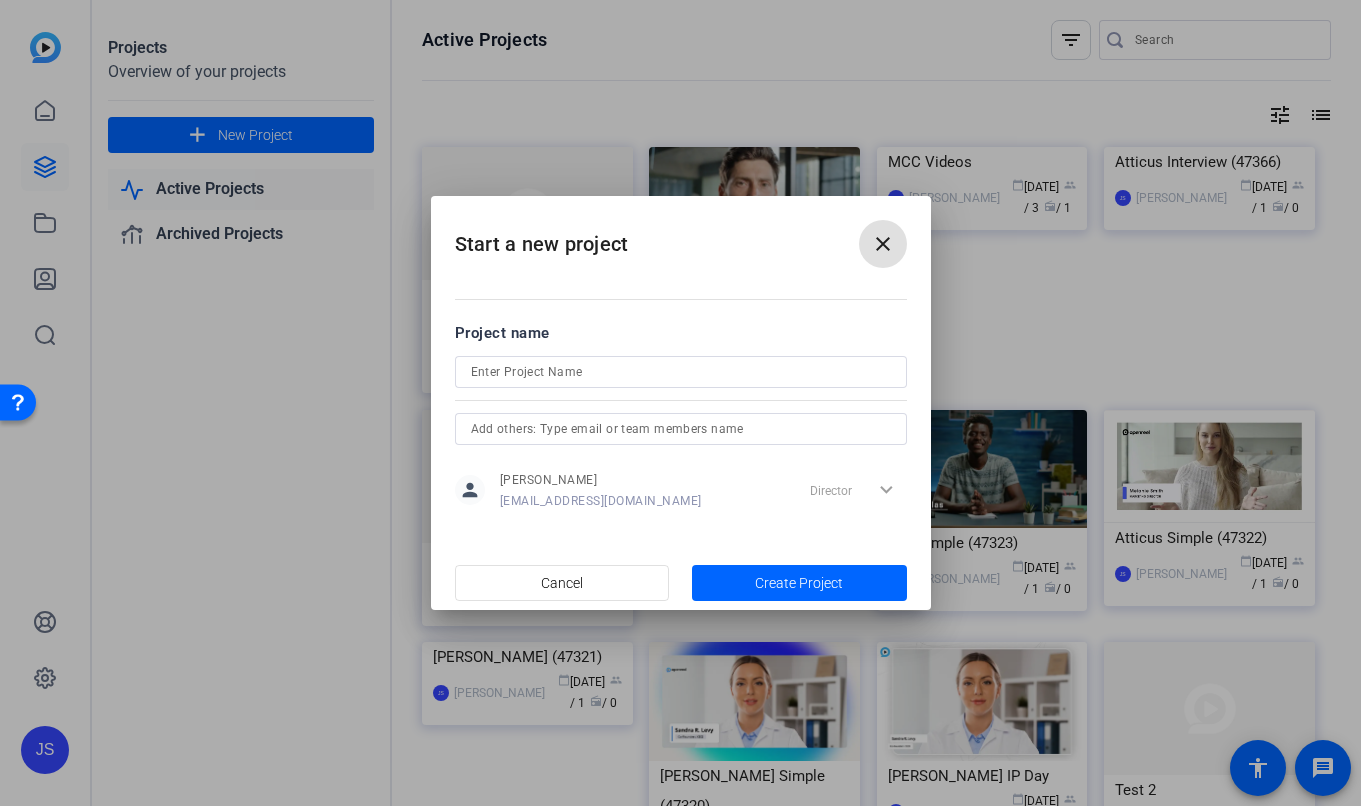 click at bounding box center (681, 372) 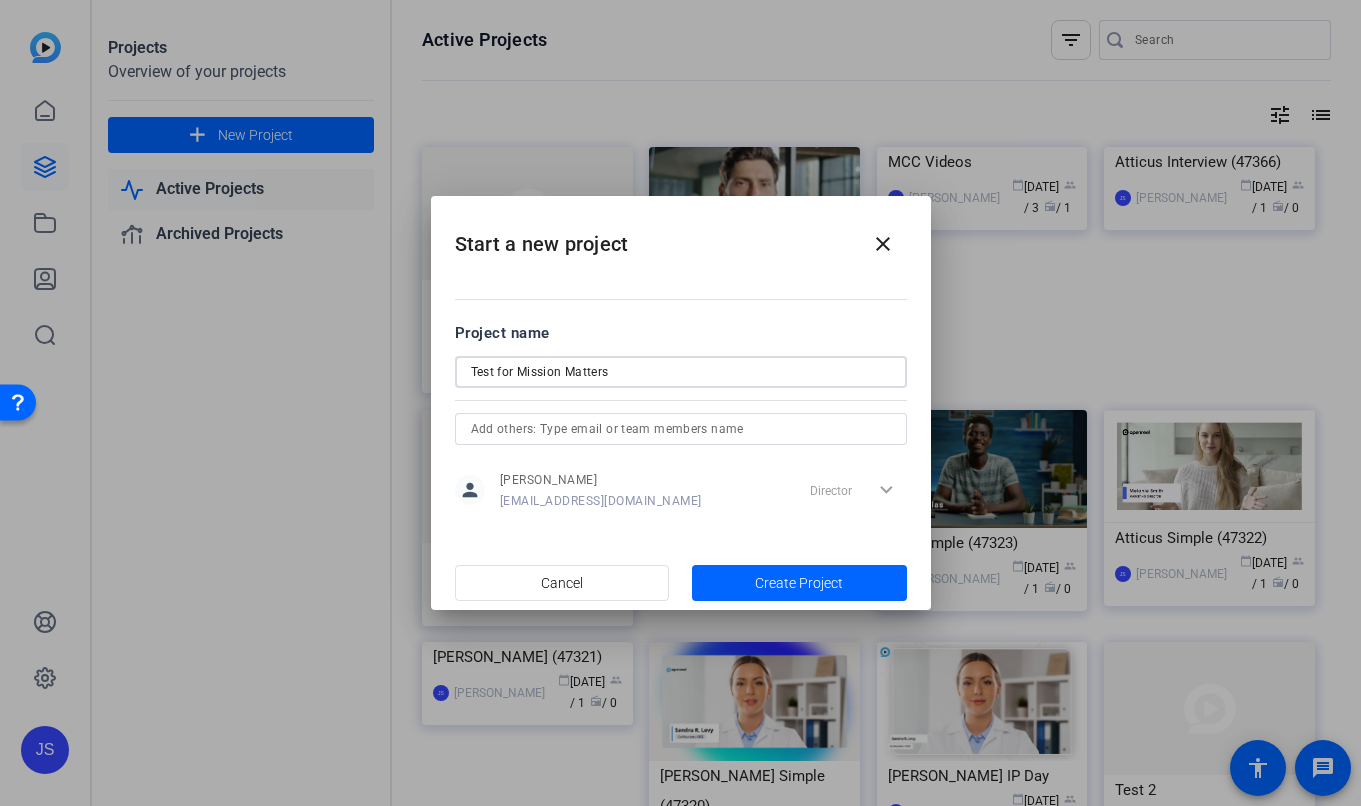 type on "Test for Mission Matters" 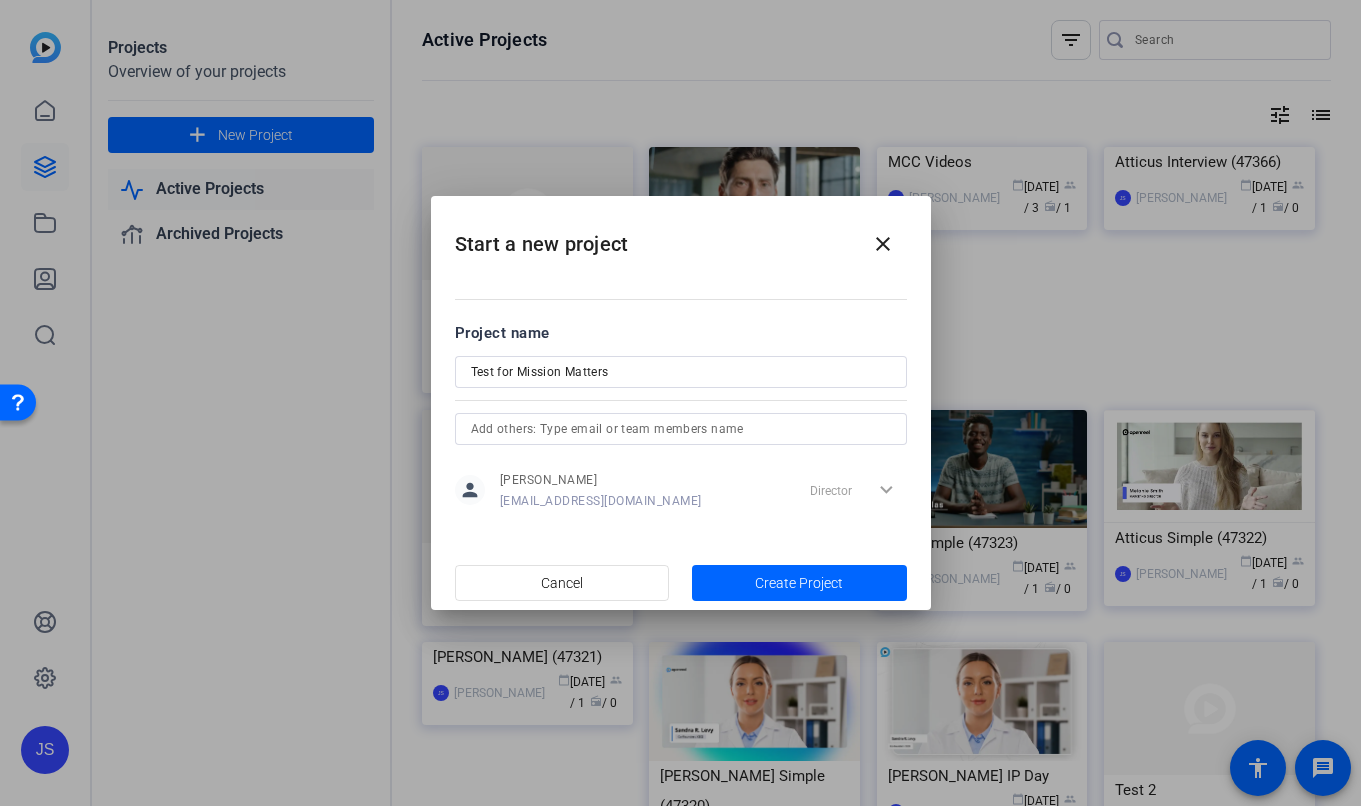 click at bounding box center (680, 403) 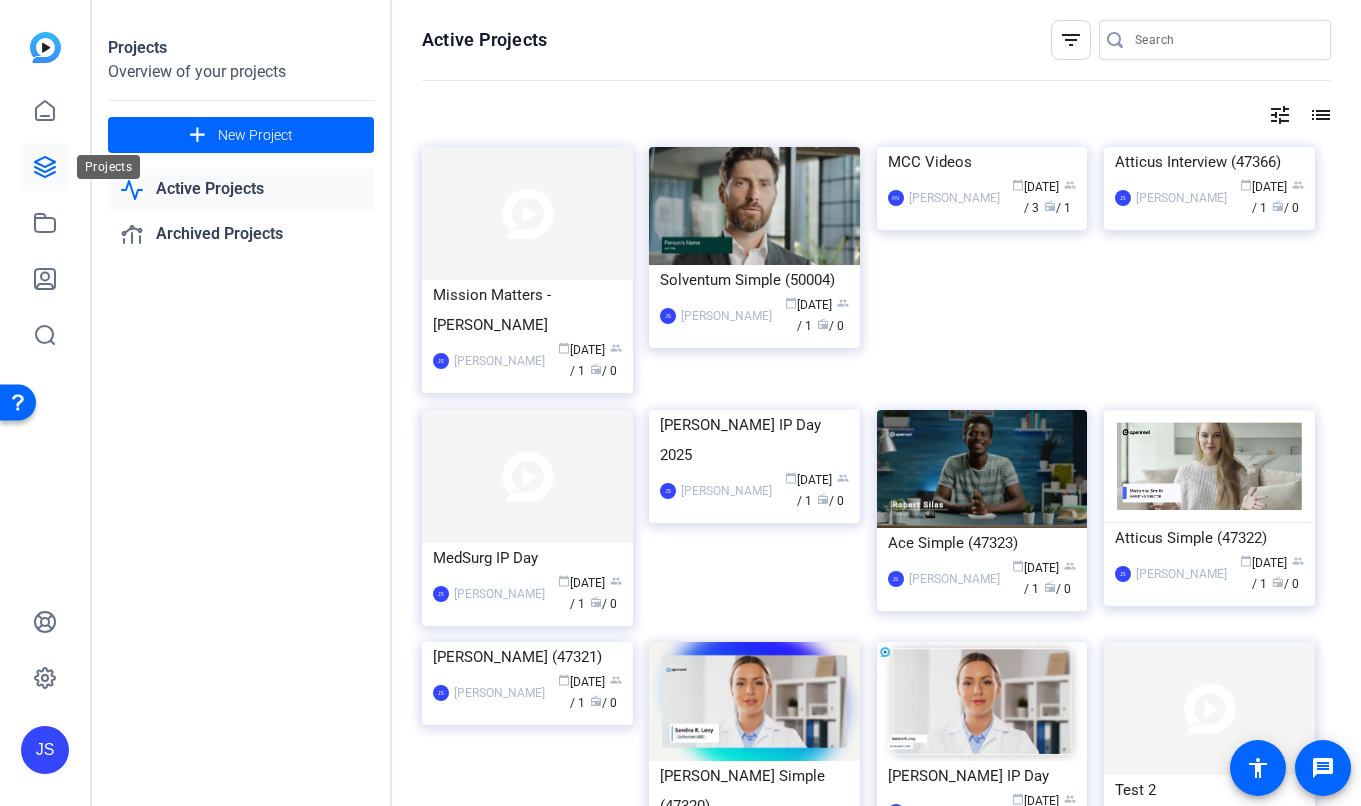 click 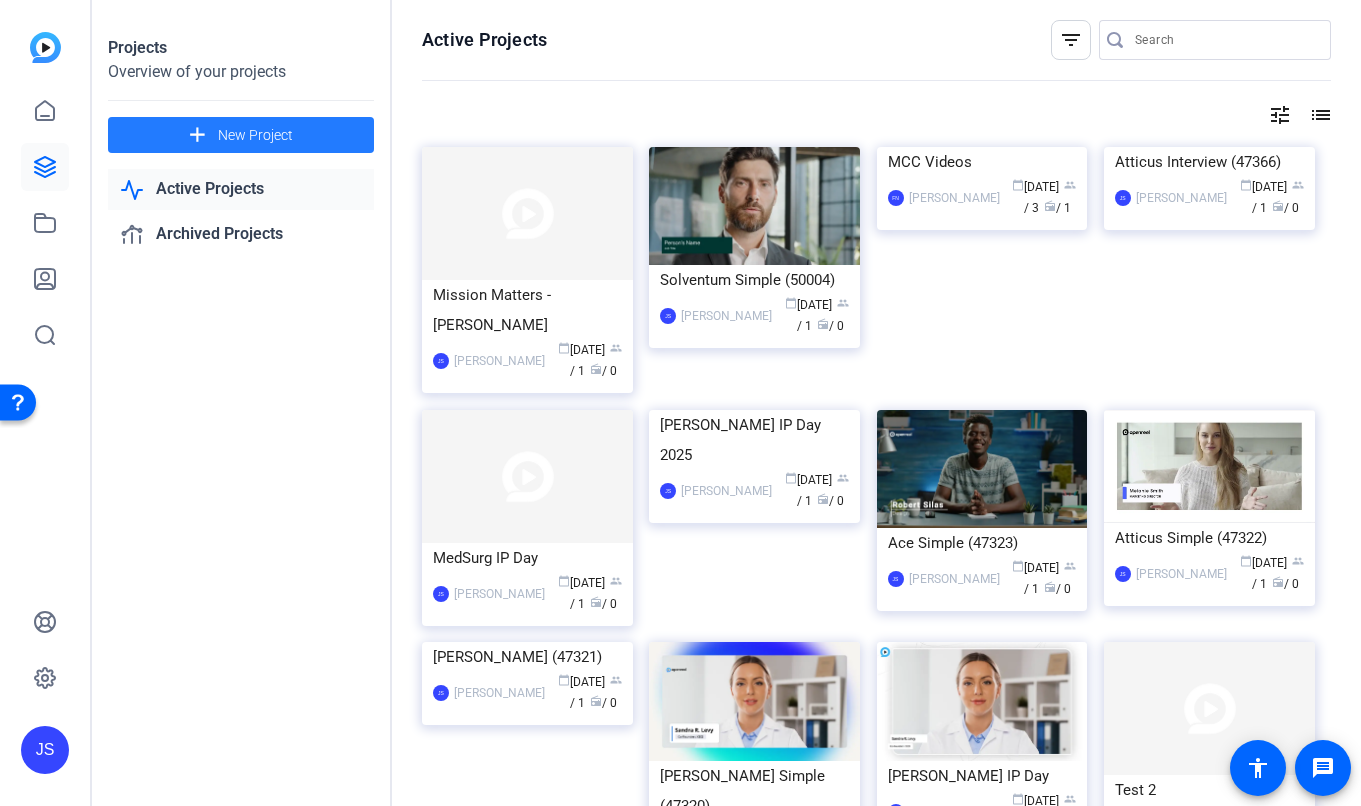 click on "New Project" 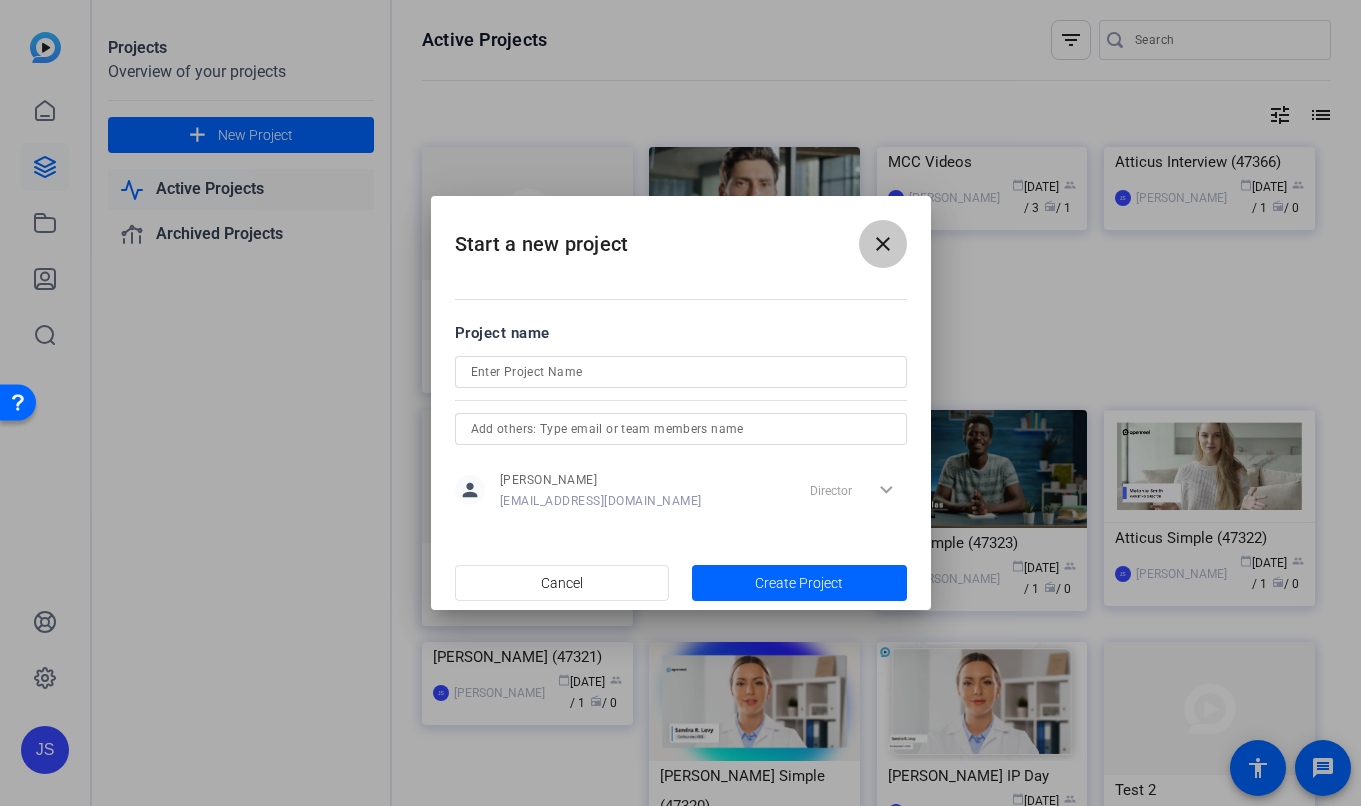 click on "close" at bounding box center [883, 244] 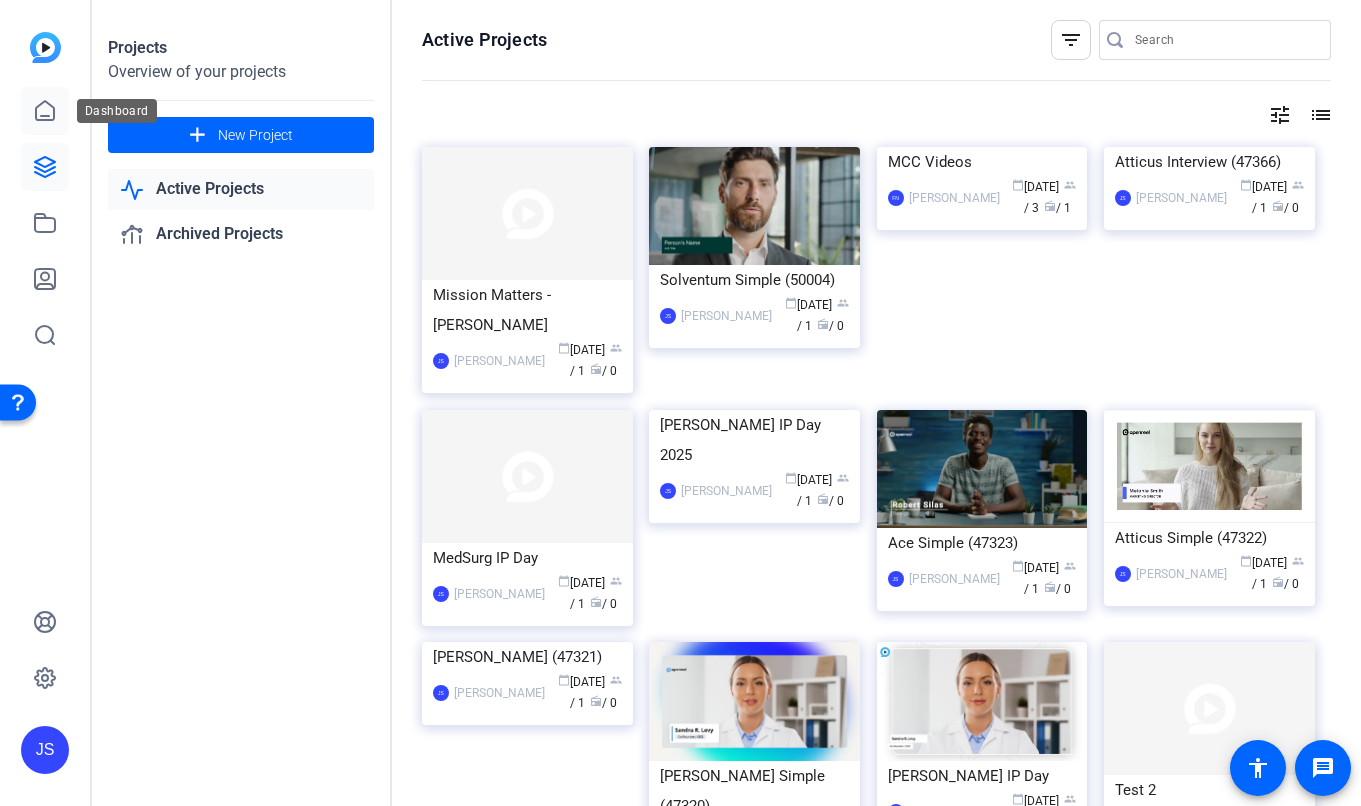 click 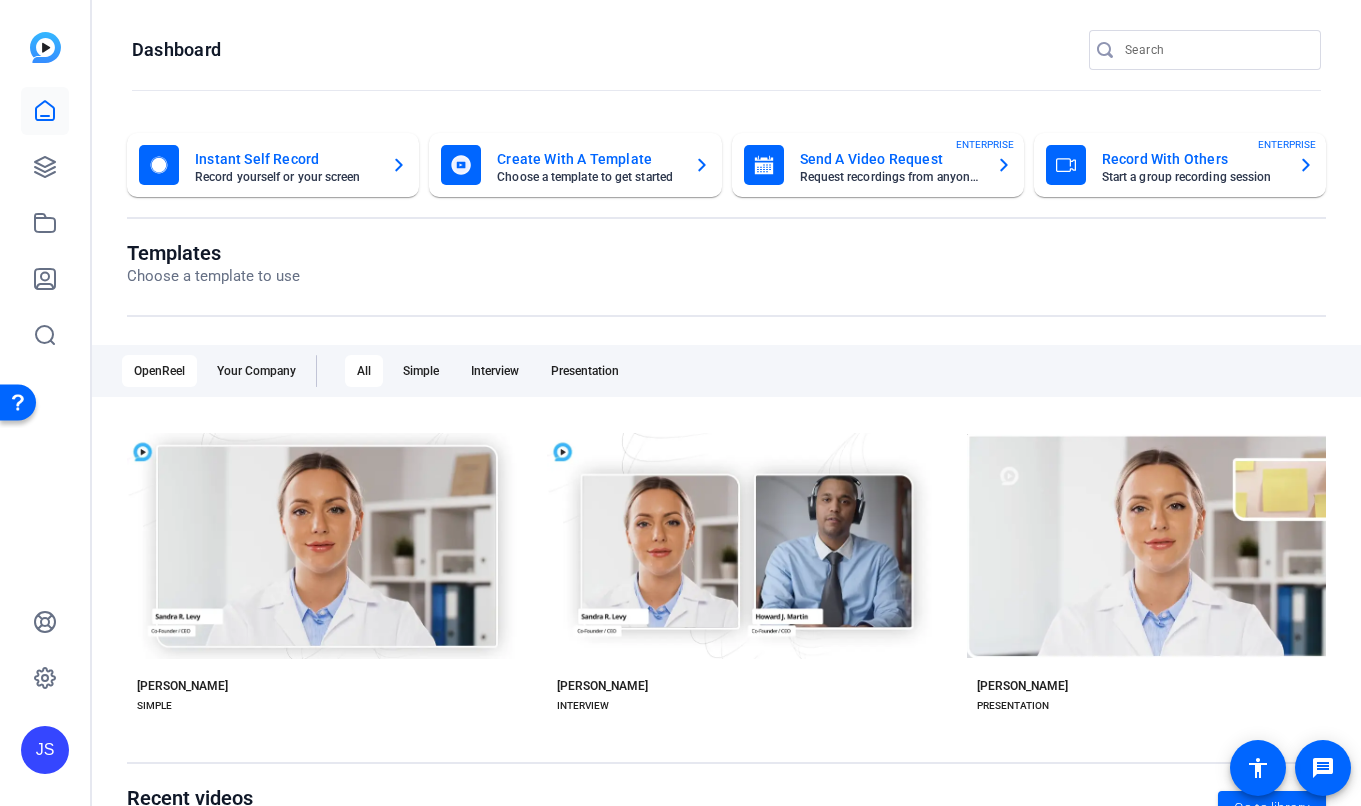 click on "Record With Others" 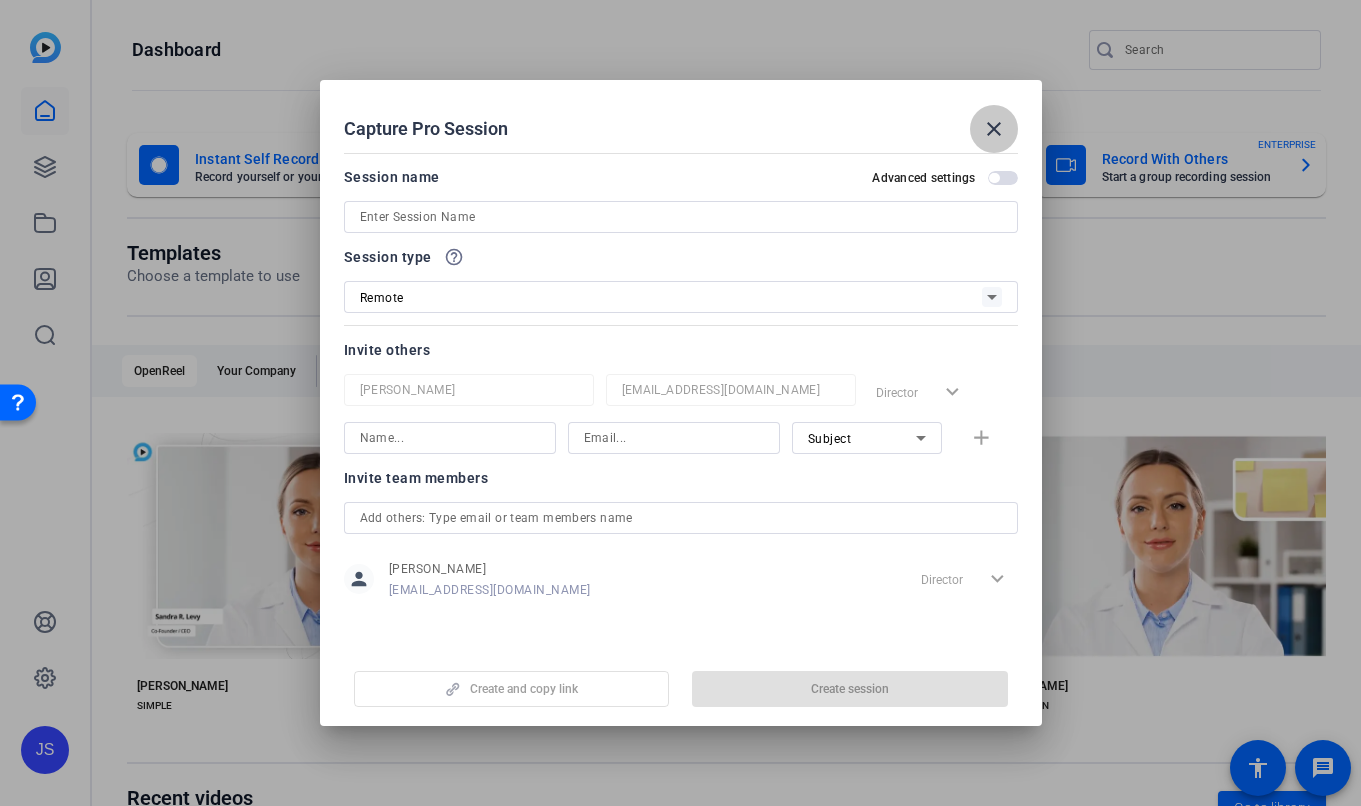 click on "close" at bounding box center (994, 129) 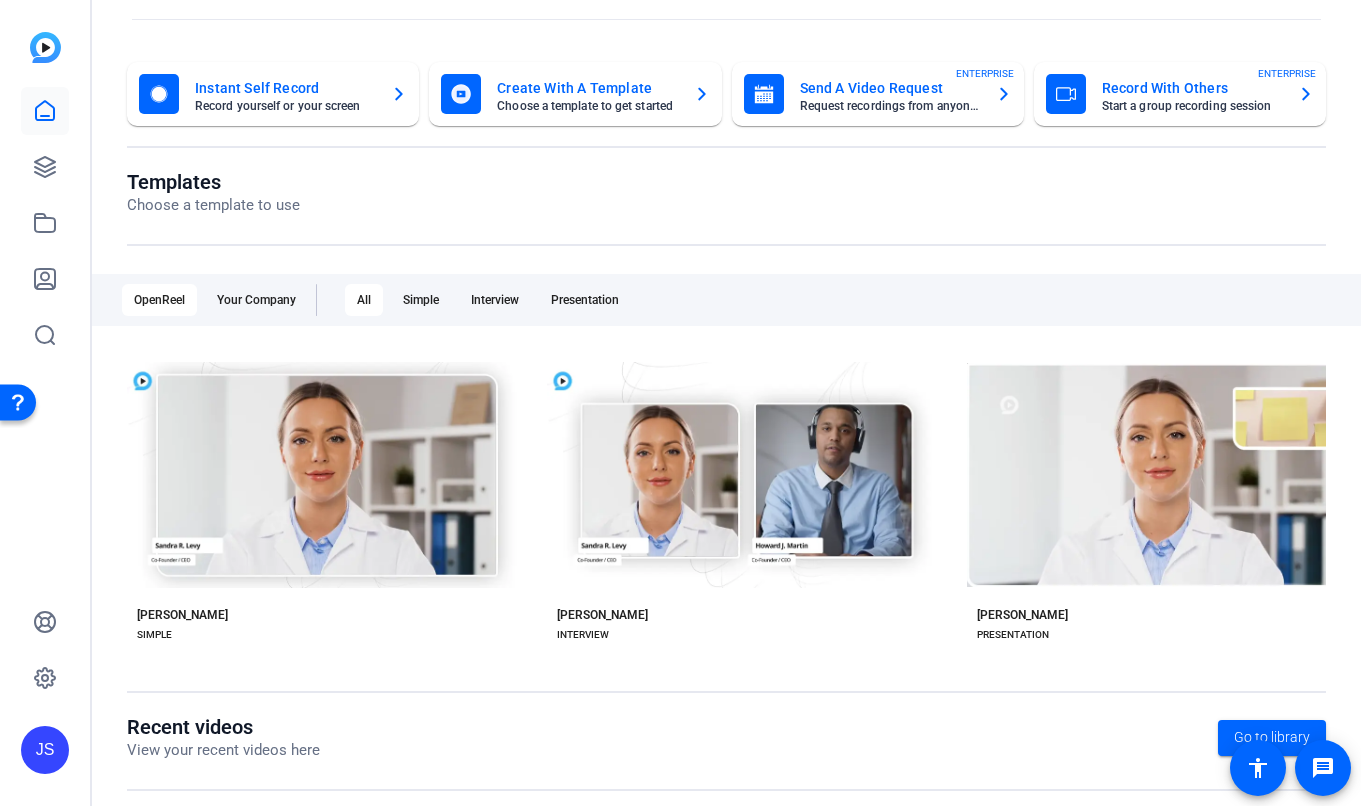 scroll, scrollTop: 0, scrollLeft: 0, axis: both 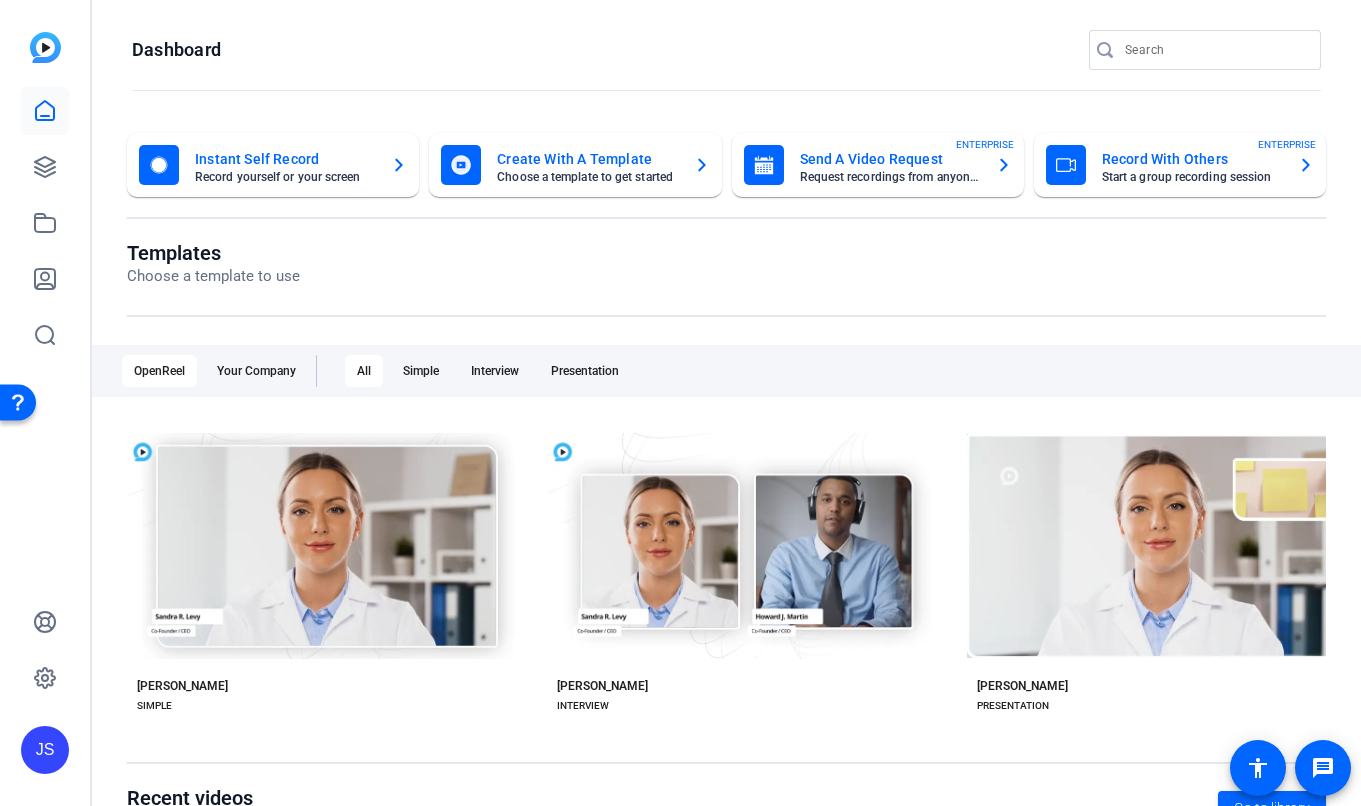 click on "Create With A Template" 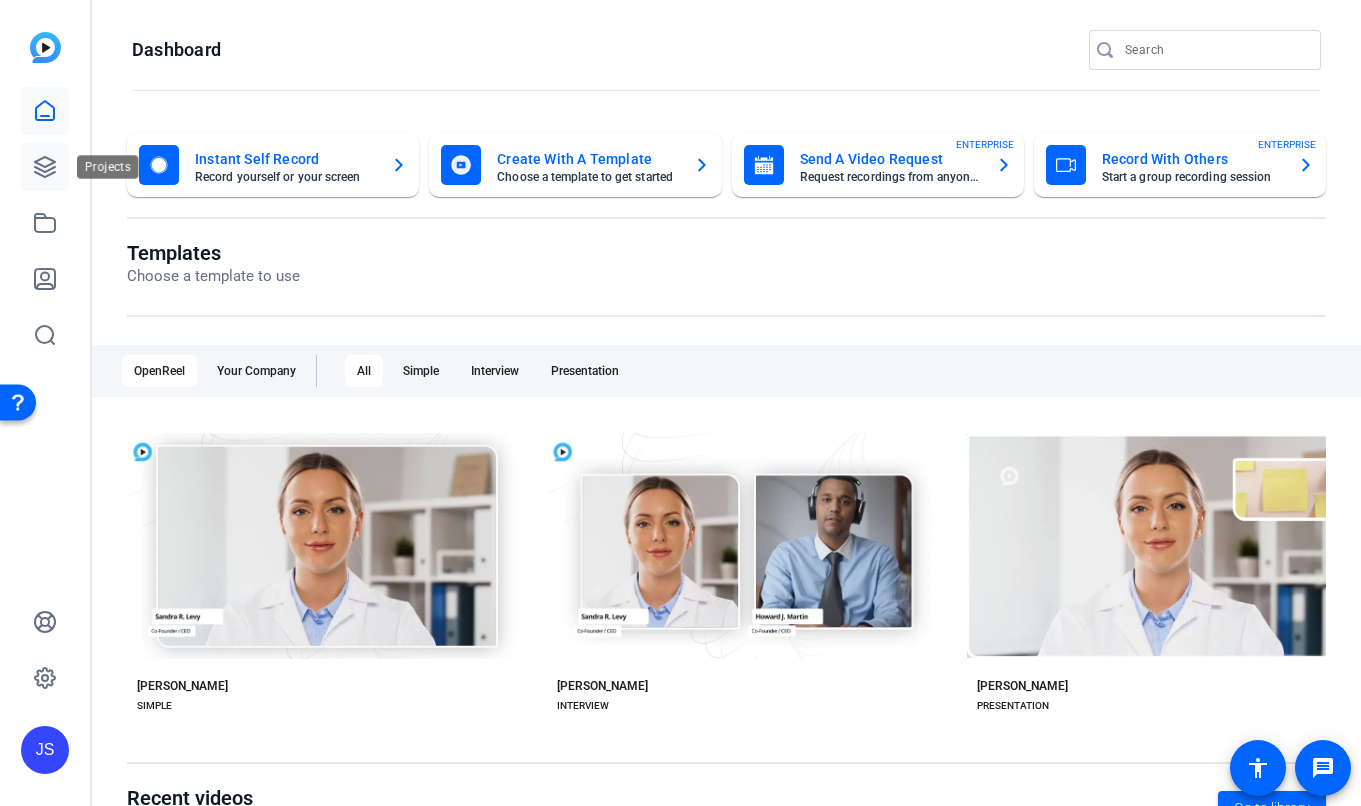 click 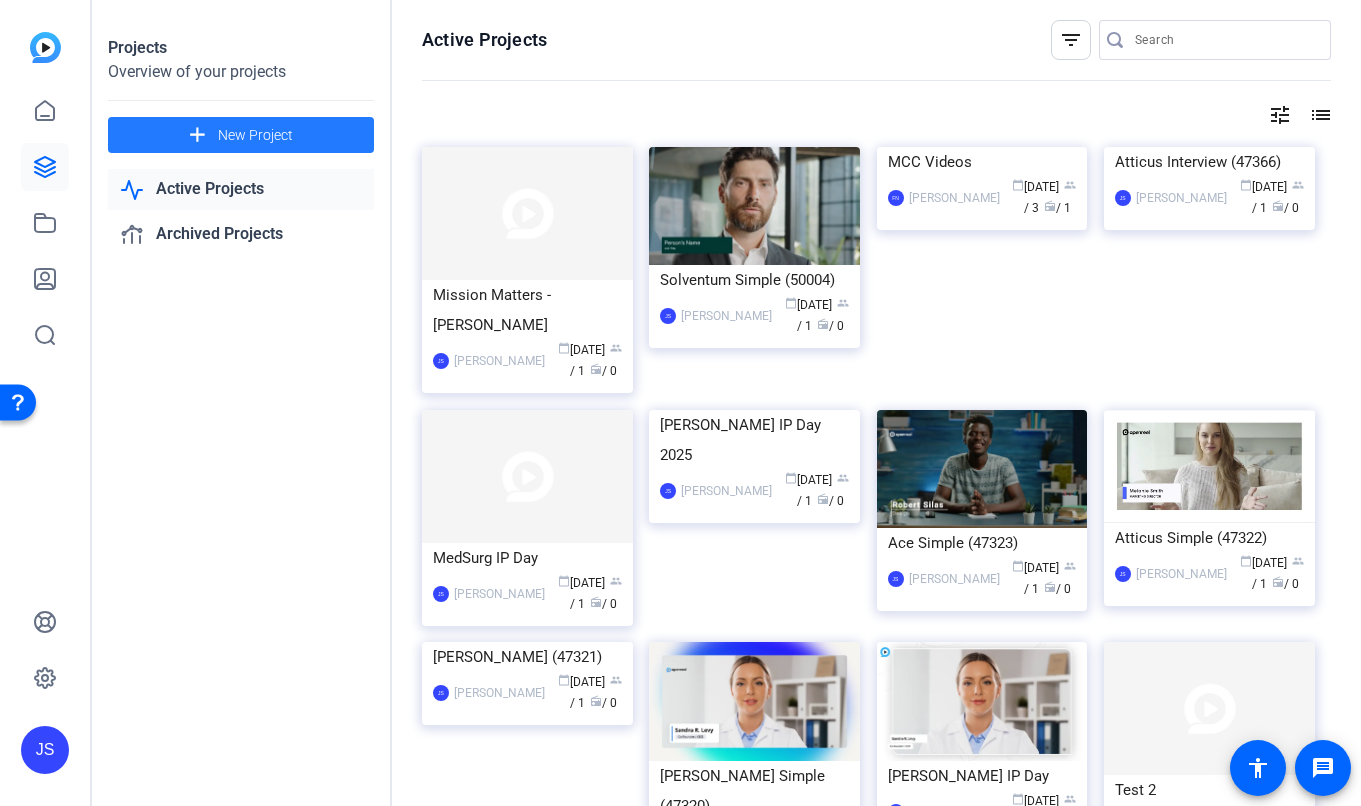 click on "New Project" 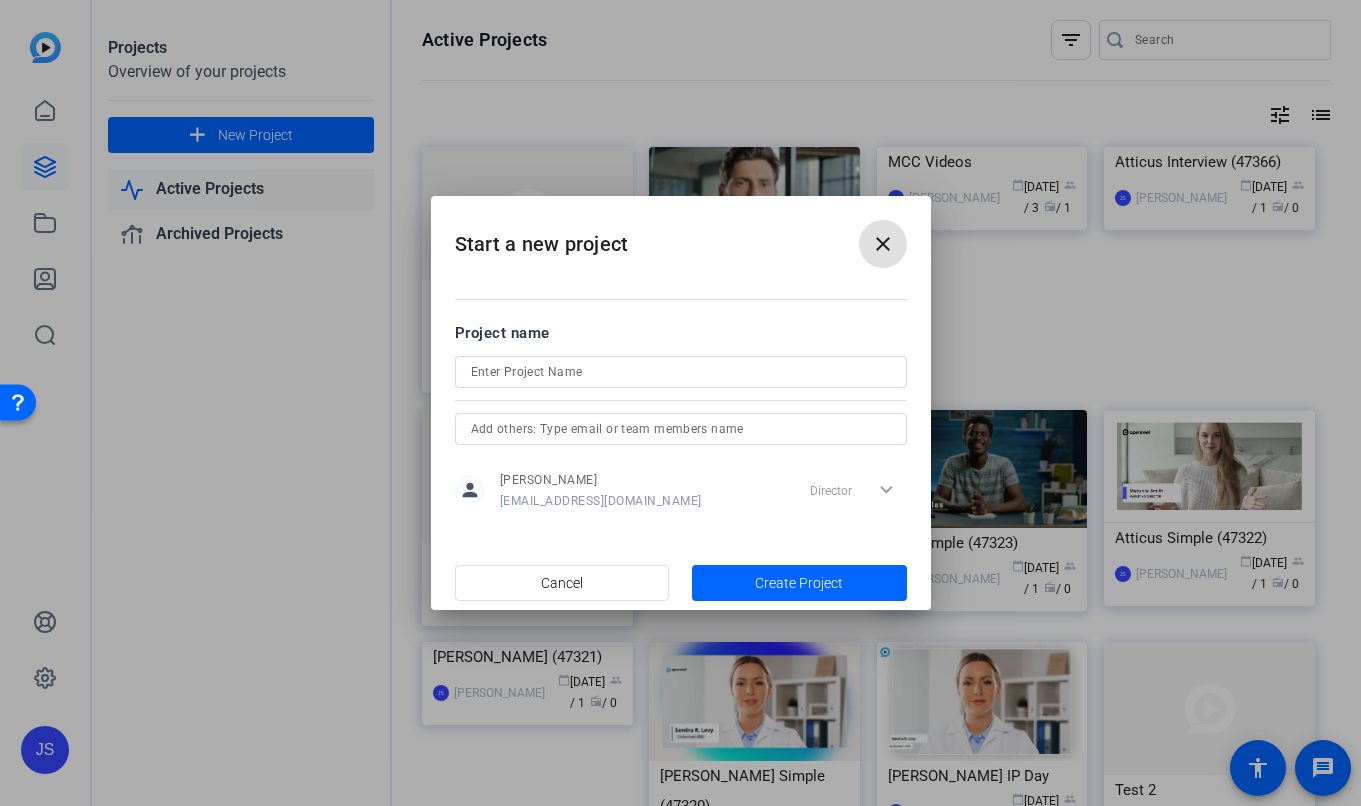 click on "close" at bounding box center (883, 244) 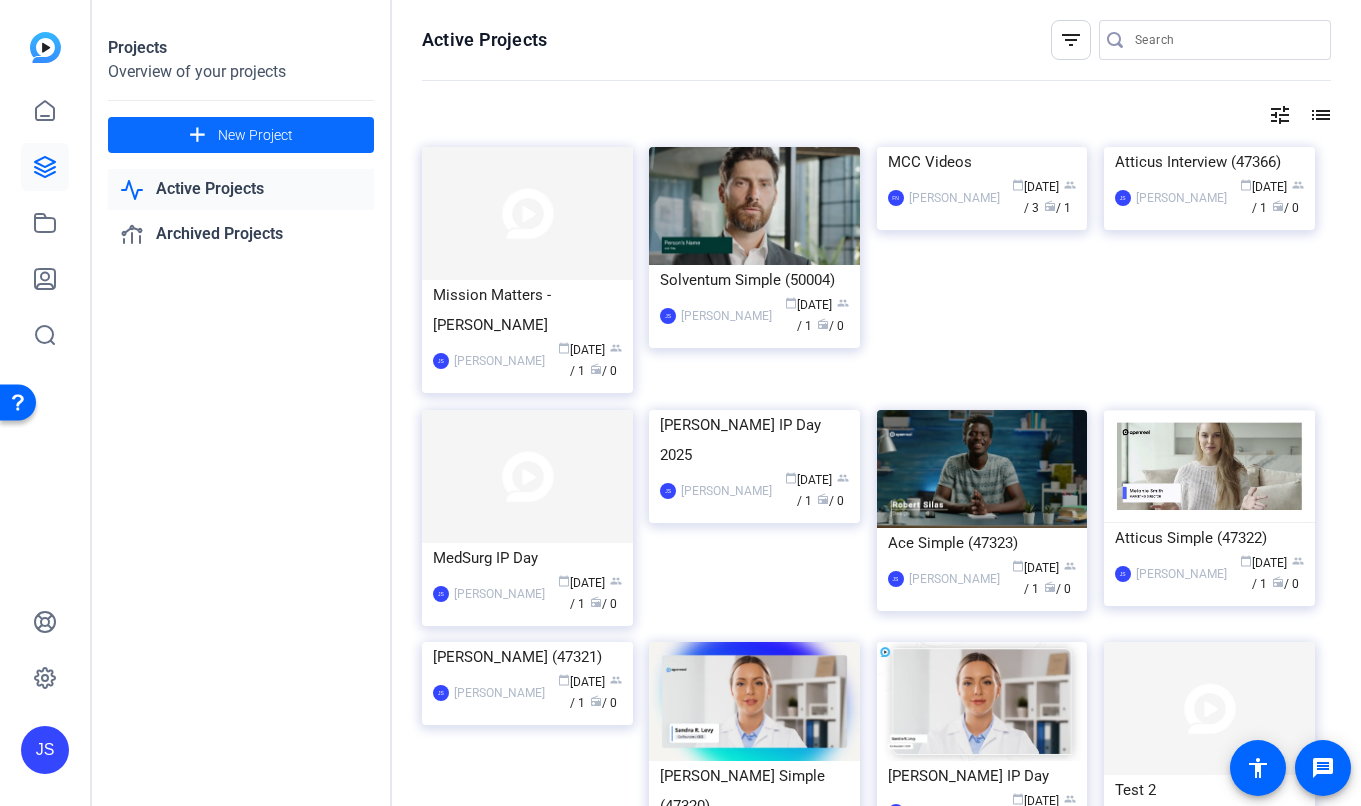 click on "New Project" 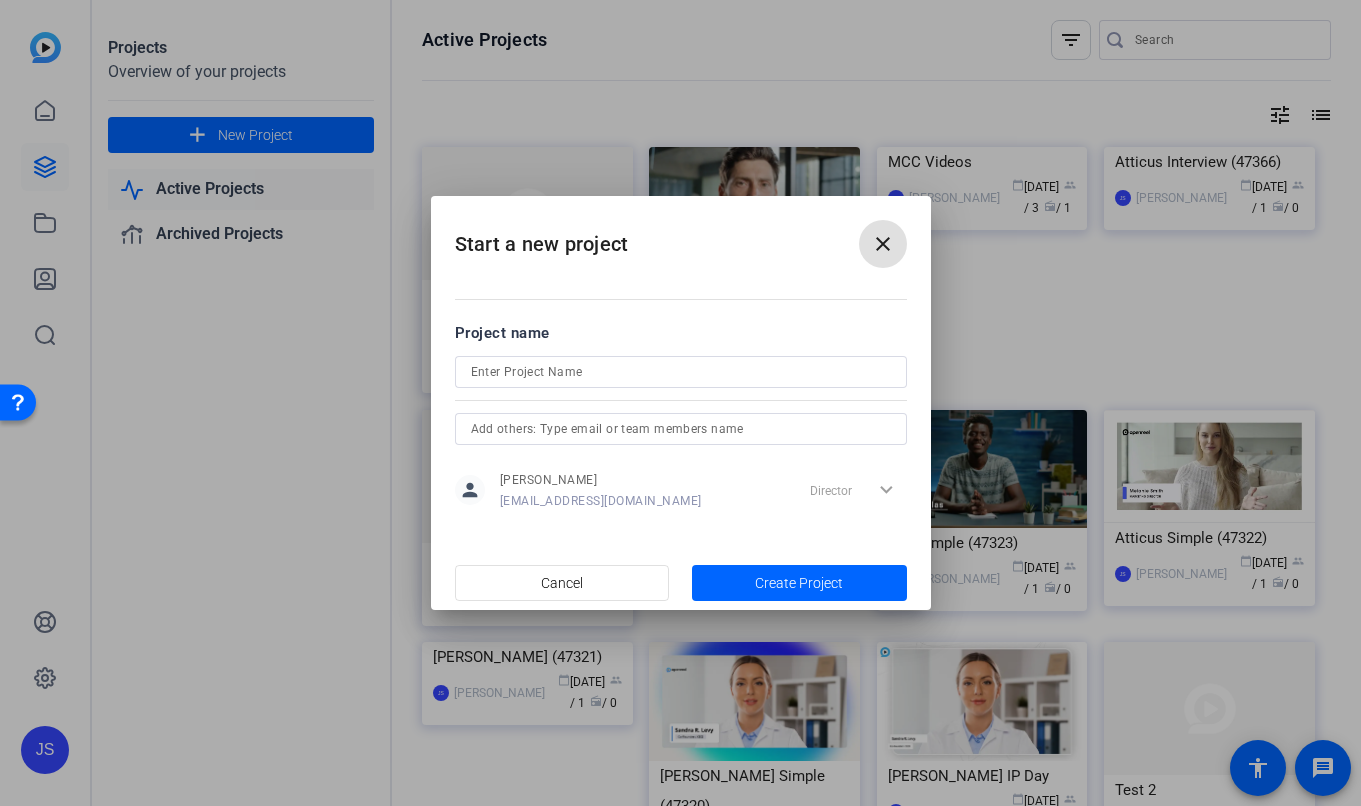 click at bounding box center (681, 372) 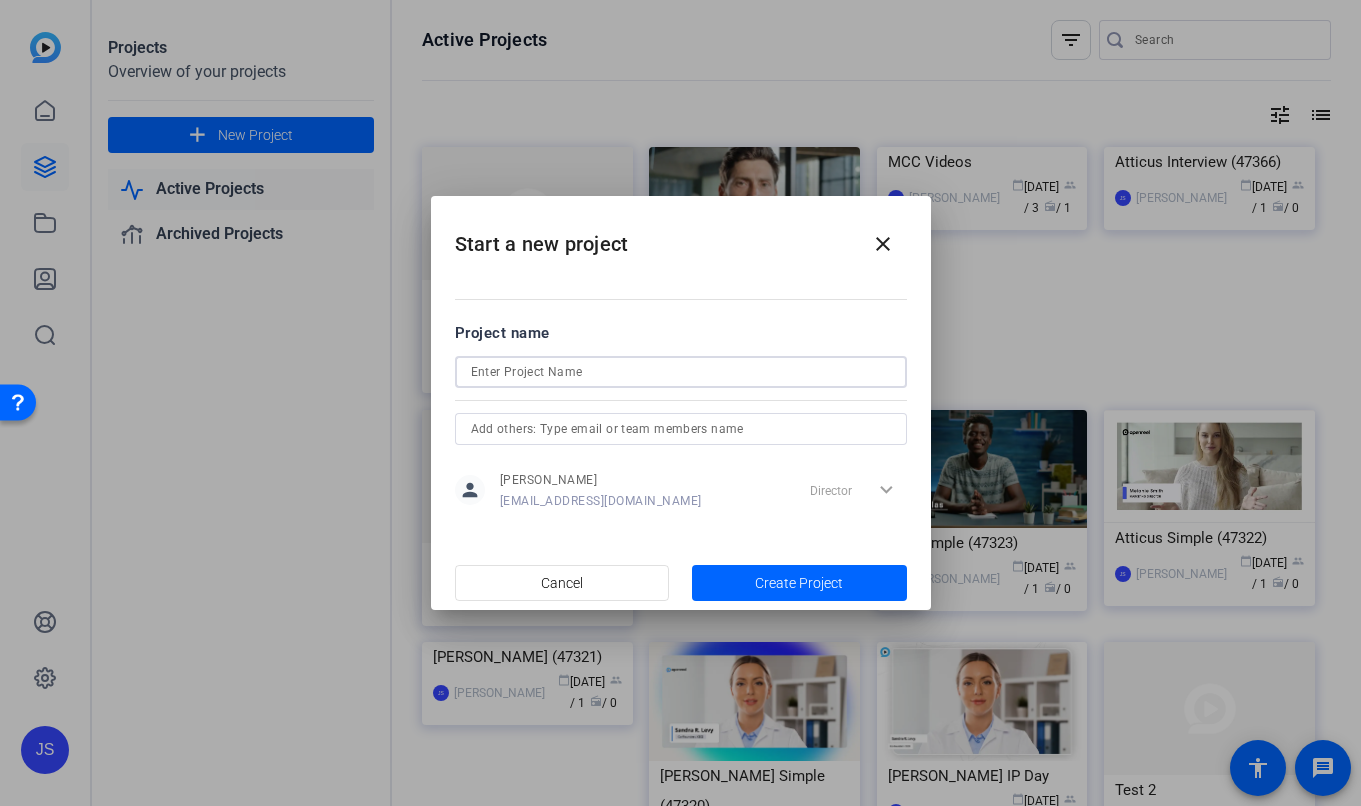 type on "T" 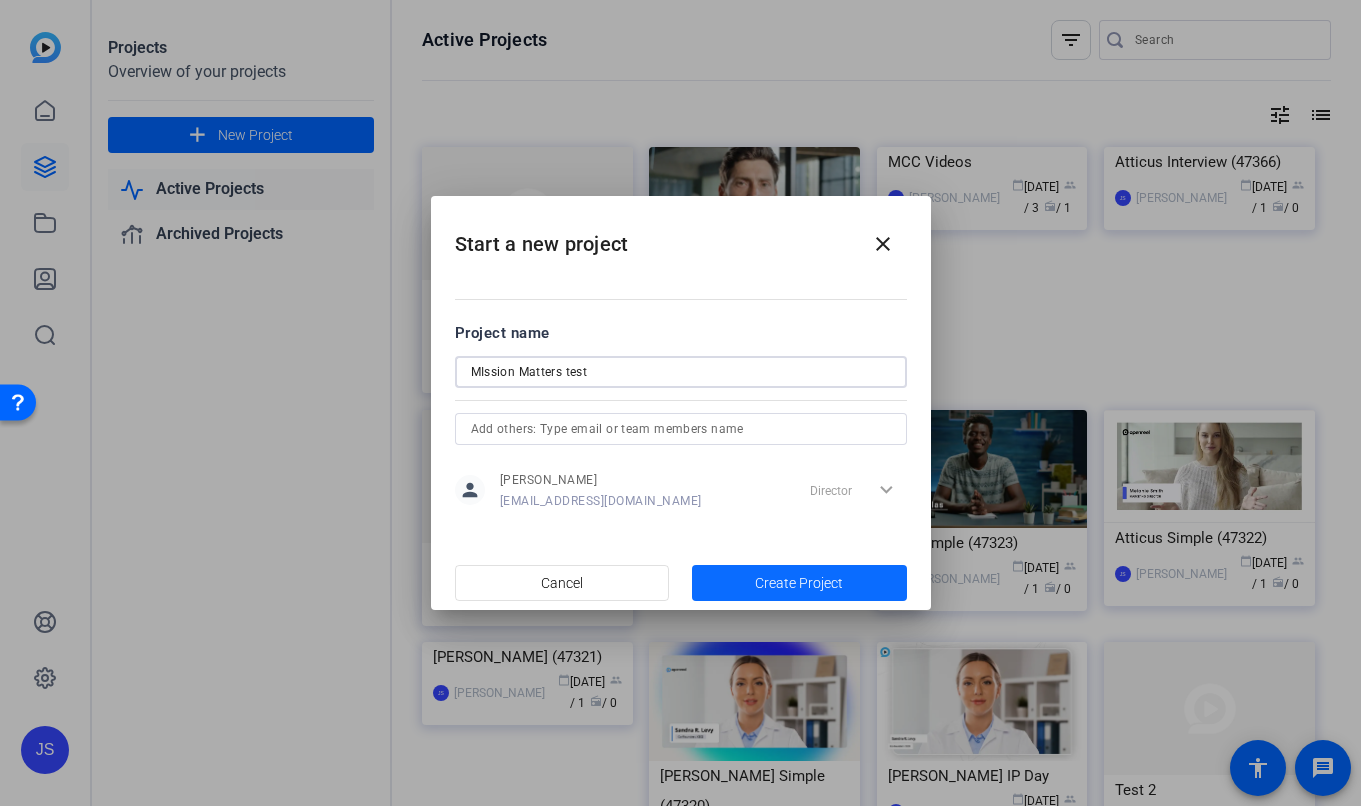 type on "MIssion Matters test" 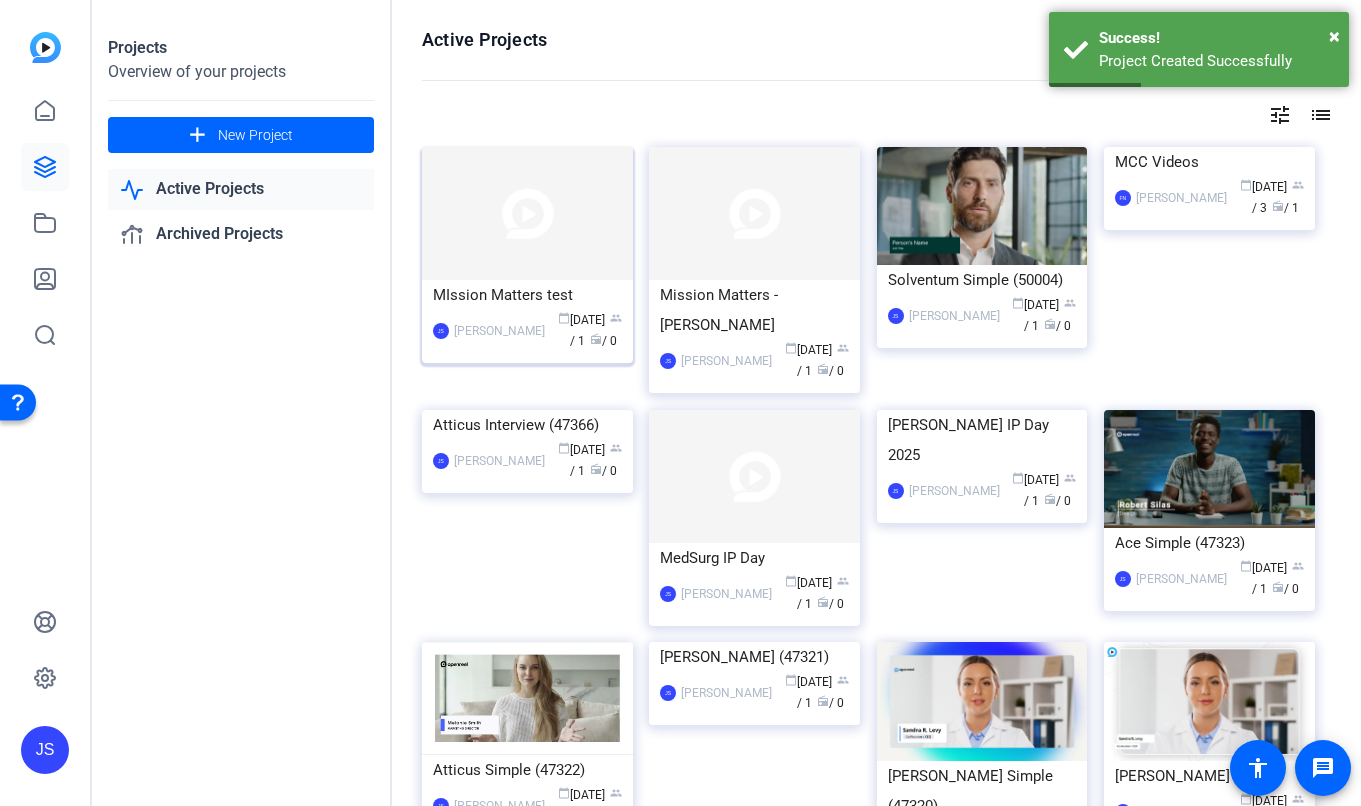 click on "MIssion Matters test" 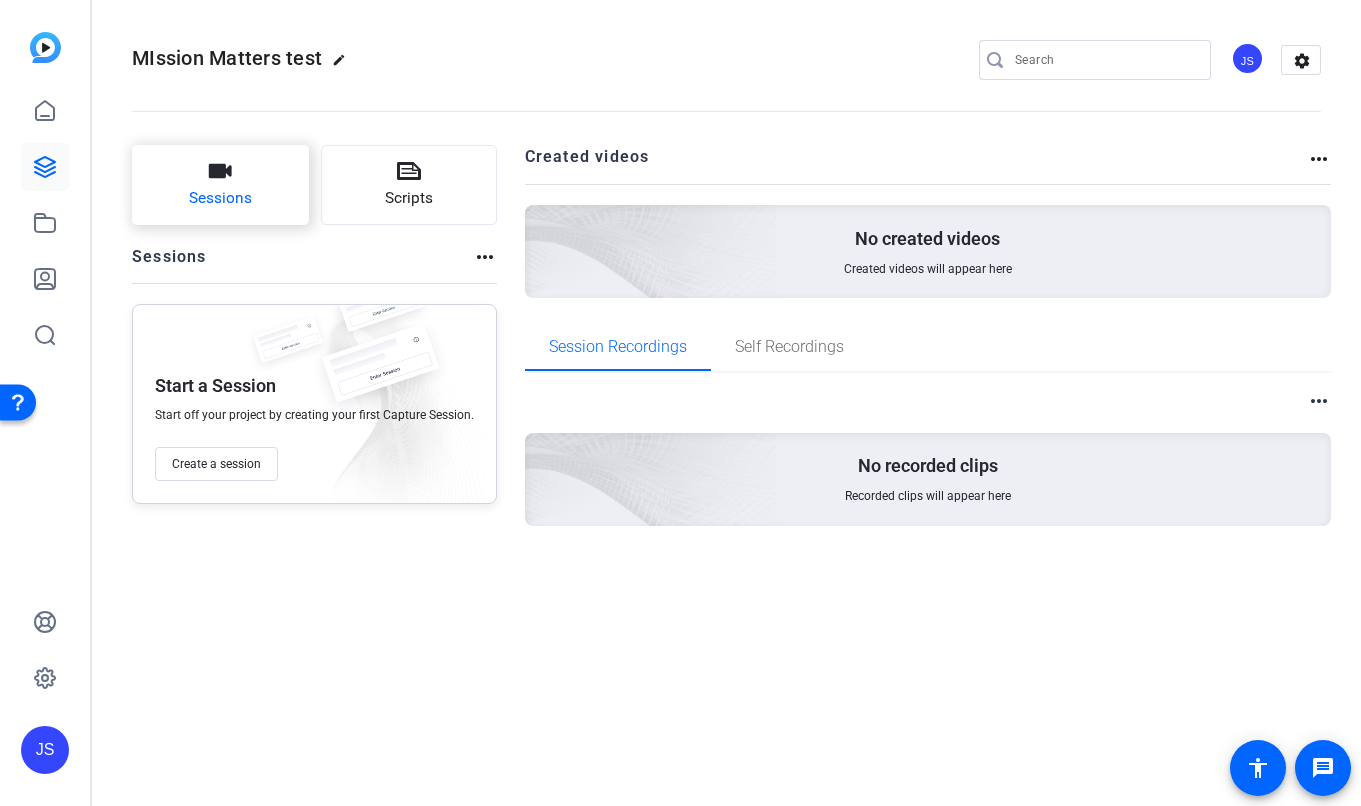 click on "Sessions" 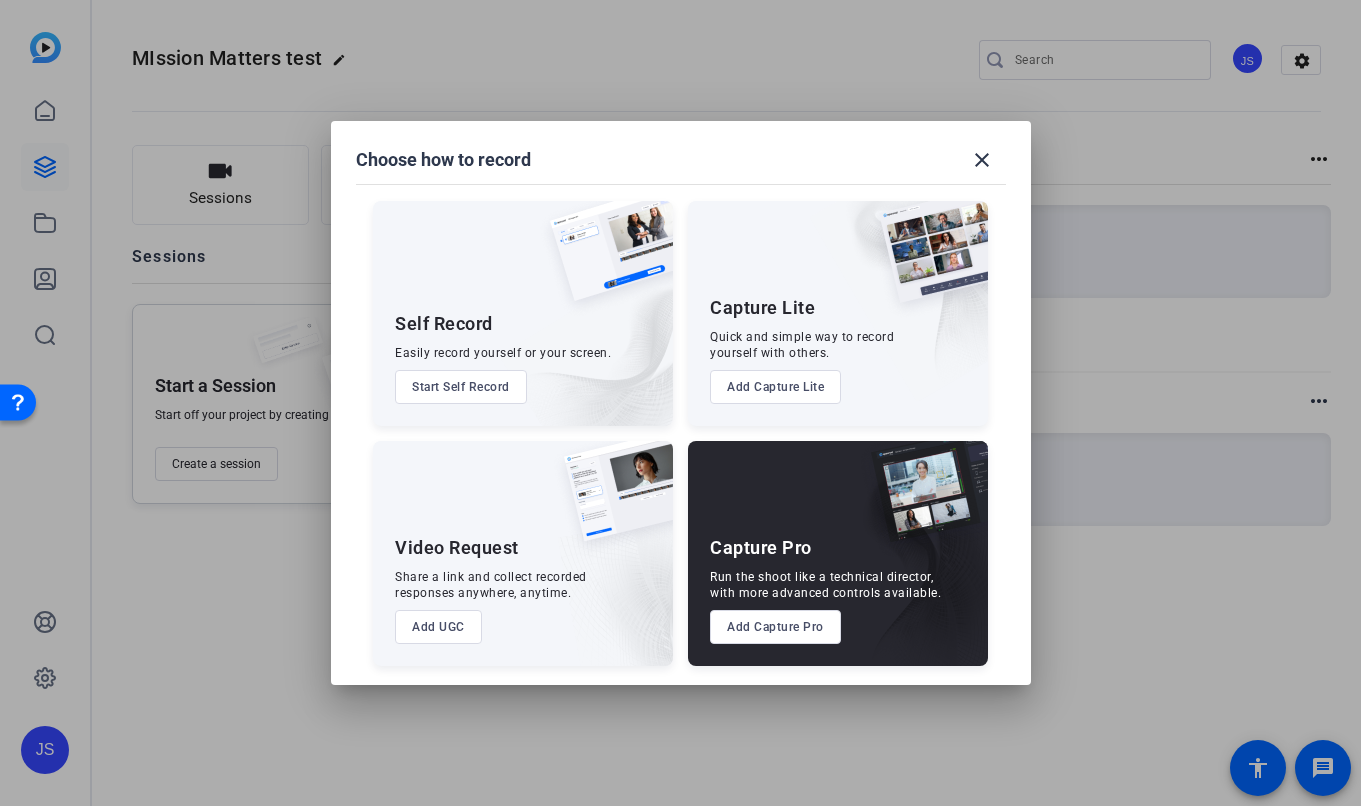 click on "Add Capture Pro" at bounding box center [775, 627] 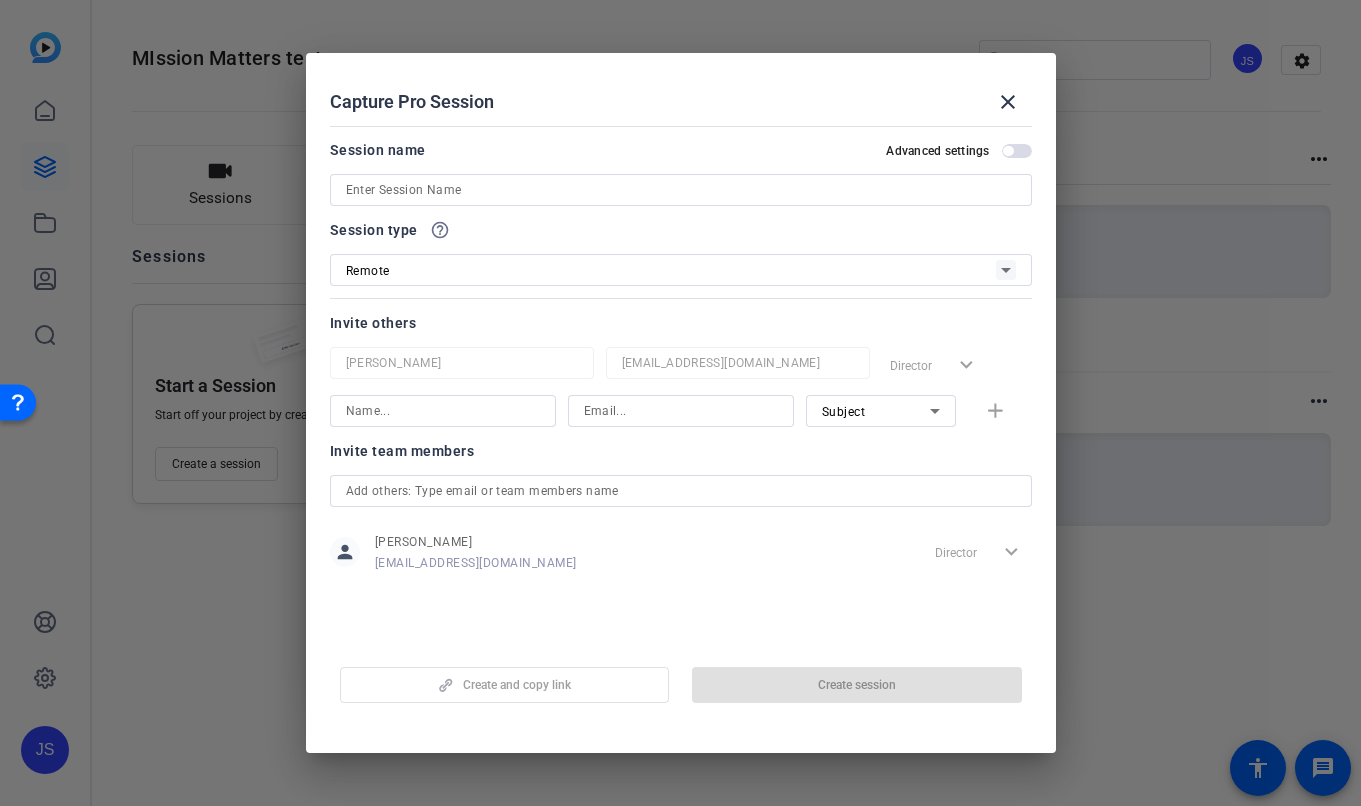 click at bounding box center (681, 190) 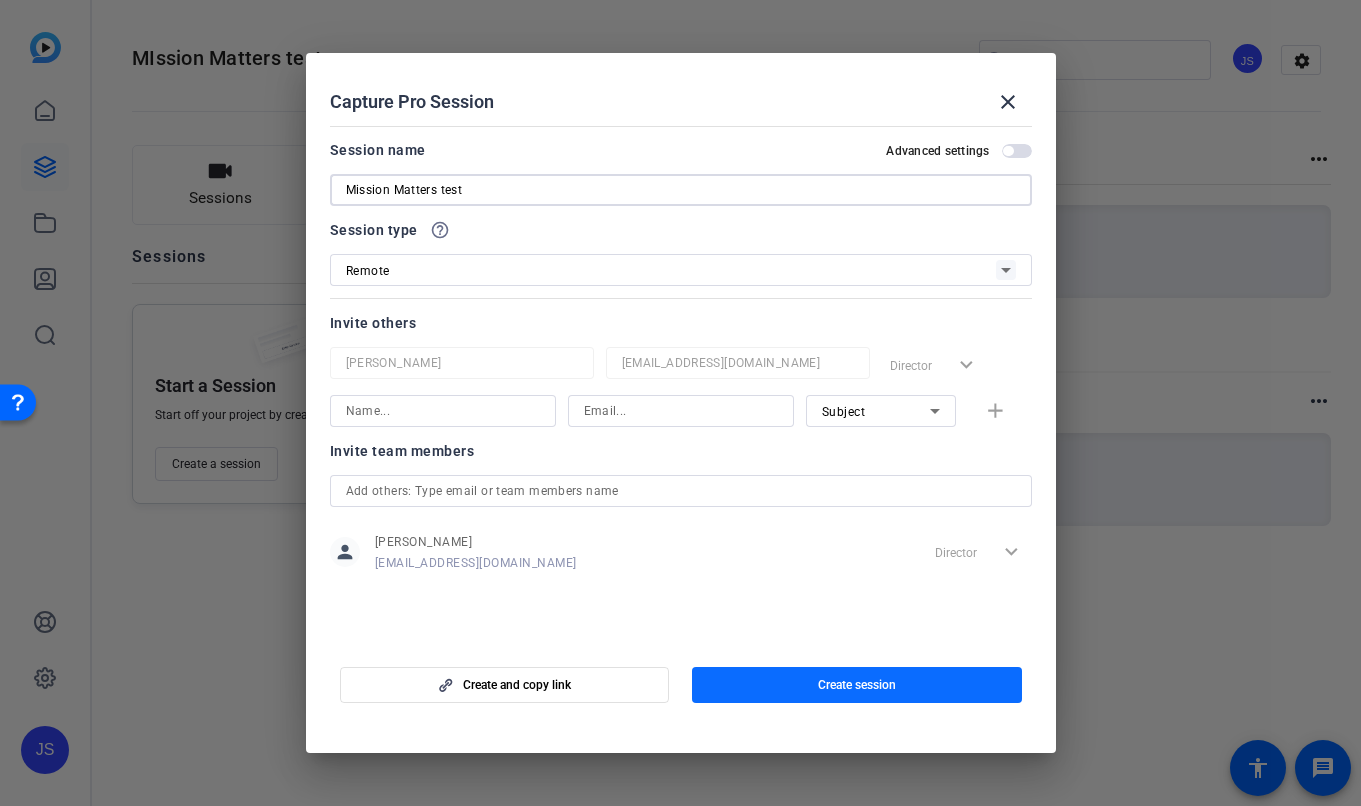 type on "Mission Matters test" 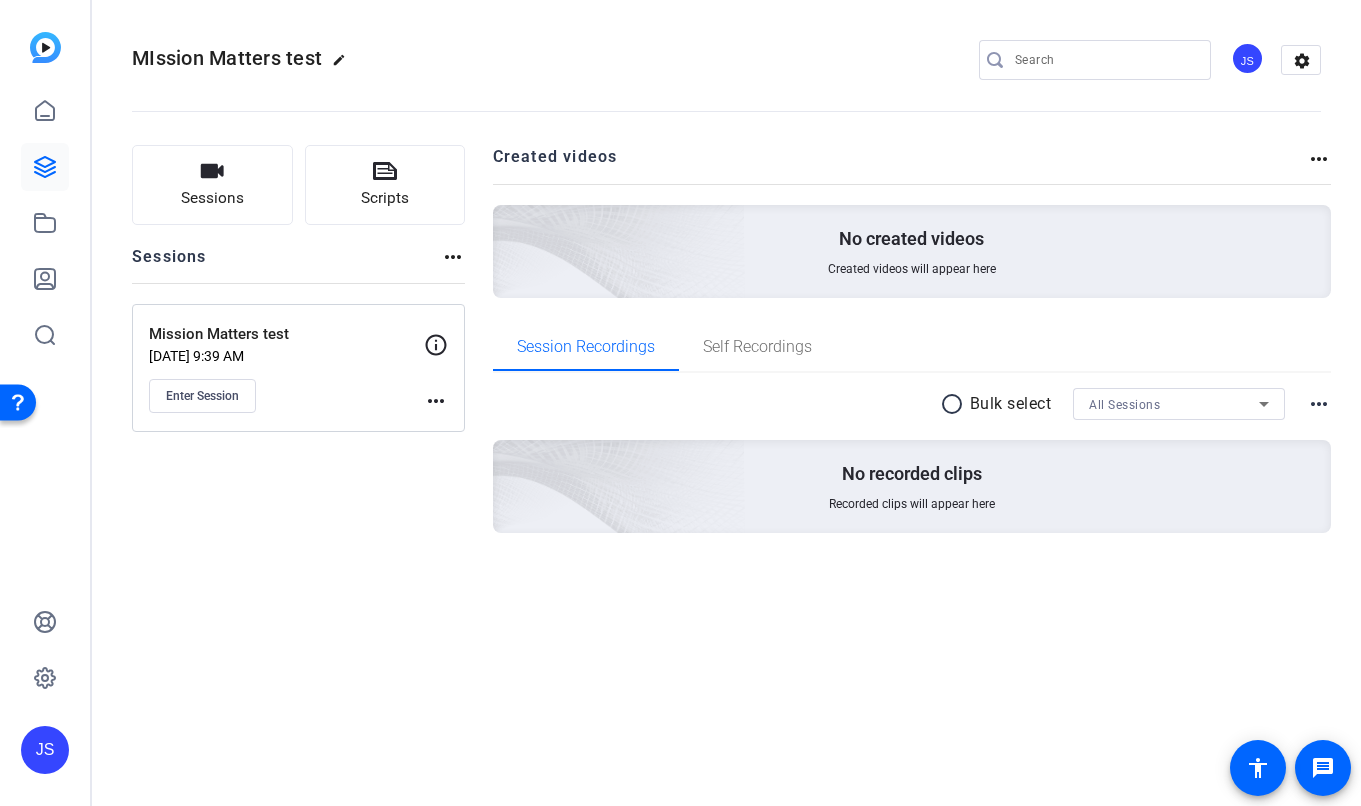 click on "more_horiz" 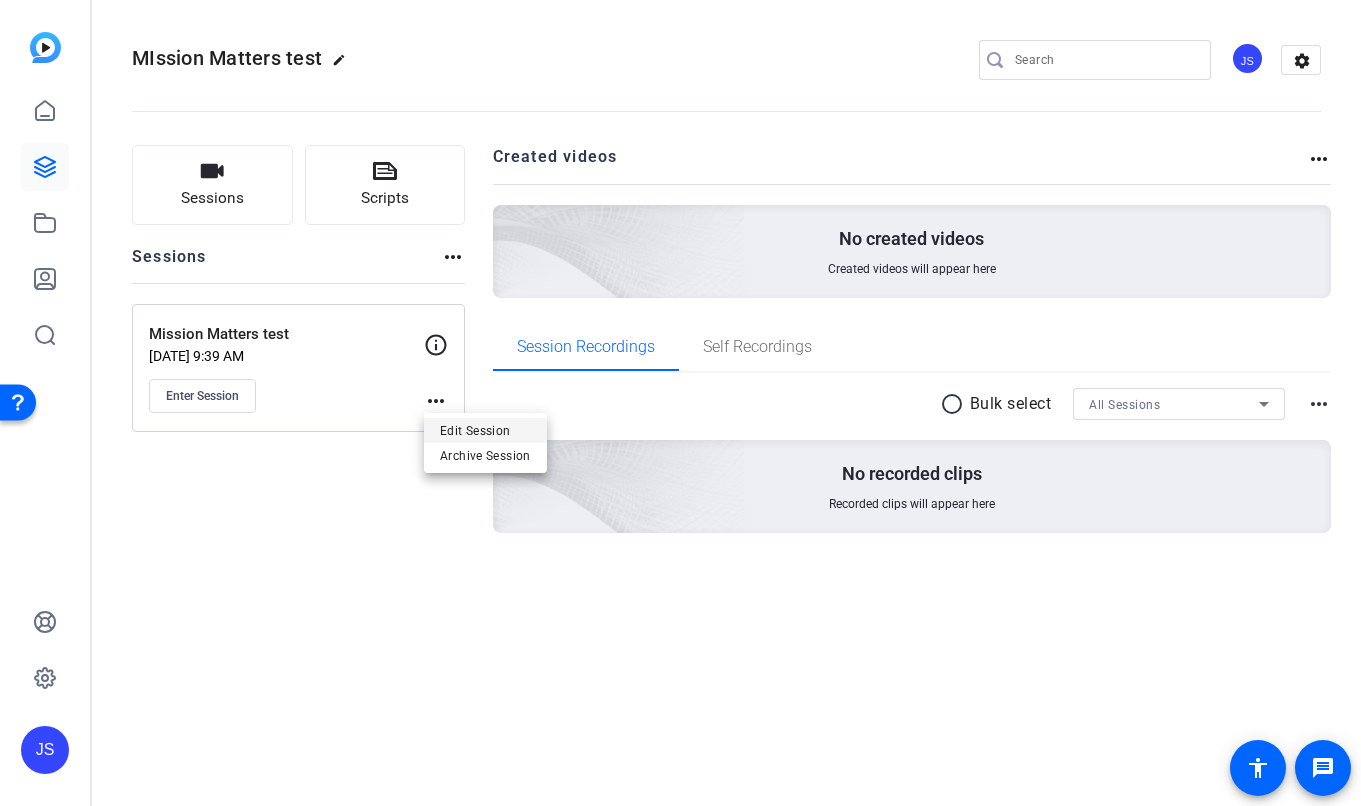 click on "Edit Session" at bounding box center [485, 430] 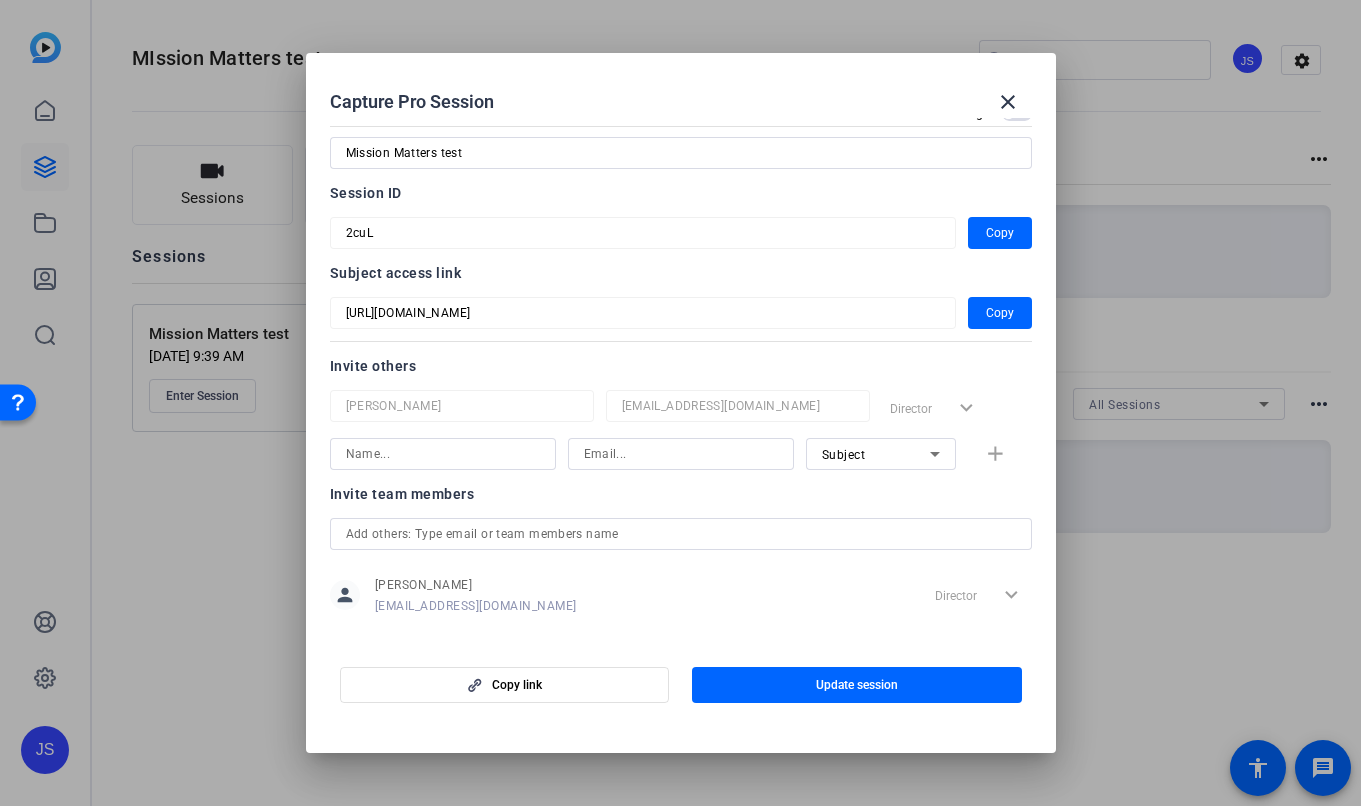 scroll, scrollTop: 57, scrollLeft: 0, axis: vertical 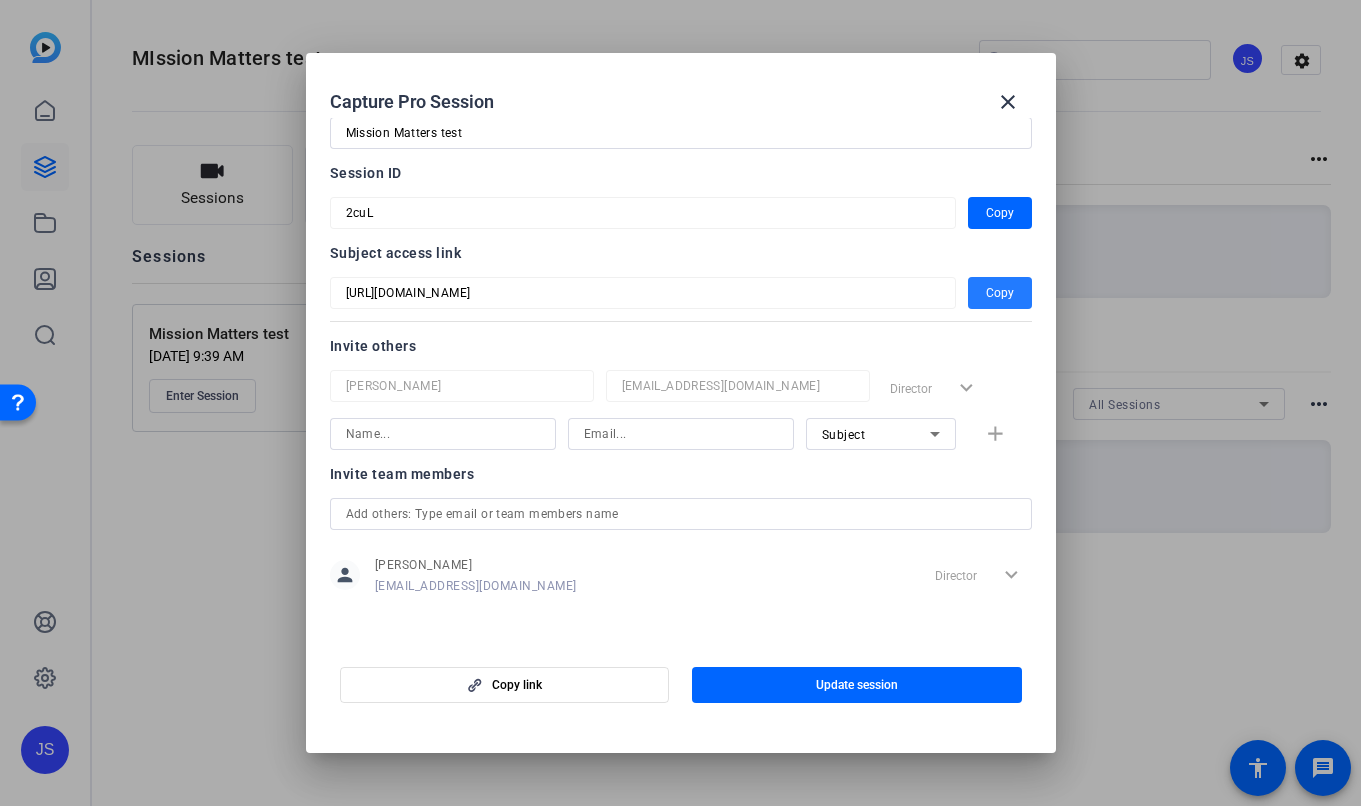 click at bounding box center (1000, 293) 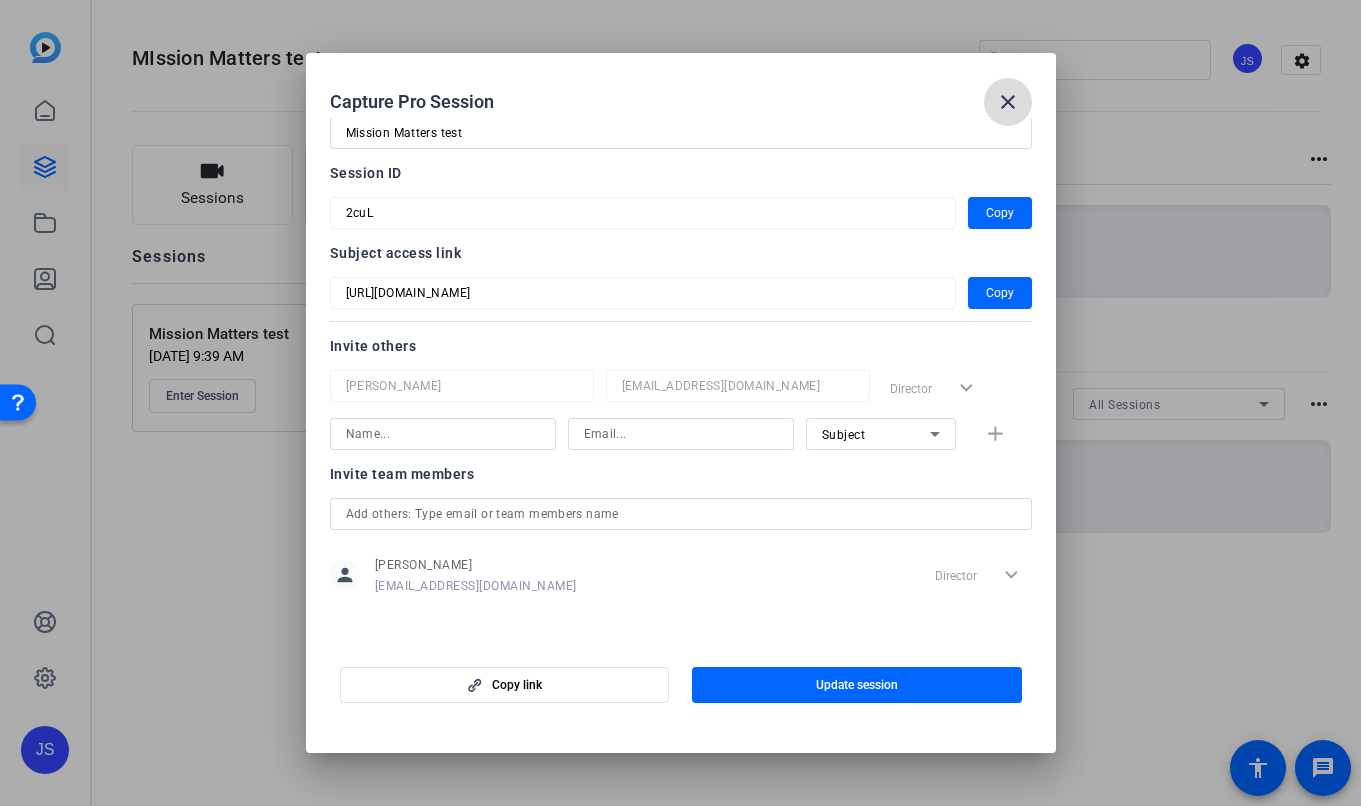 click on "close" at bounding box center [1008, 102] 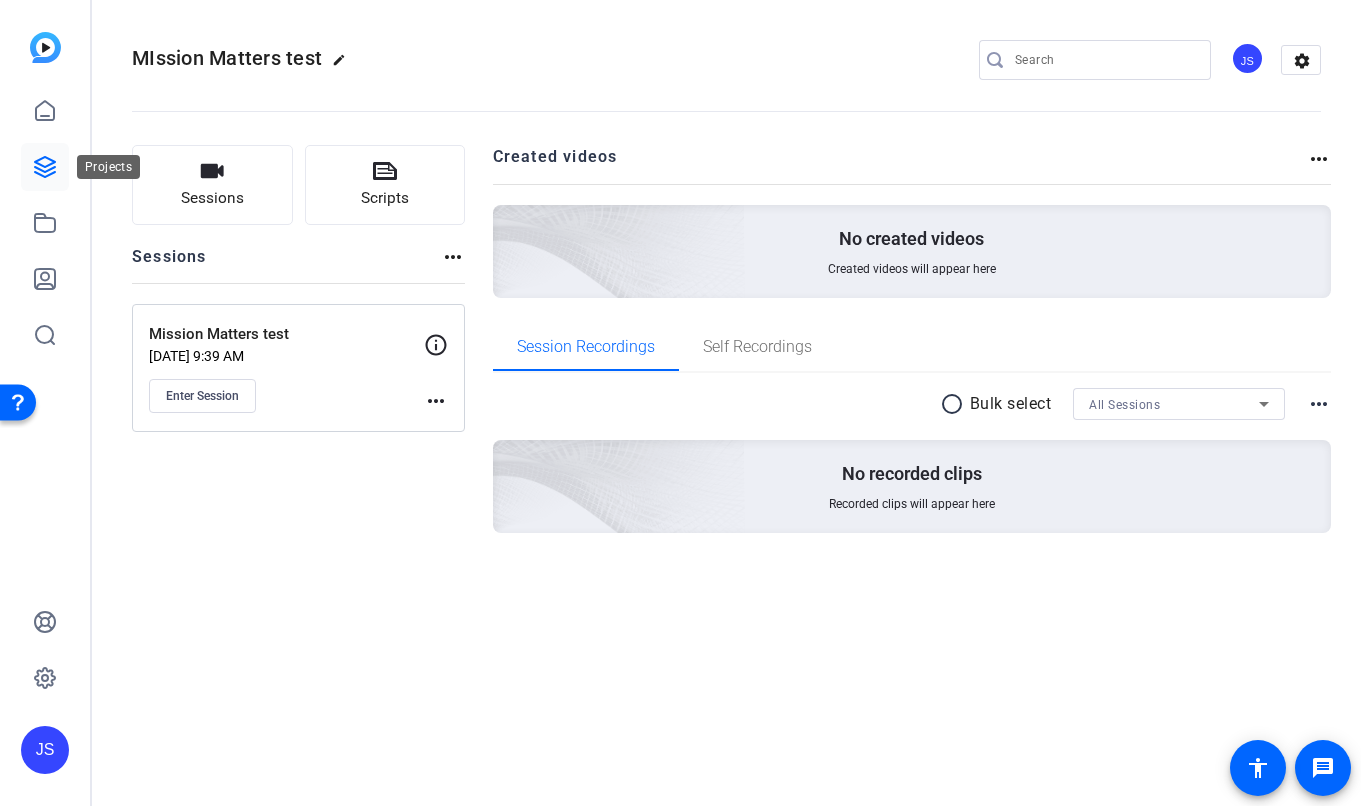click 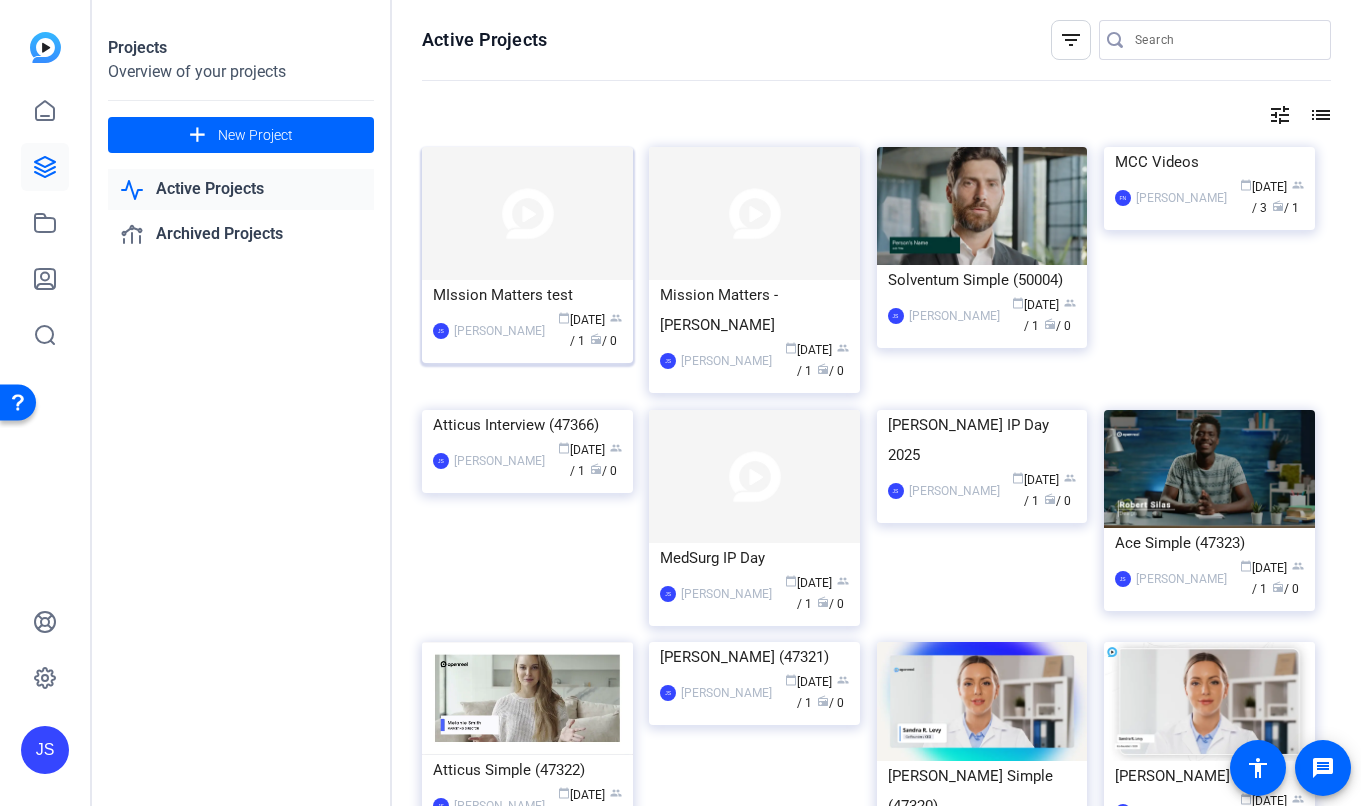 click on "calendar_today  Jul 22  group  / 1  radio  / 0" 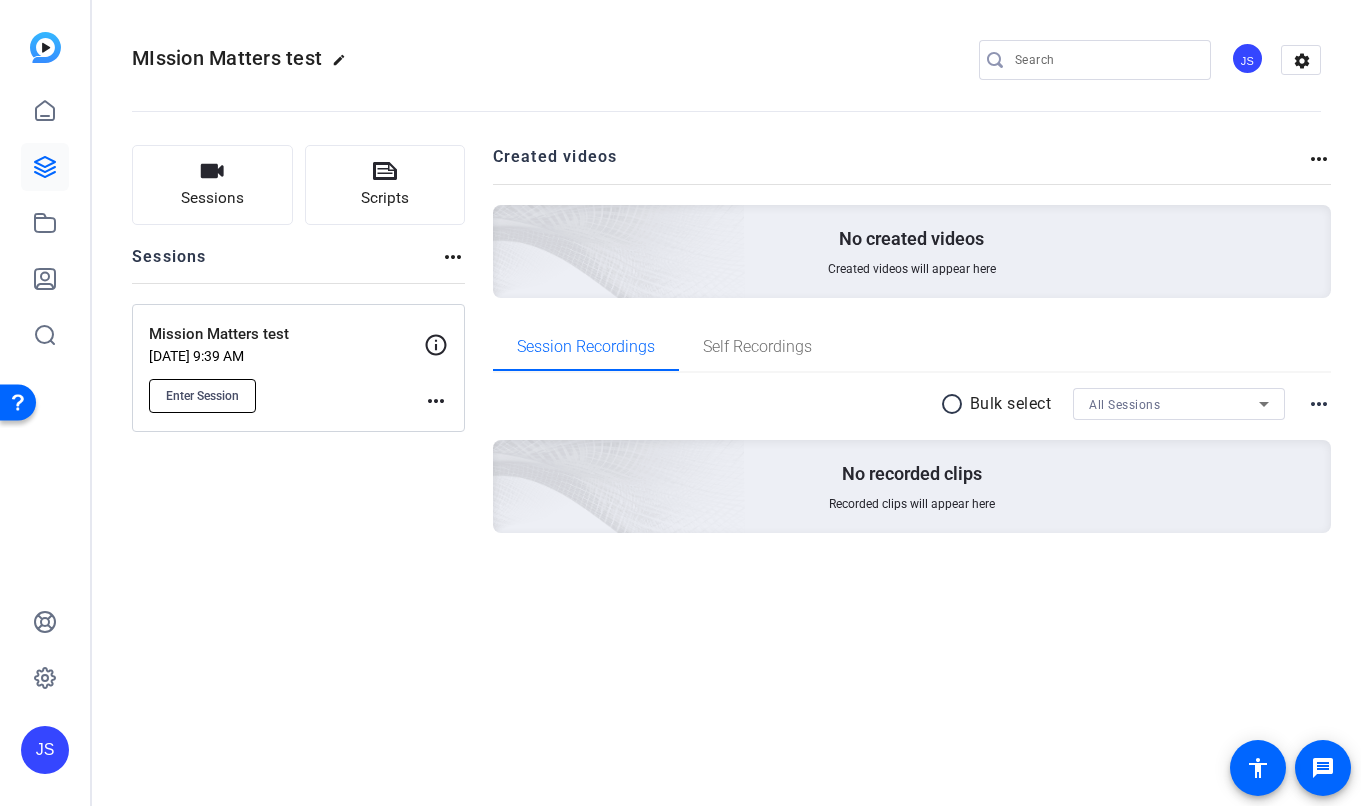click on "Enter Session" 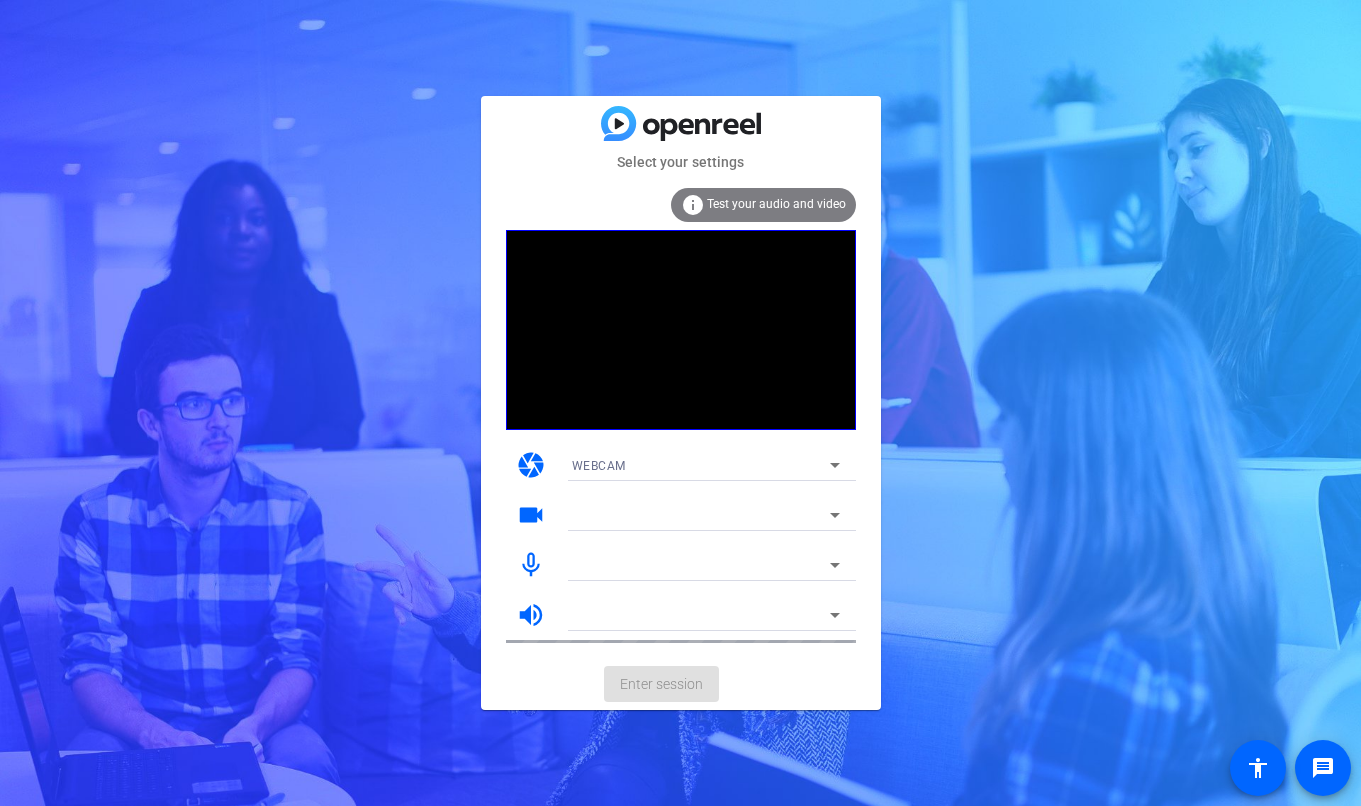 scroll, scrollTop: 0, scrollLeft: 0, axis: both 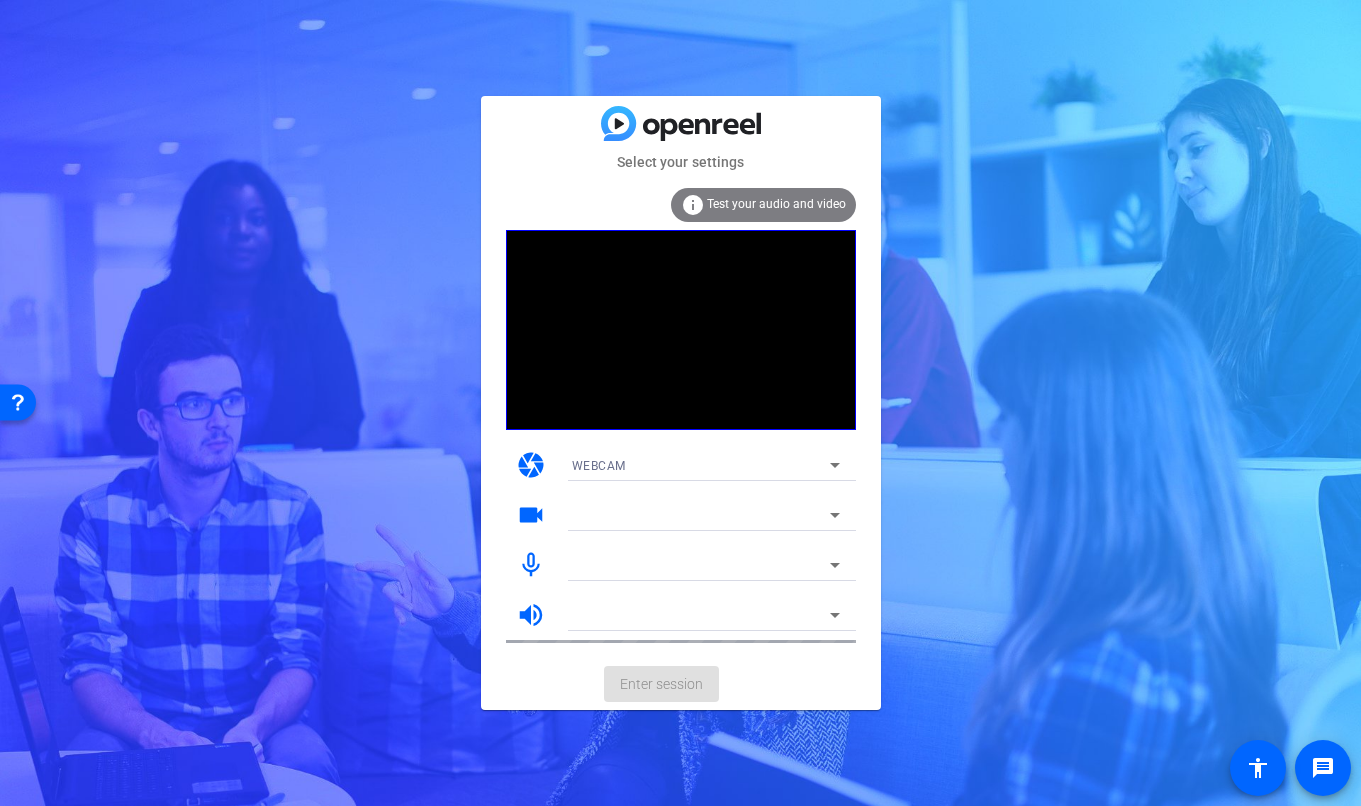 click on "Test your audio and video" 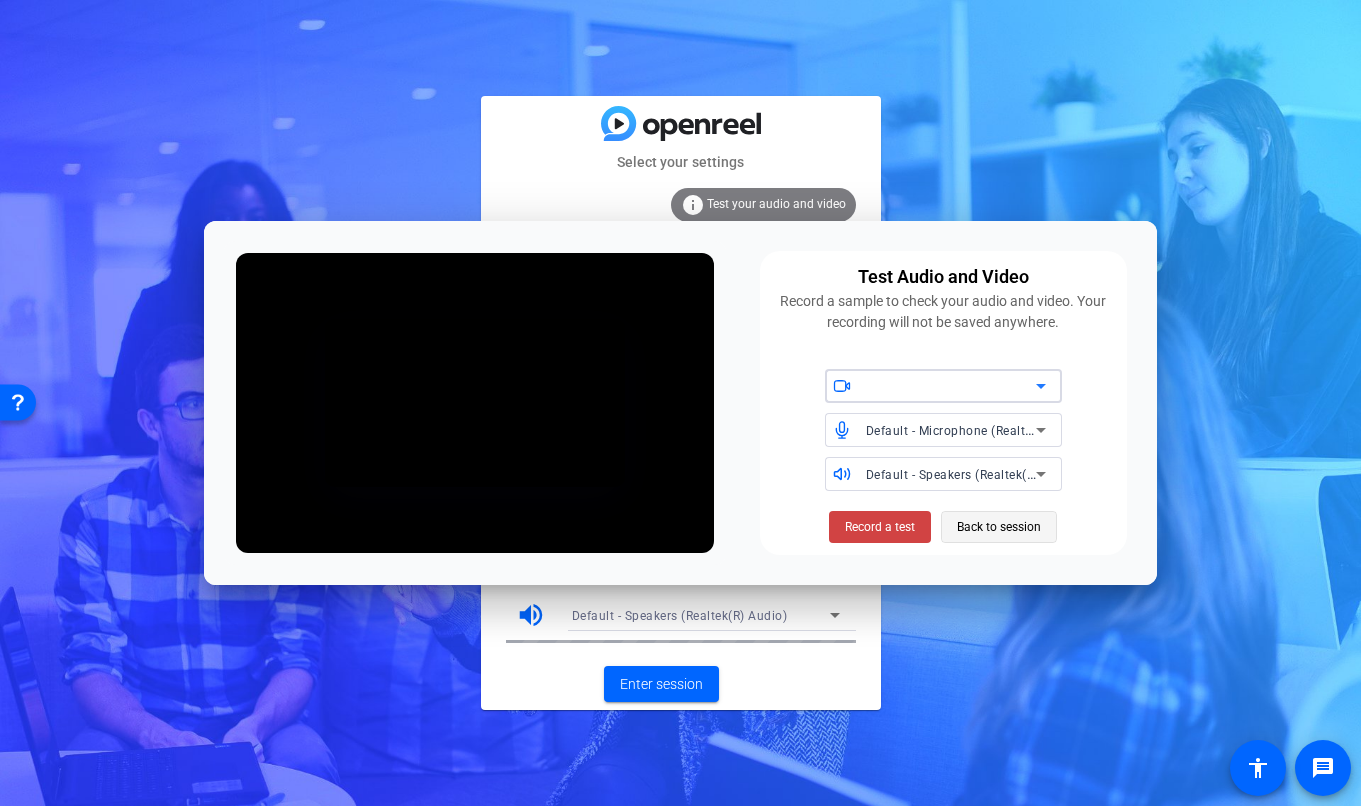 click on "Back to session" at bounding box center [999, 527] 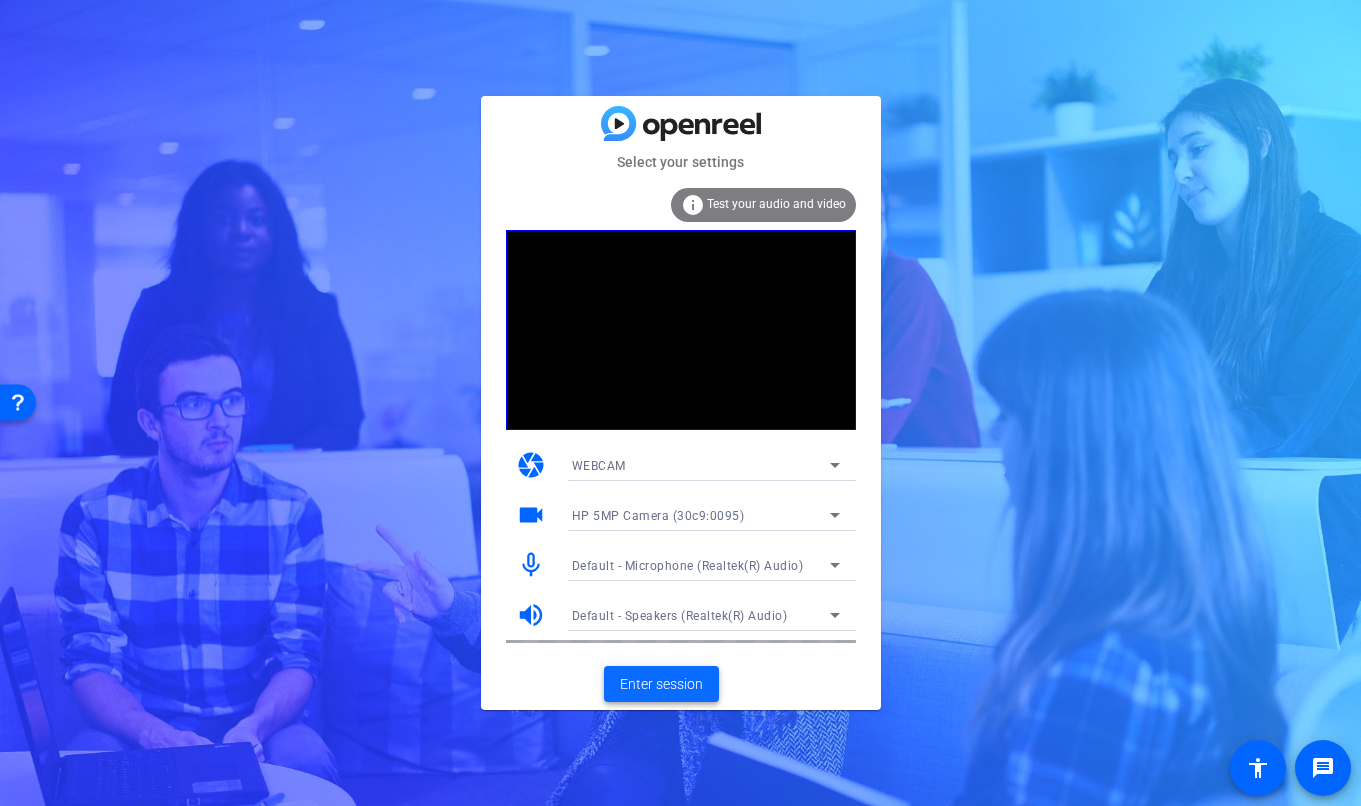 click on "Enter session" 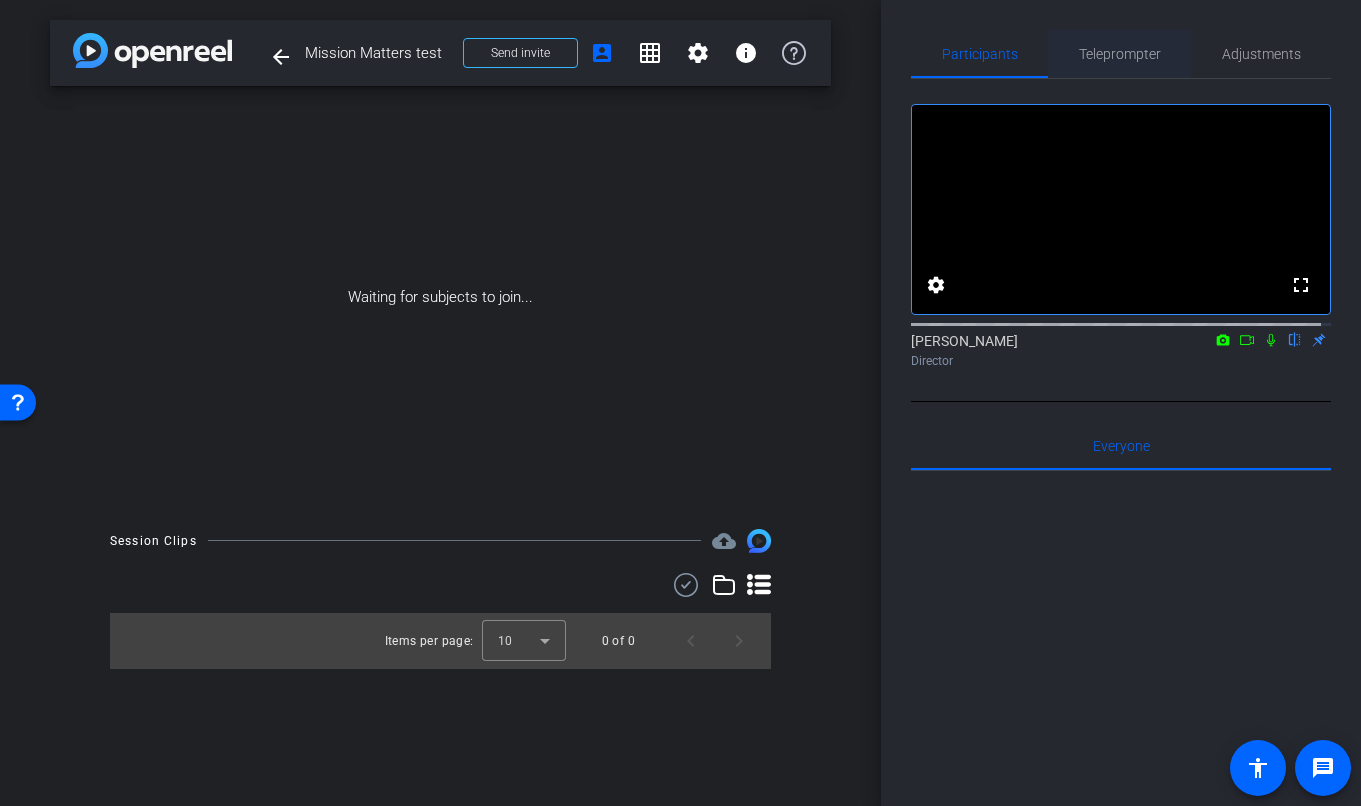 click on "Teleprompter" at bounding box center (1120, 54) 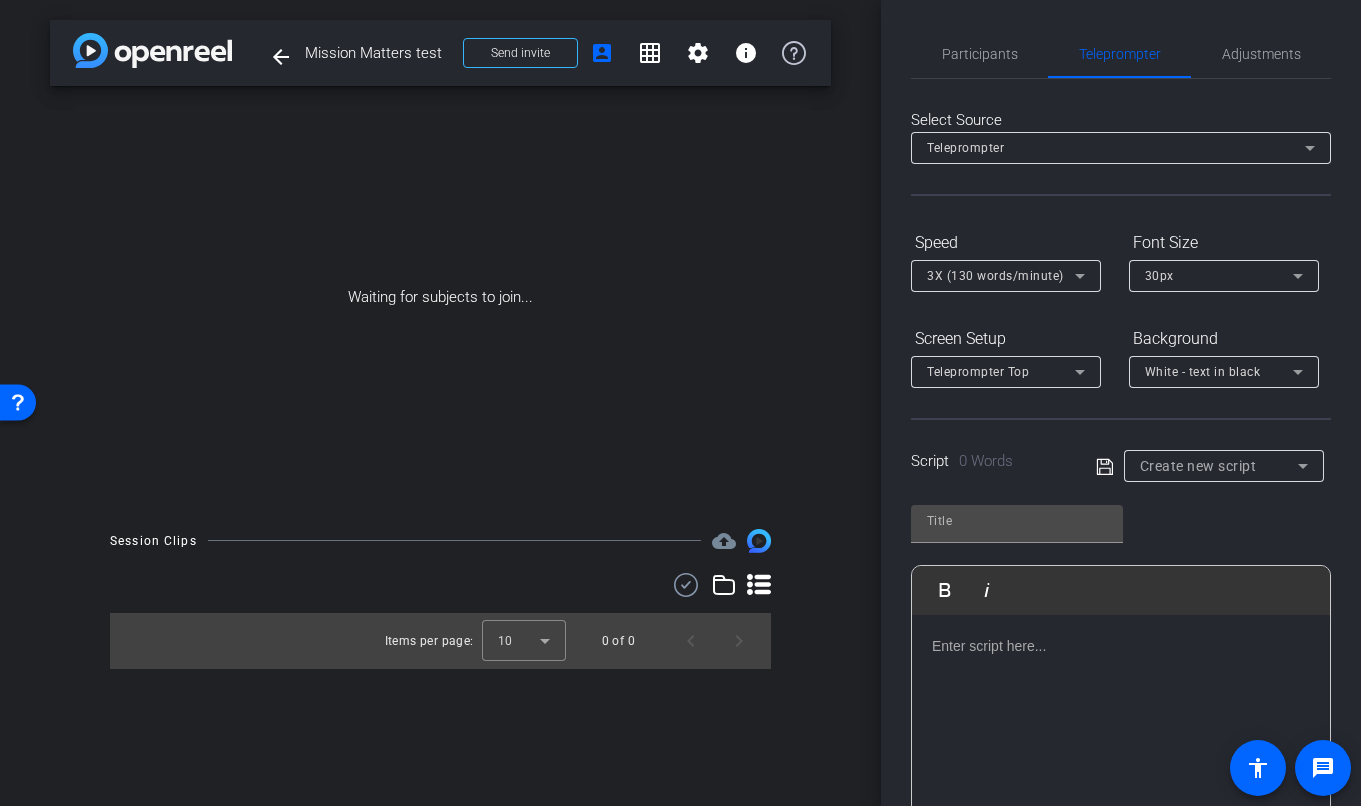 click 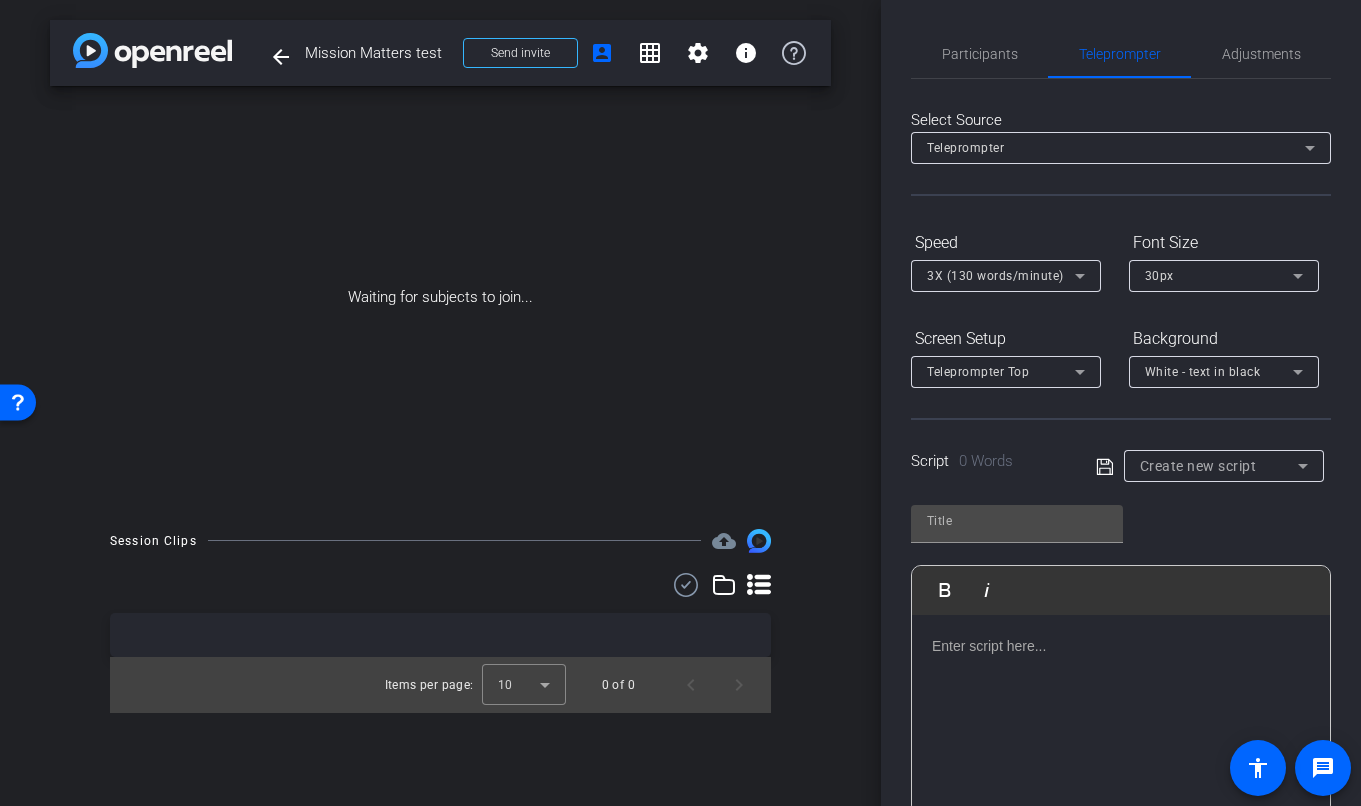 click 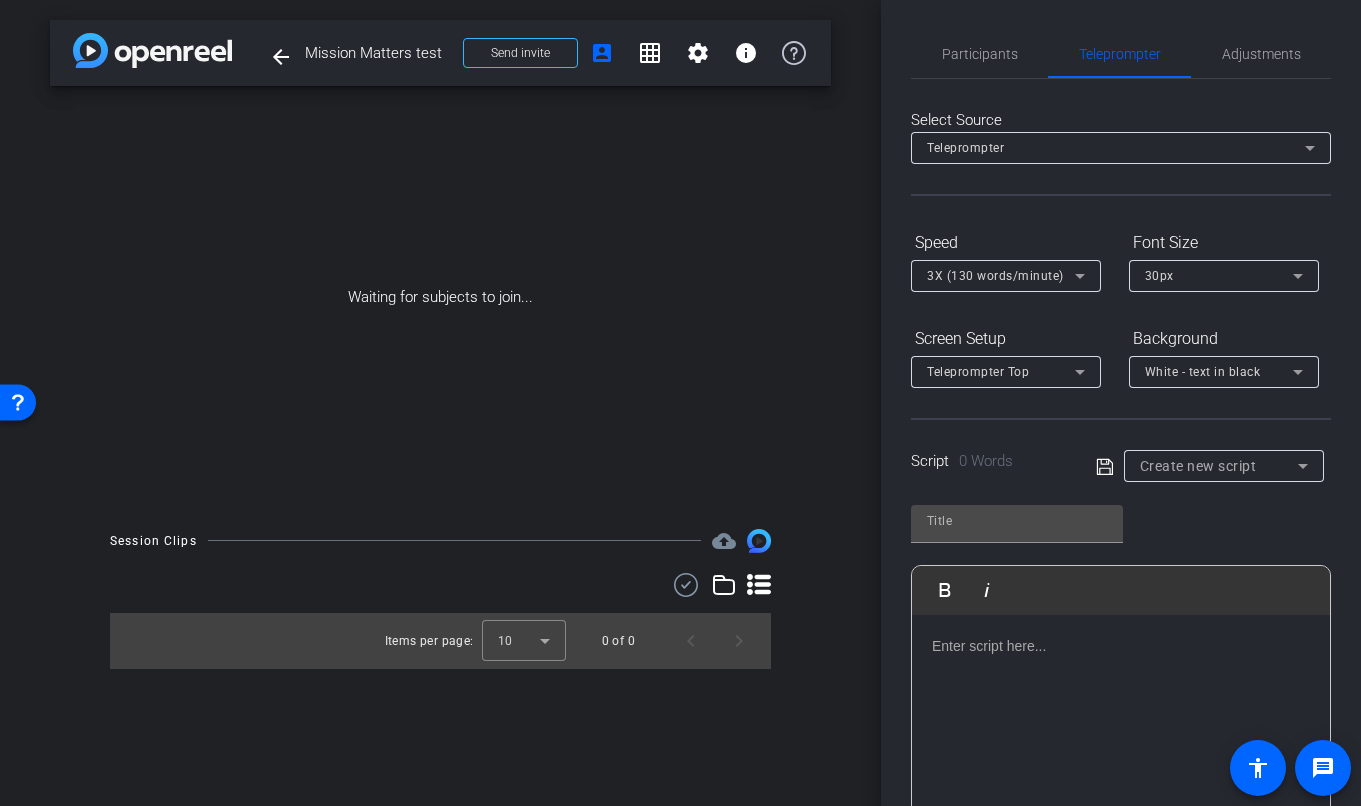 click 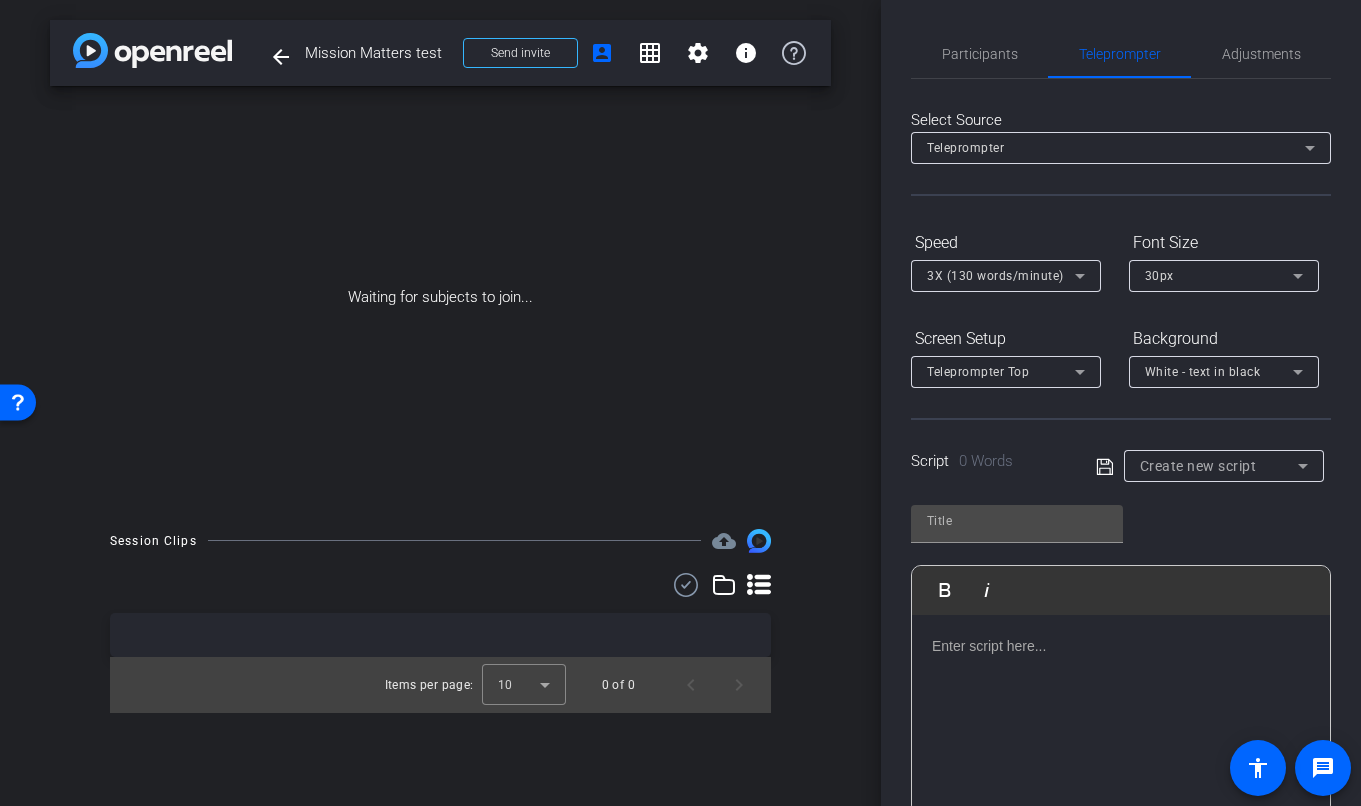 click 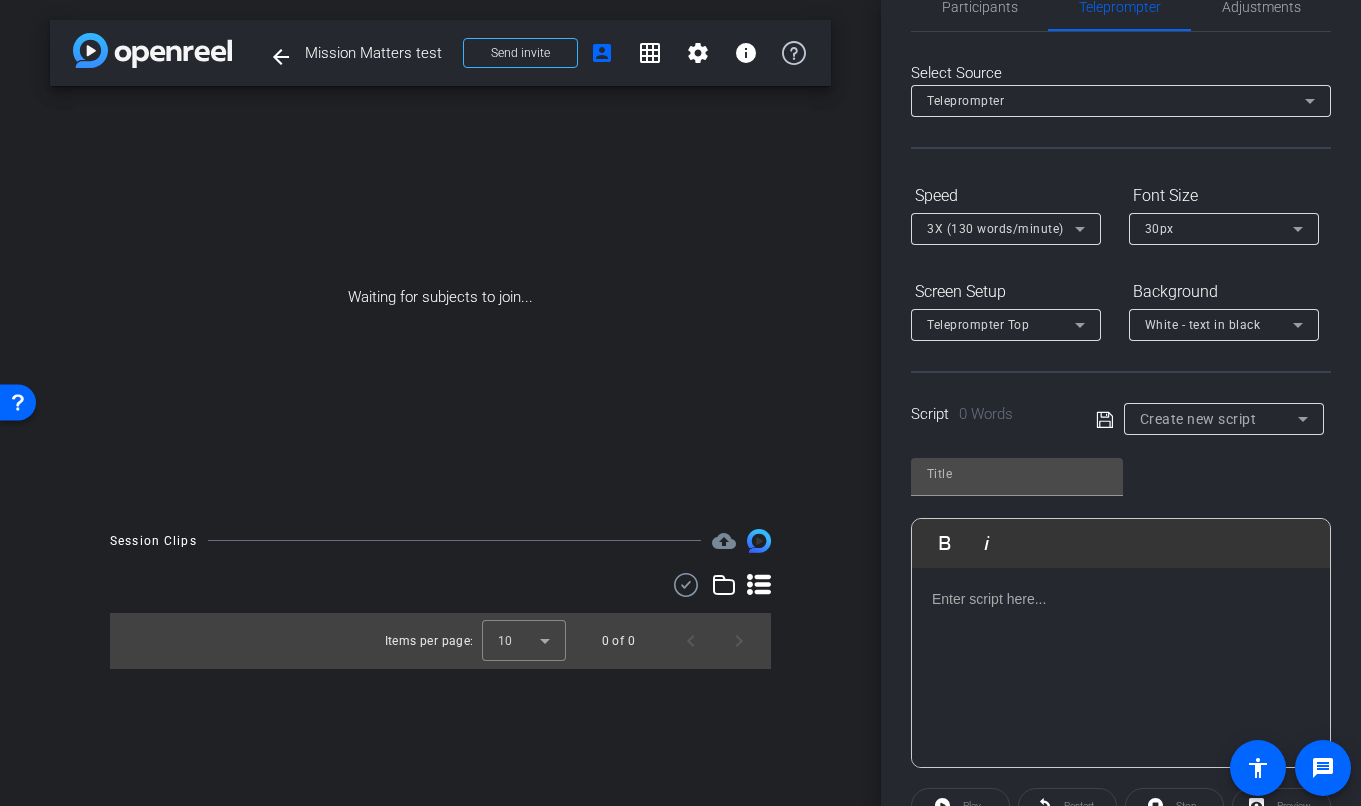 scroll, scrollTop: 0, scrollLeft: 0, axis: both 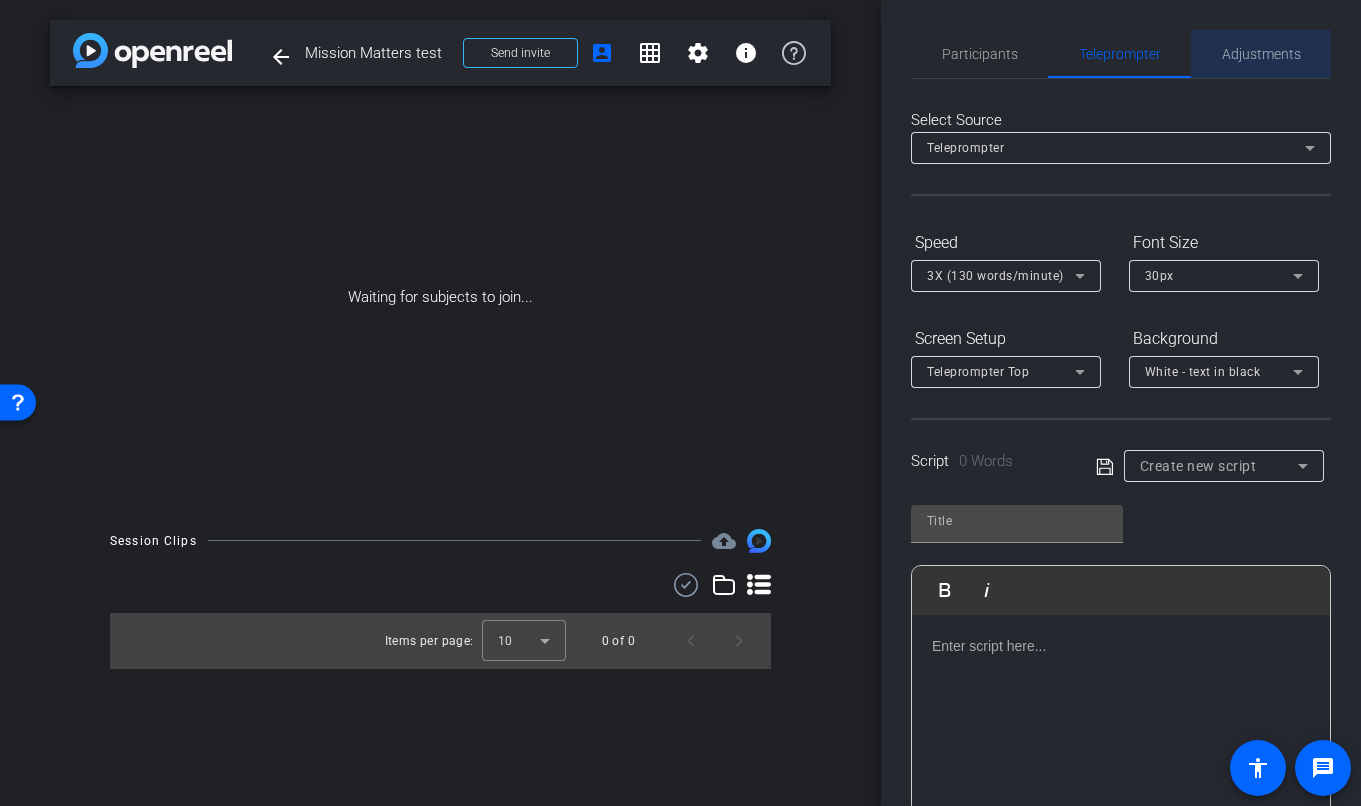 click on "Adjustments" at bounding box center [1261, 54] 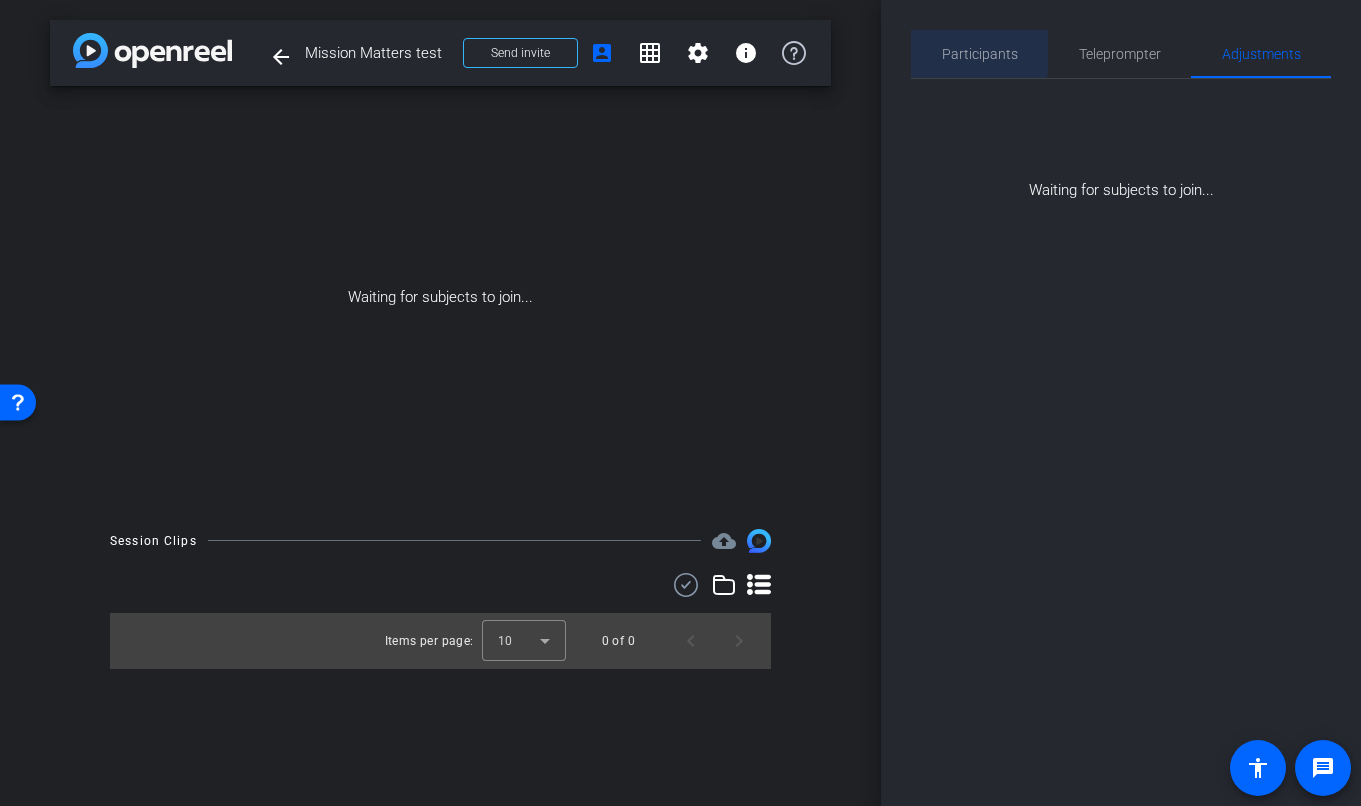 click on "Participants" at bounding box center (980, 54) 